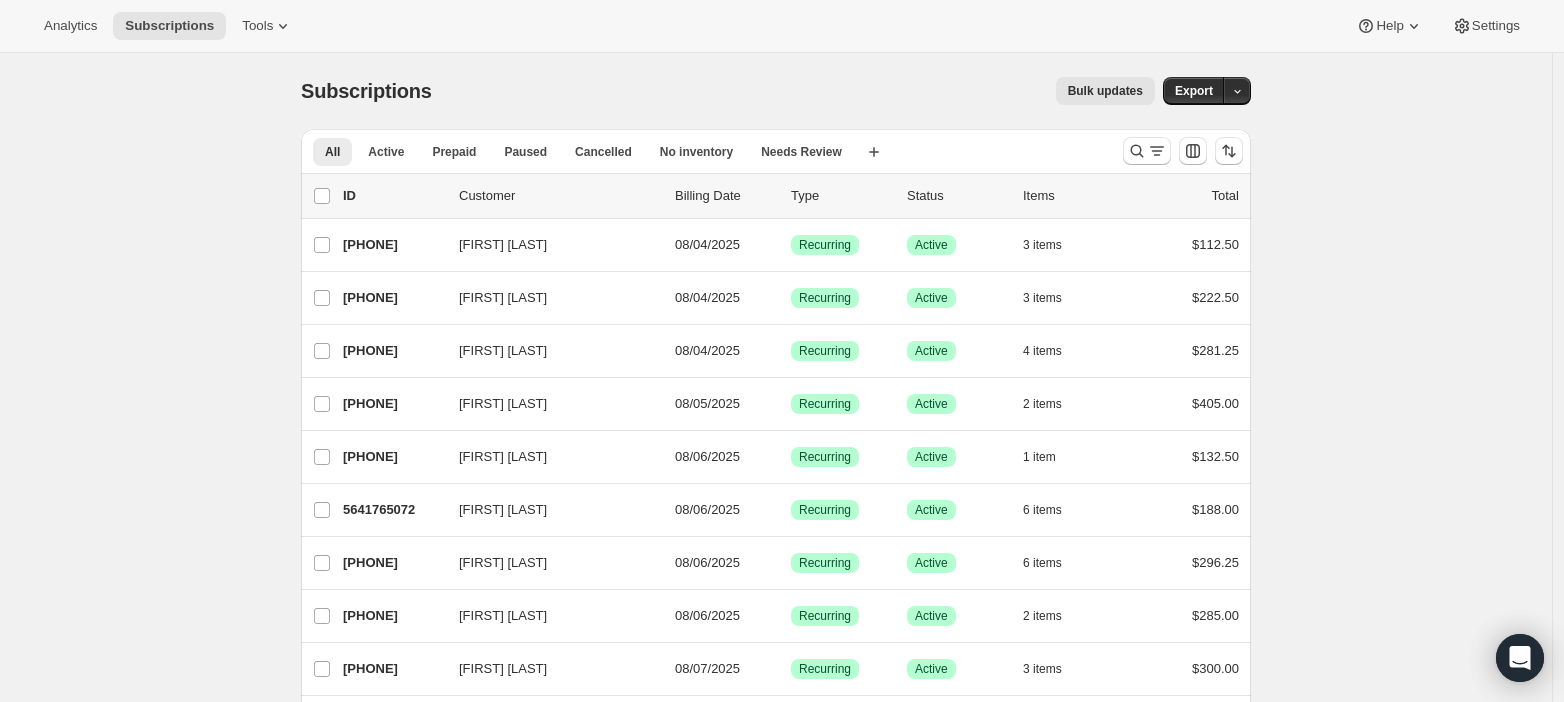 scroll, scrollTop: 0, scrollLeft: 0, axis: both 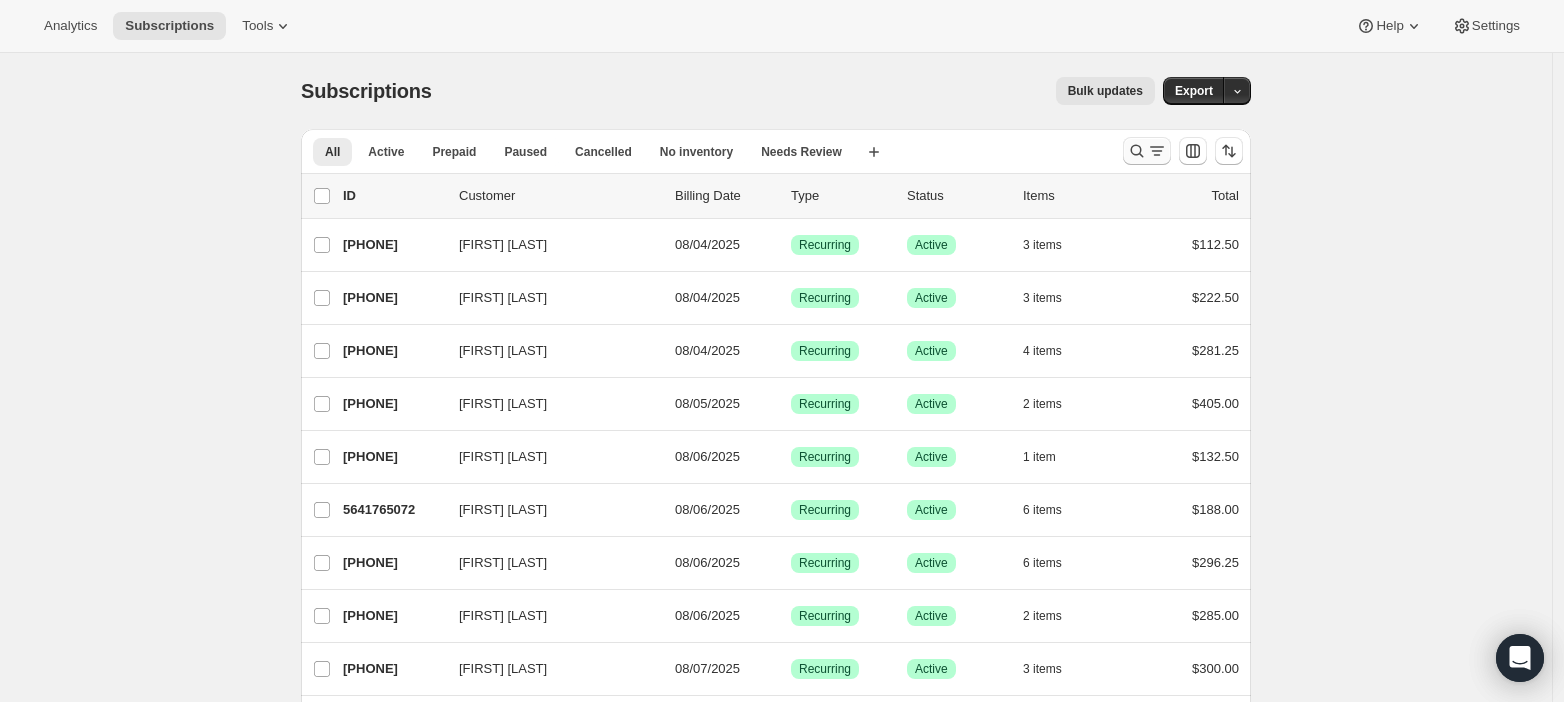 click 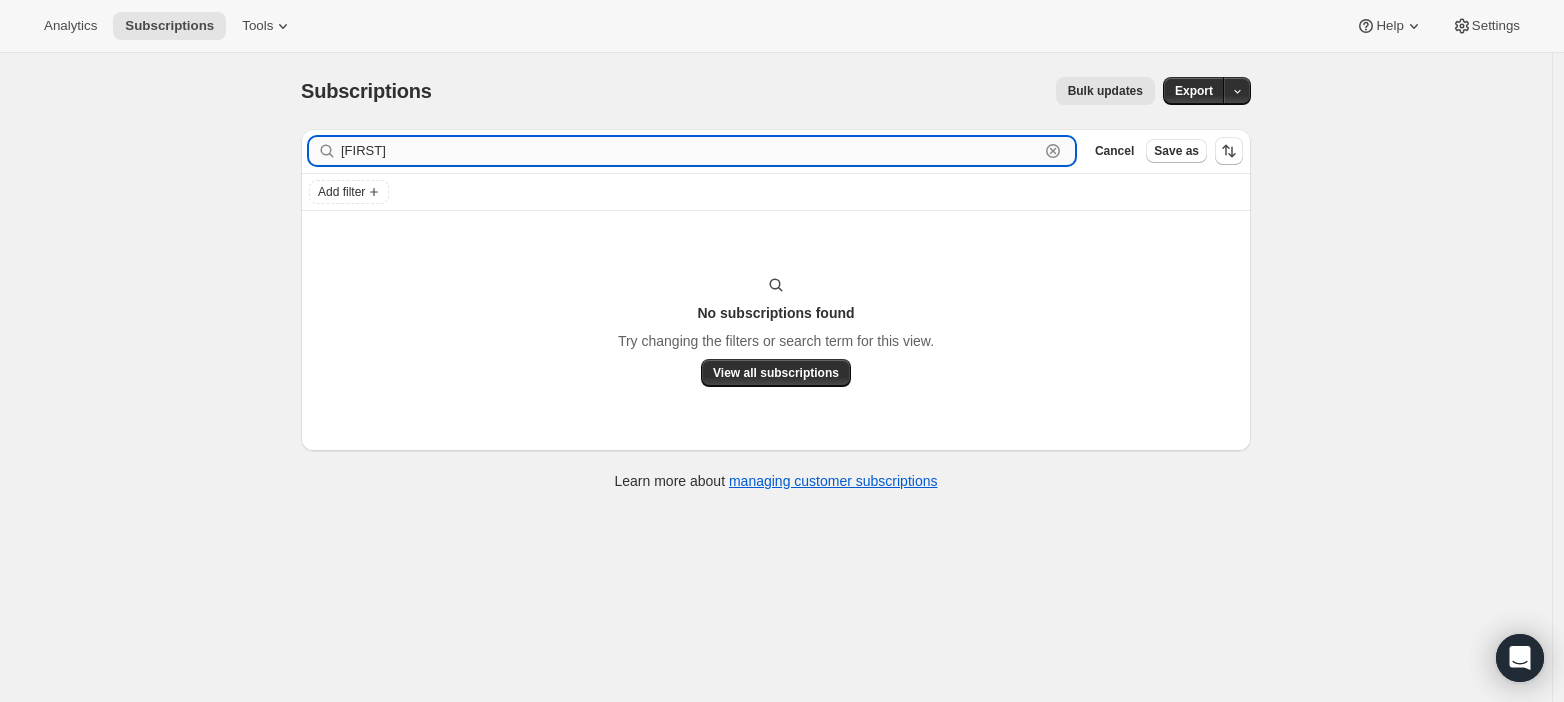click on "[FIRST]" at bounding box center (690, 151) 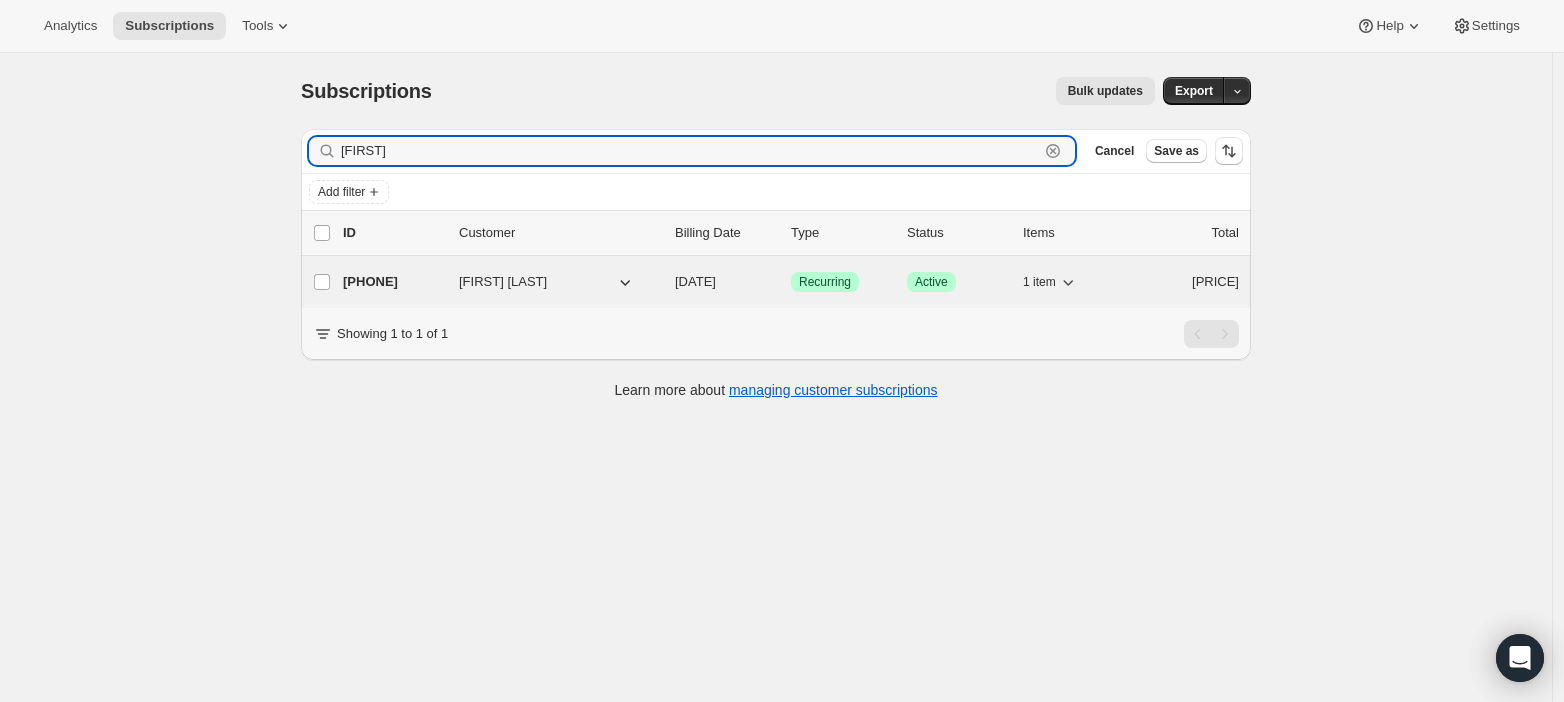 type on "[FIRST]" 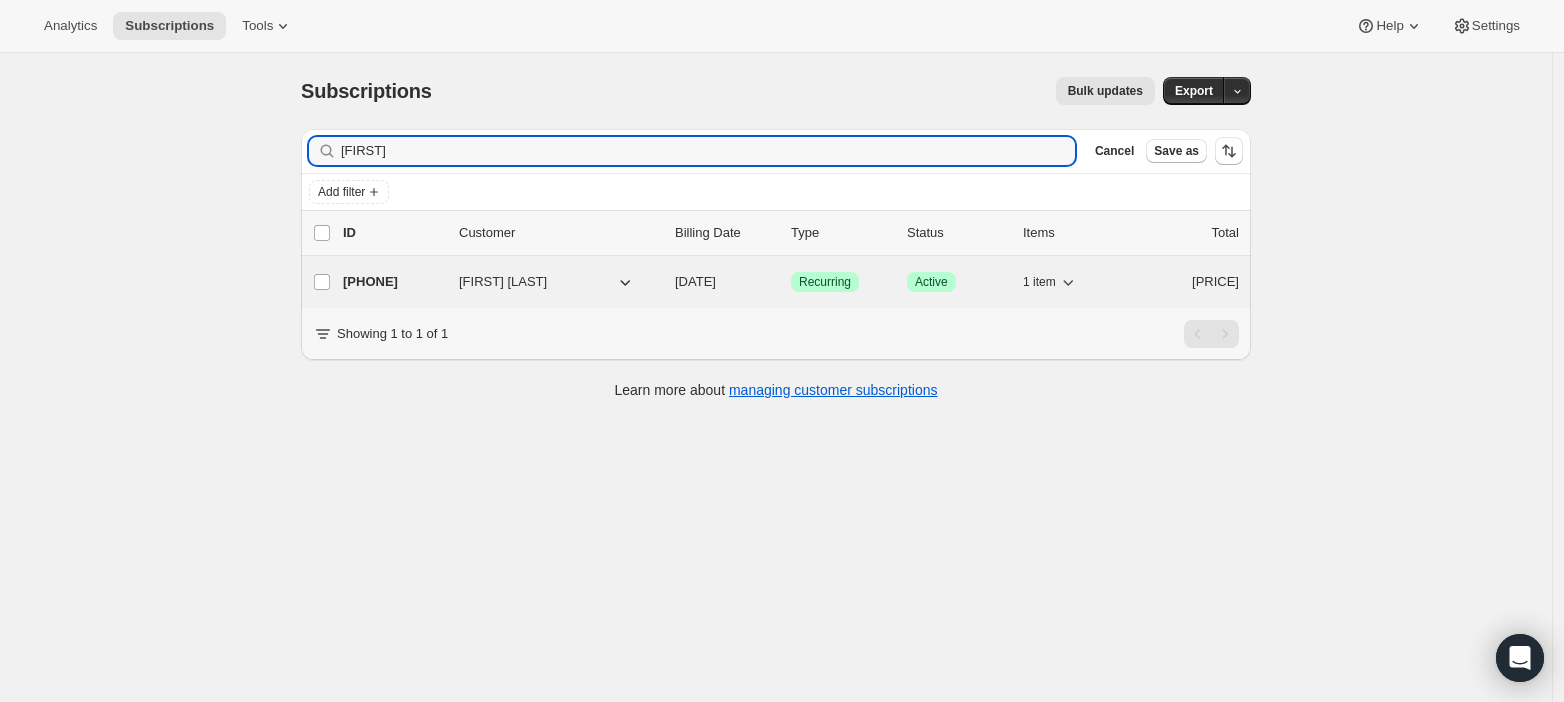 click on "1   item" at bounding box center (1073, 282) 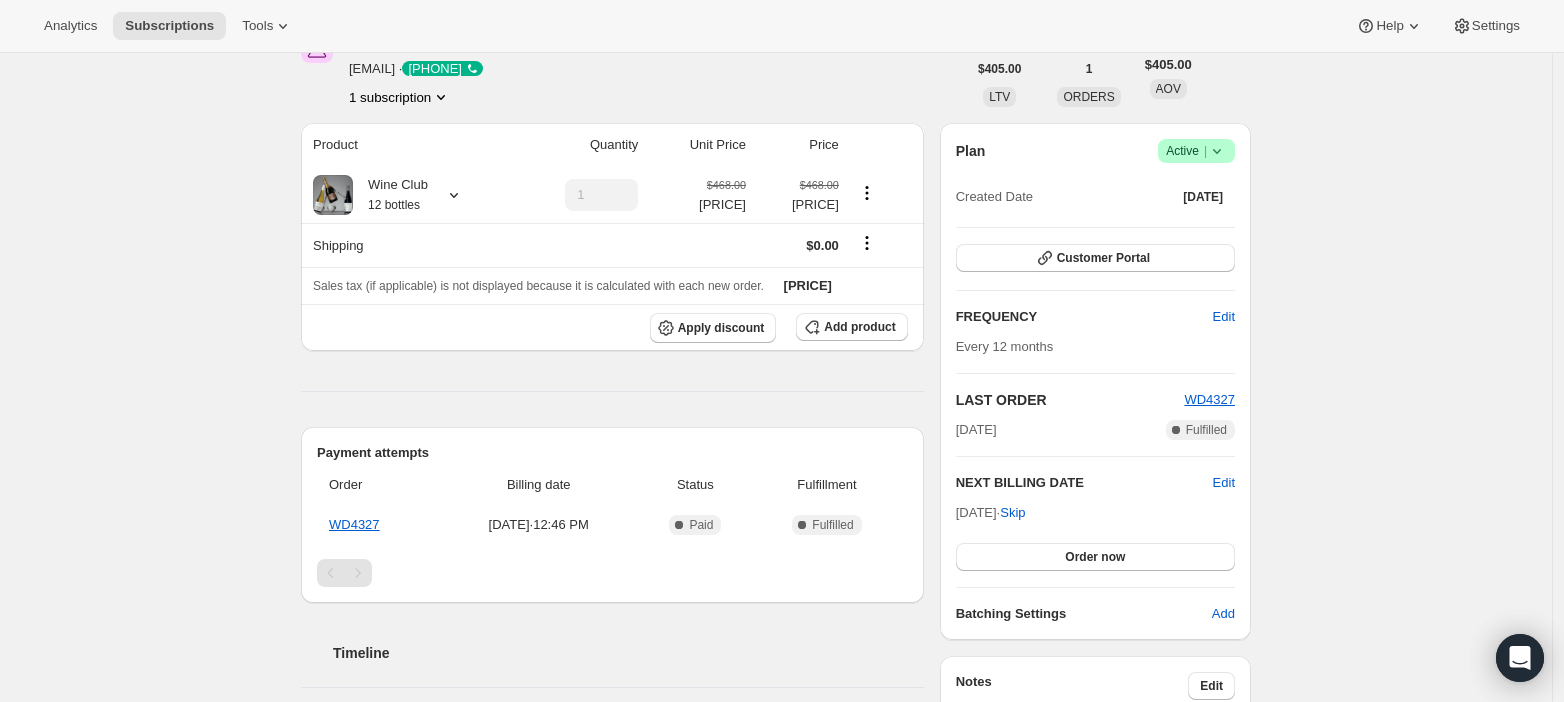 scroll, scrollTop: 0, scrollLeft: 0, axis: both 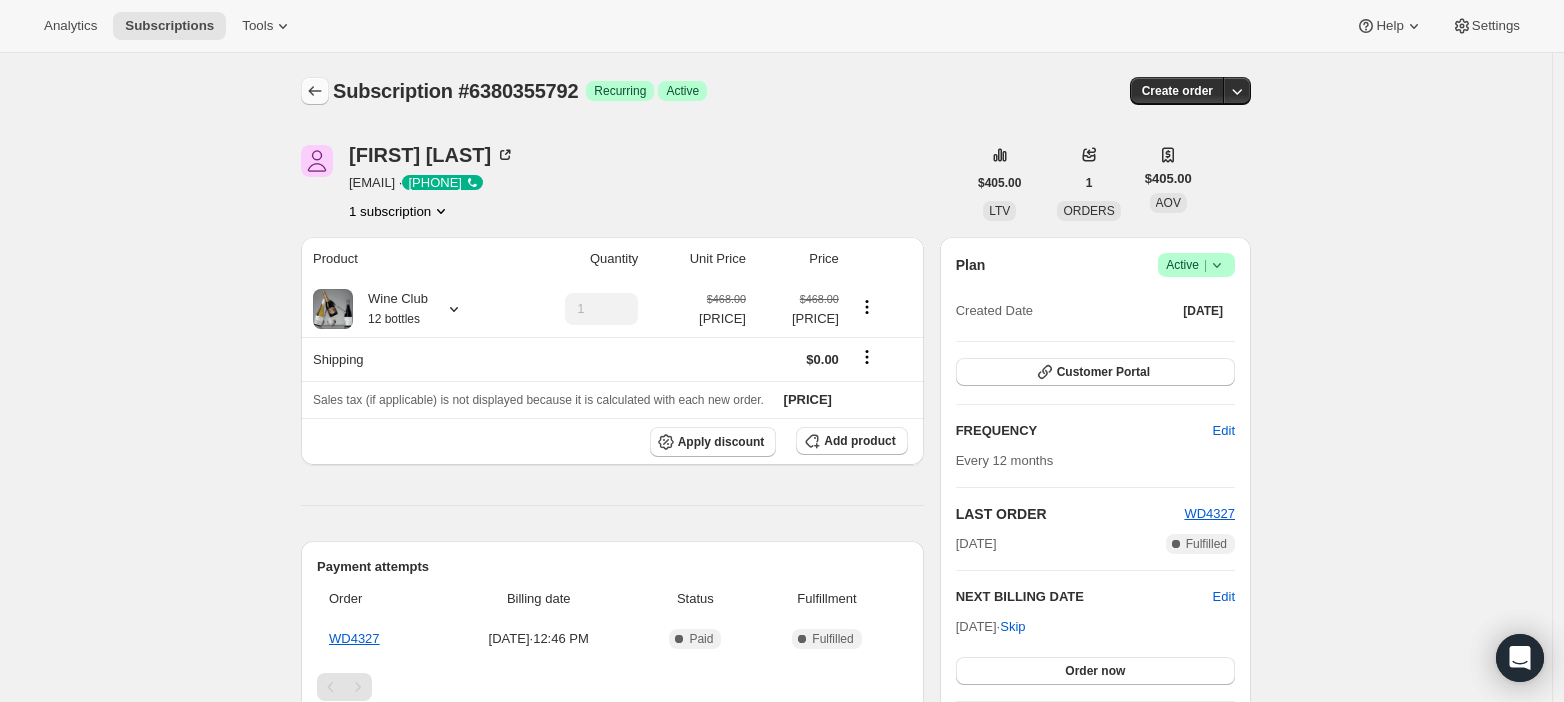 click at bounding box center [315, 91] 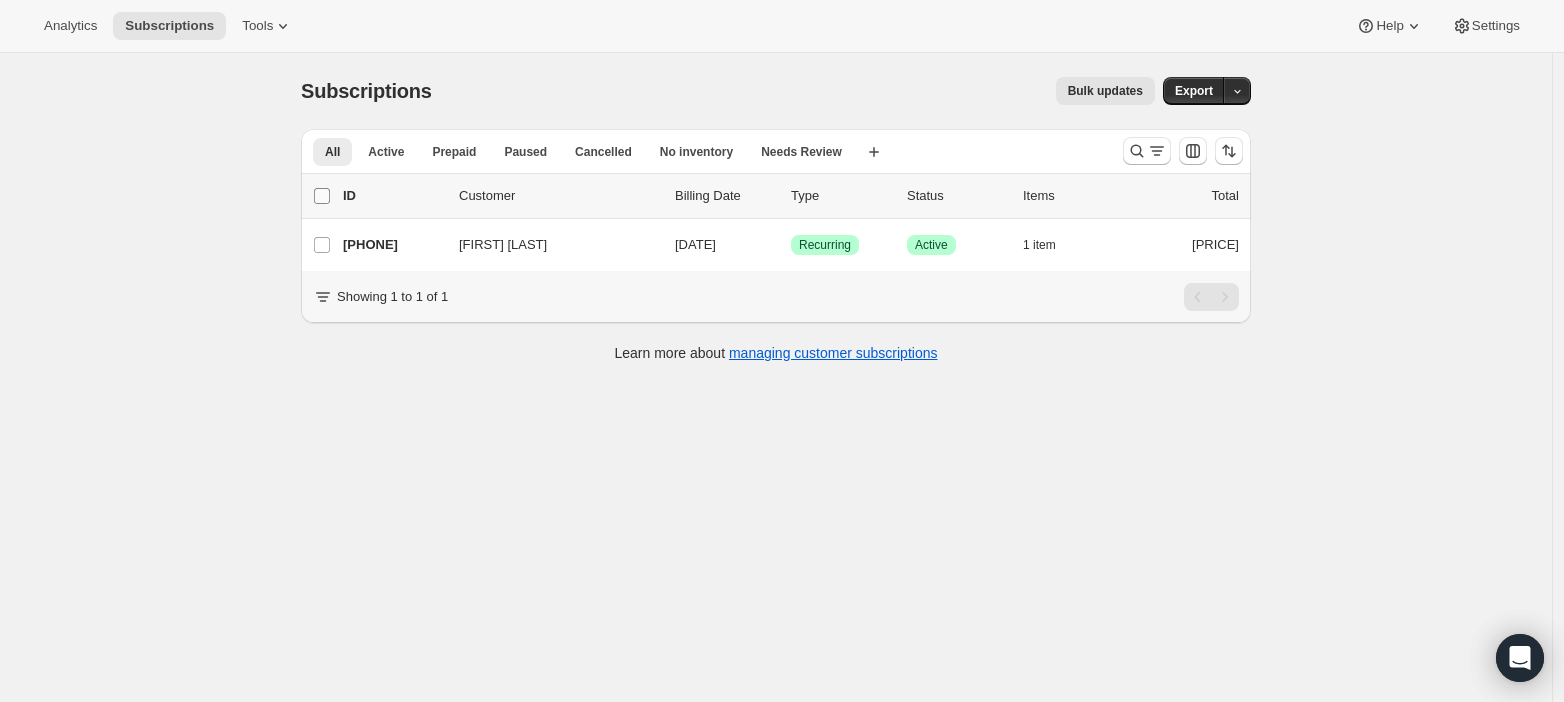 click on "0 selected" at bounding box center (322, 196) 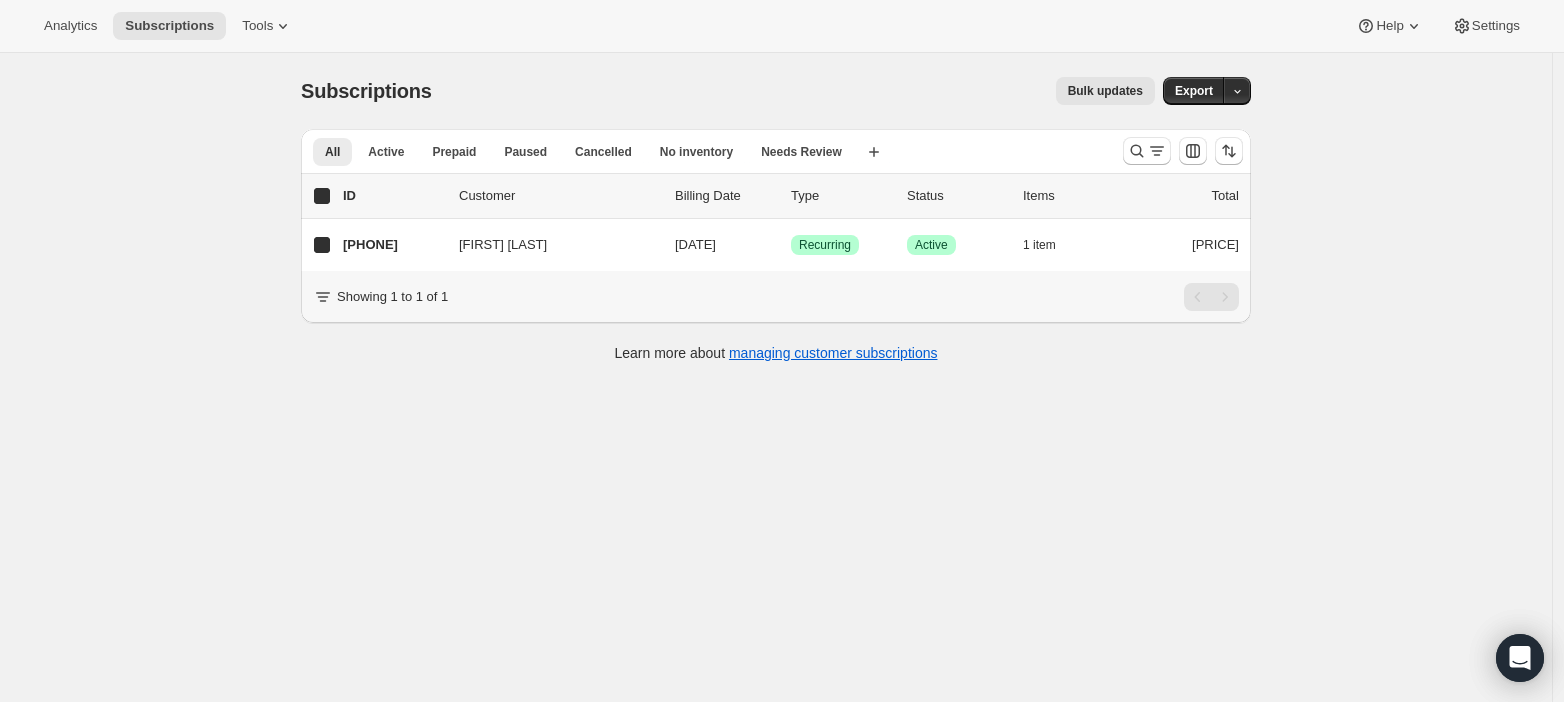 checkbox on "true" 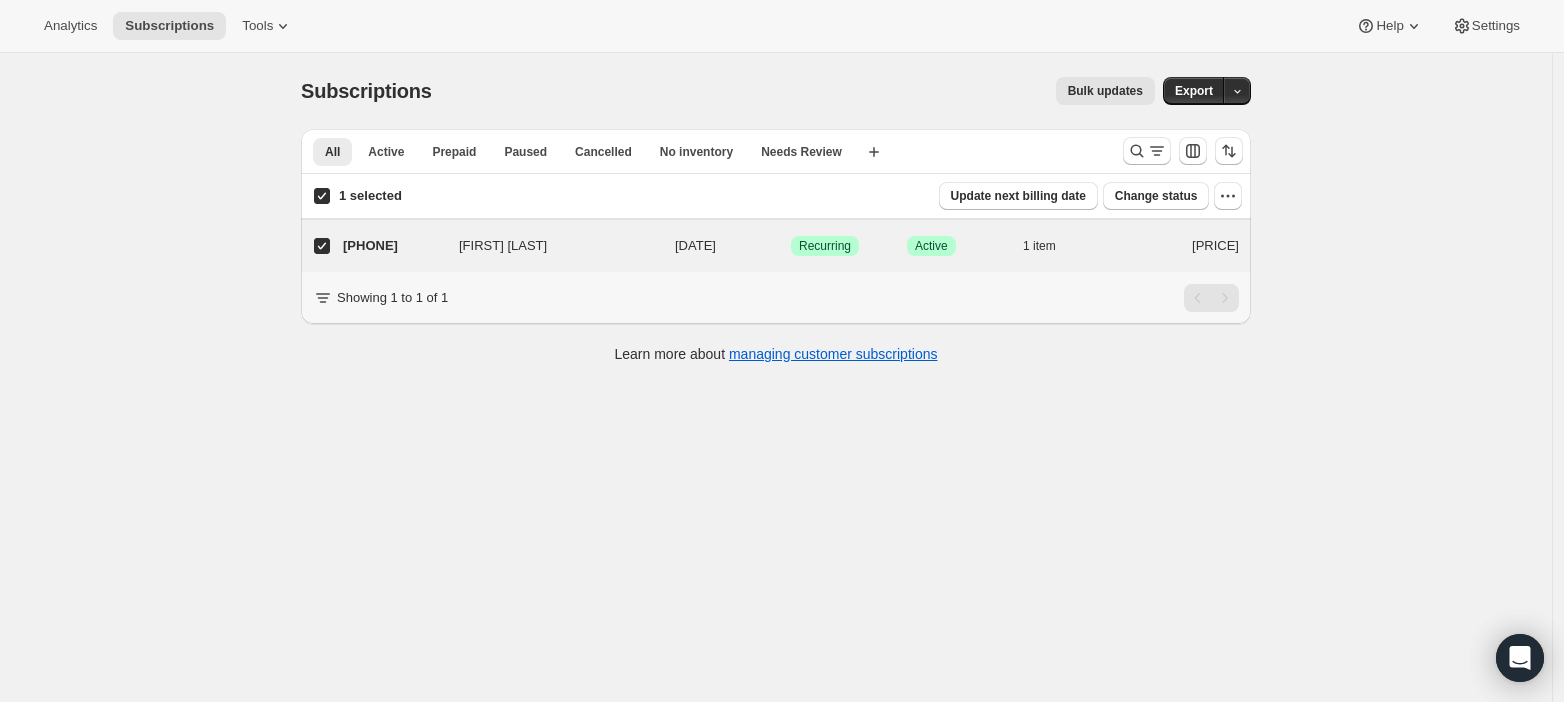 click on "1 selected" at bounding box center [322, 196] 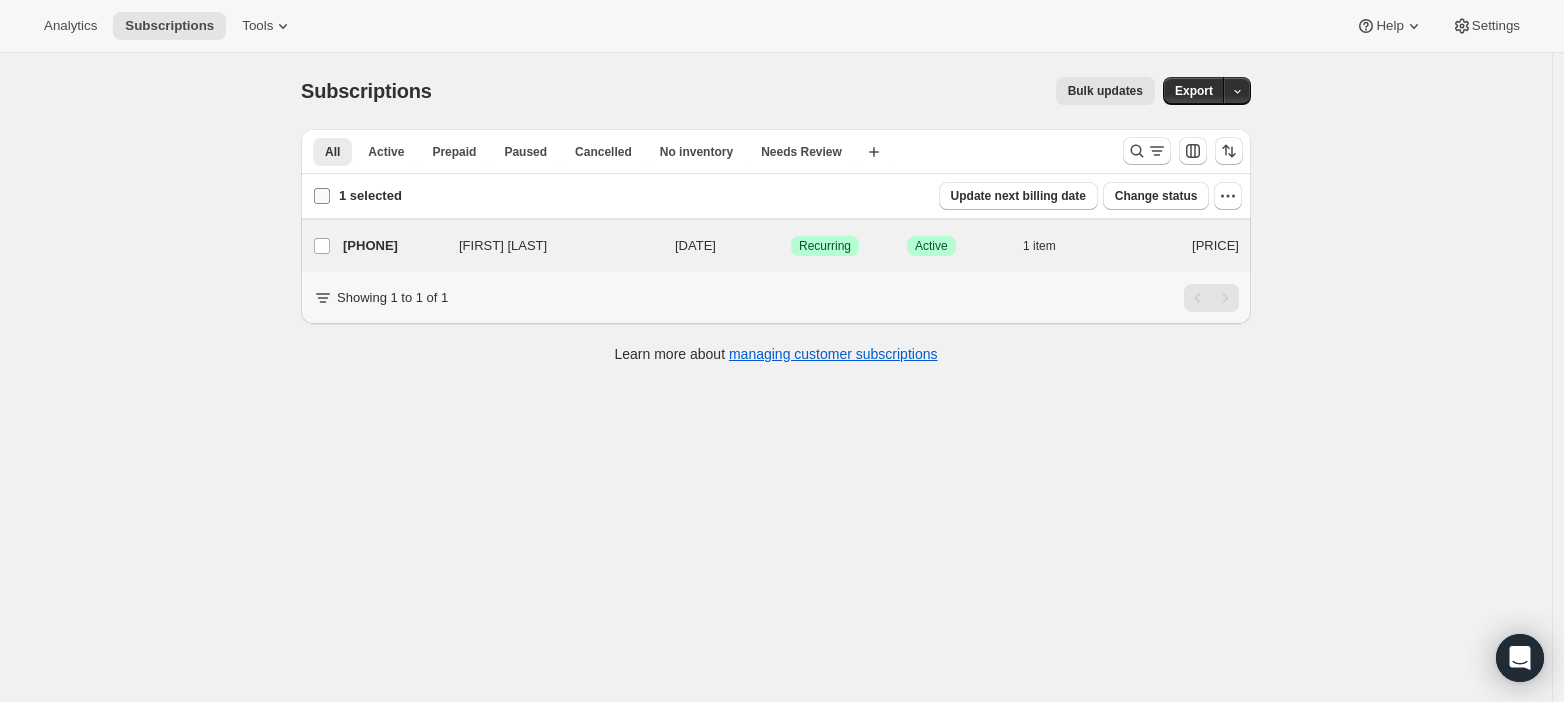 checkbox on "false" 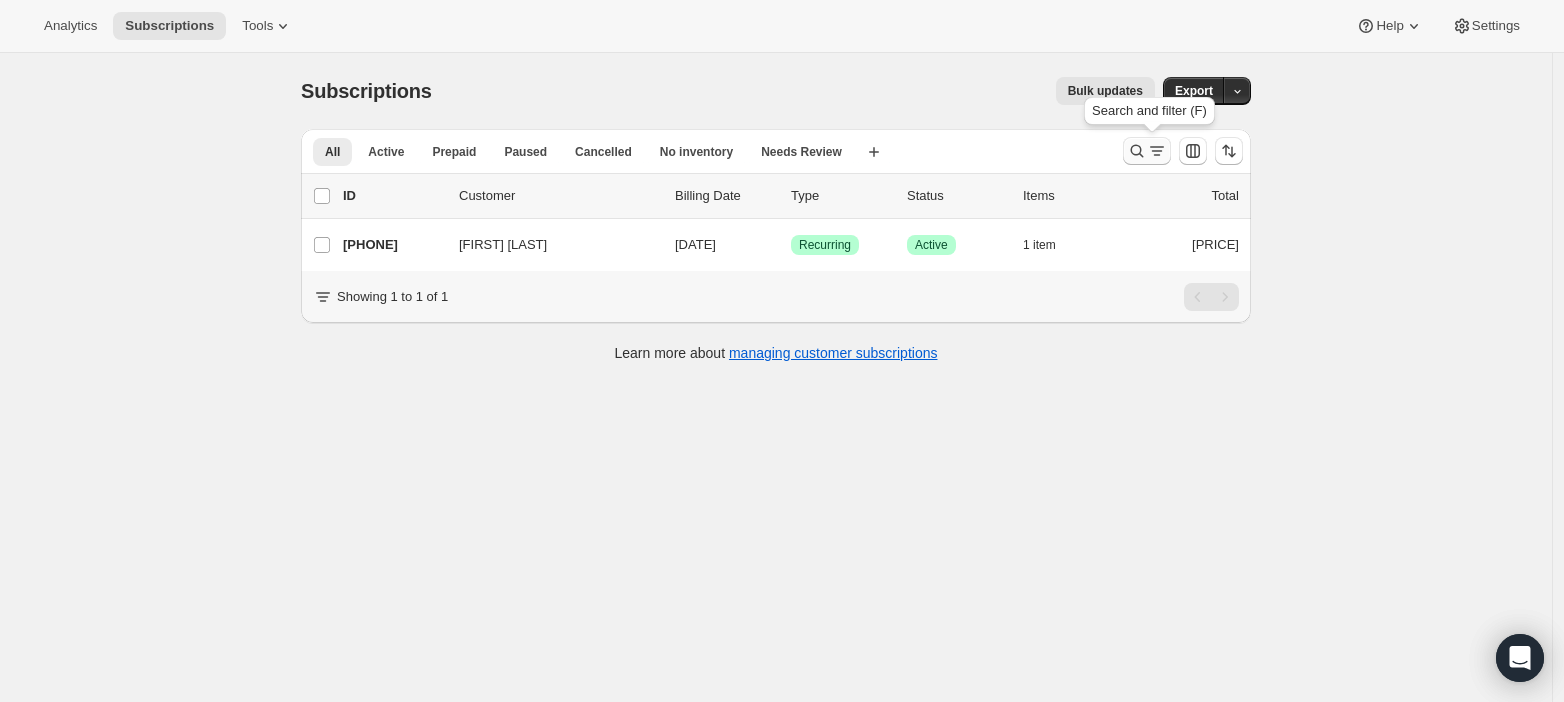 click 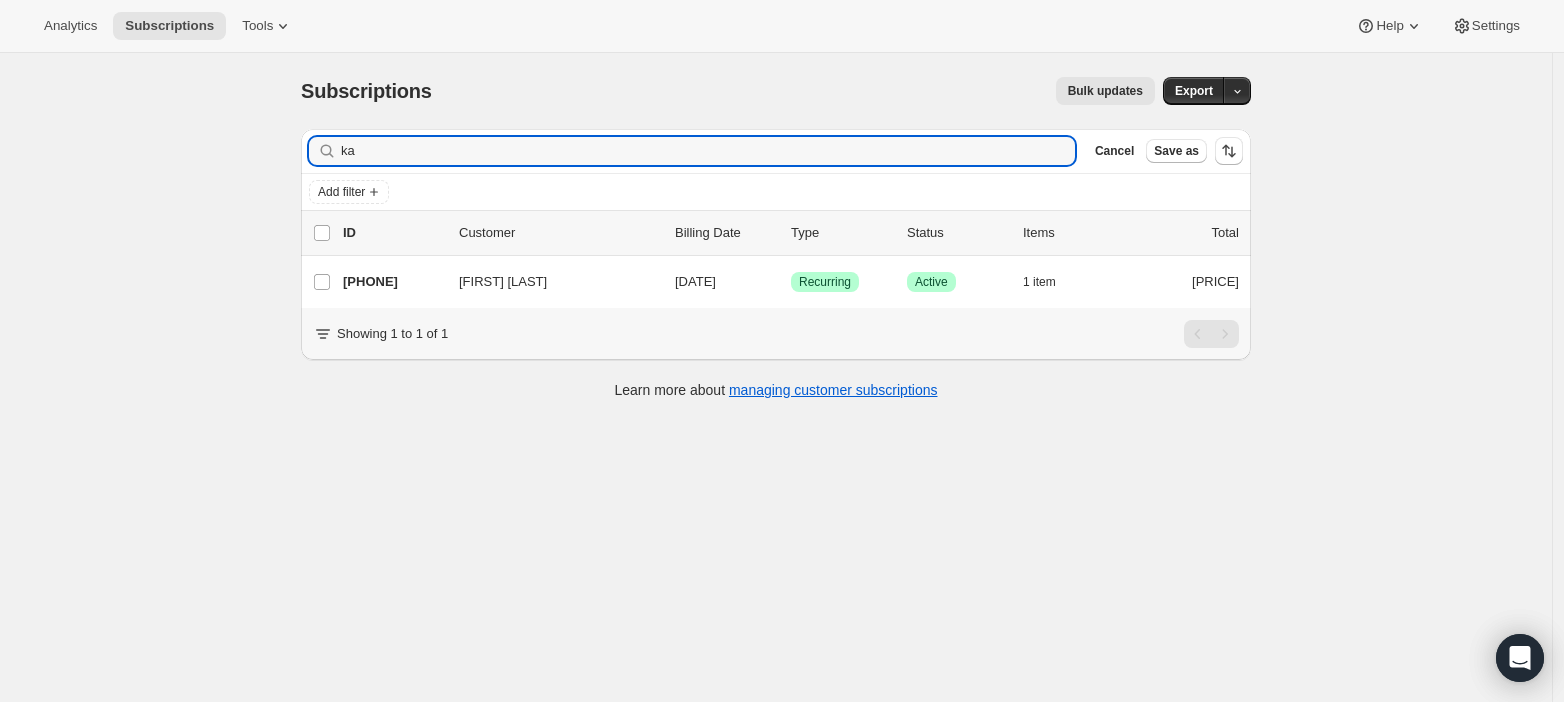 type on "k" 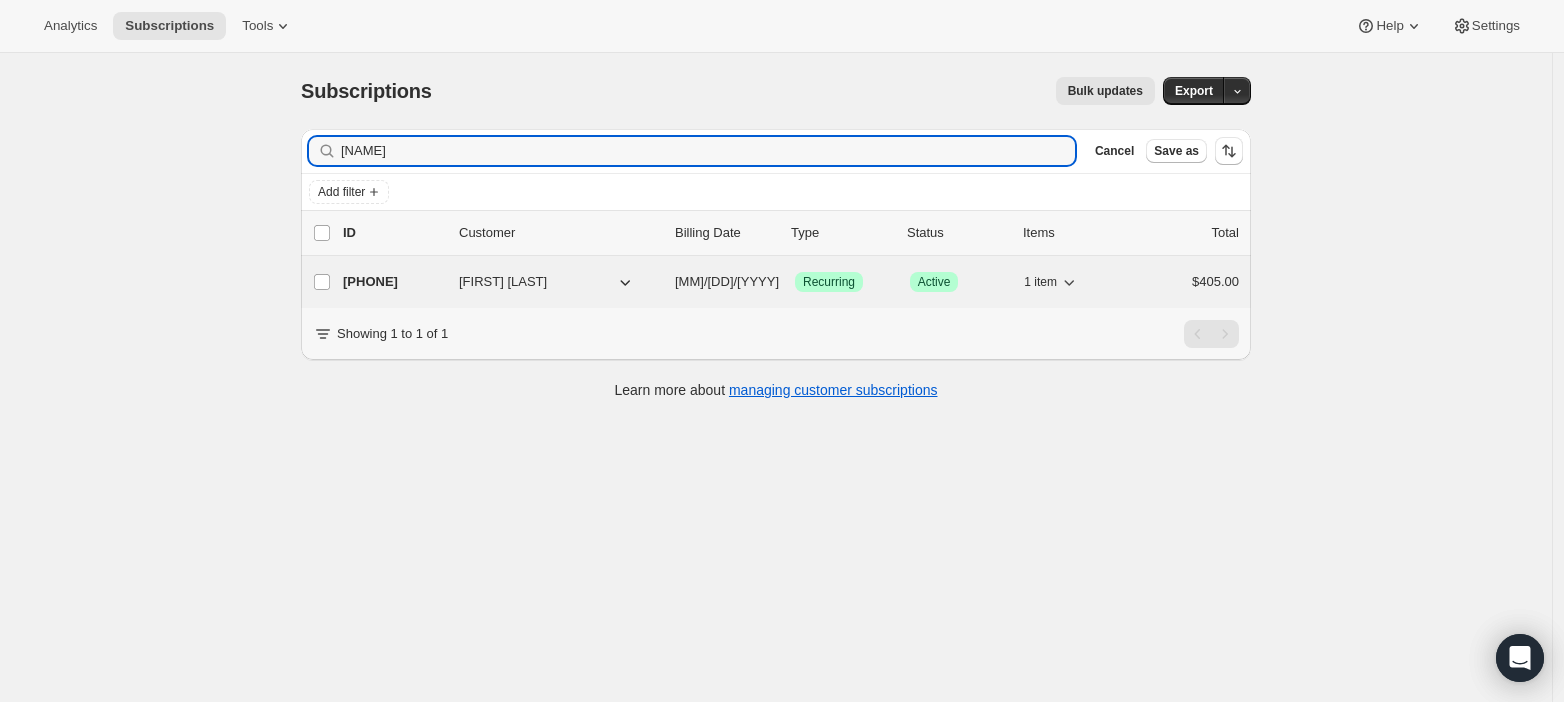 type on "[NAME]" 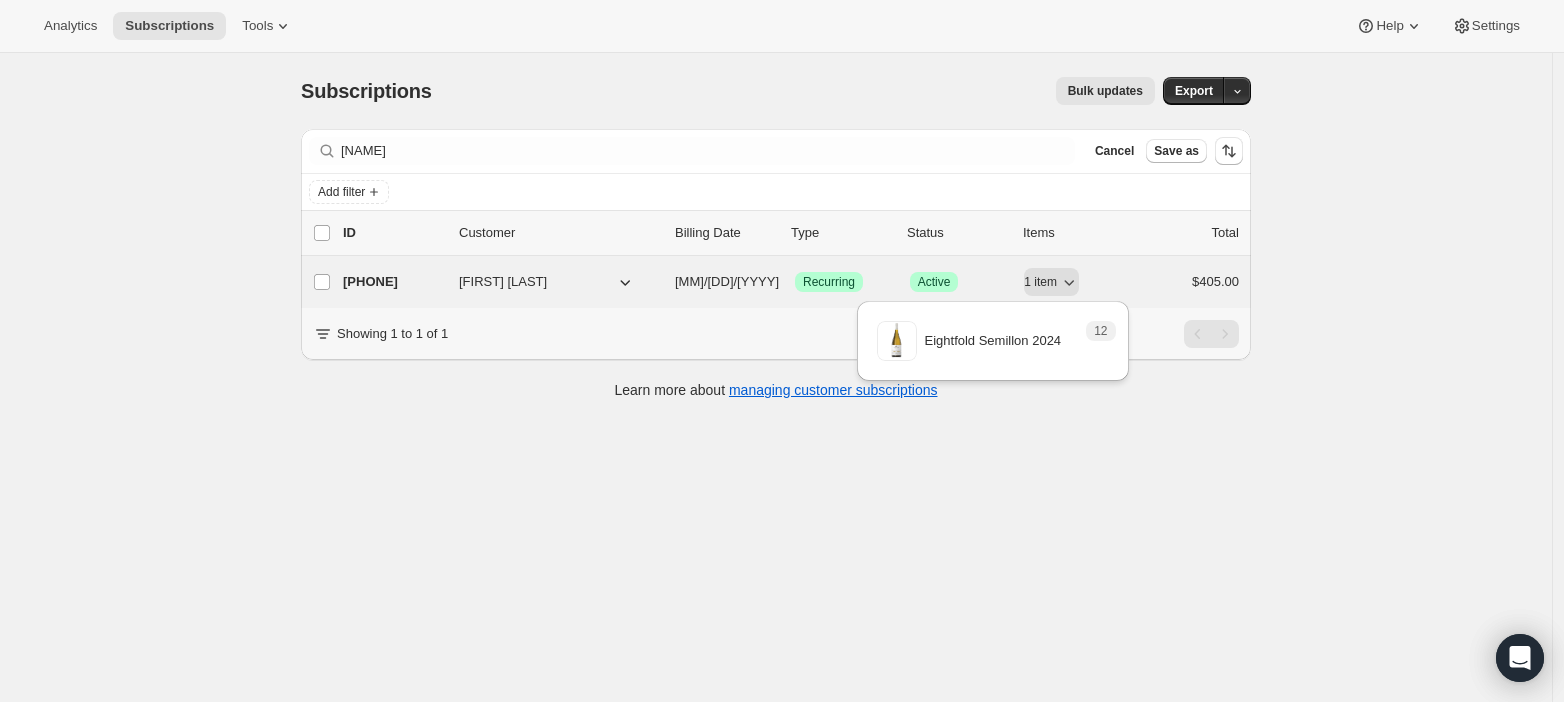 click on "[FIRST] [LAST]" at bounding box center (503, 282) 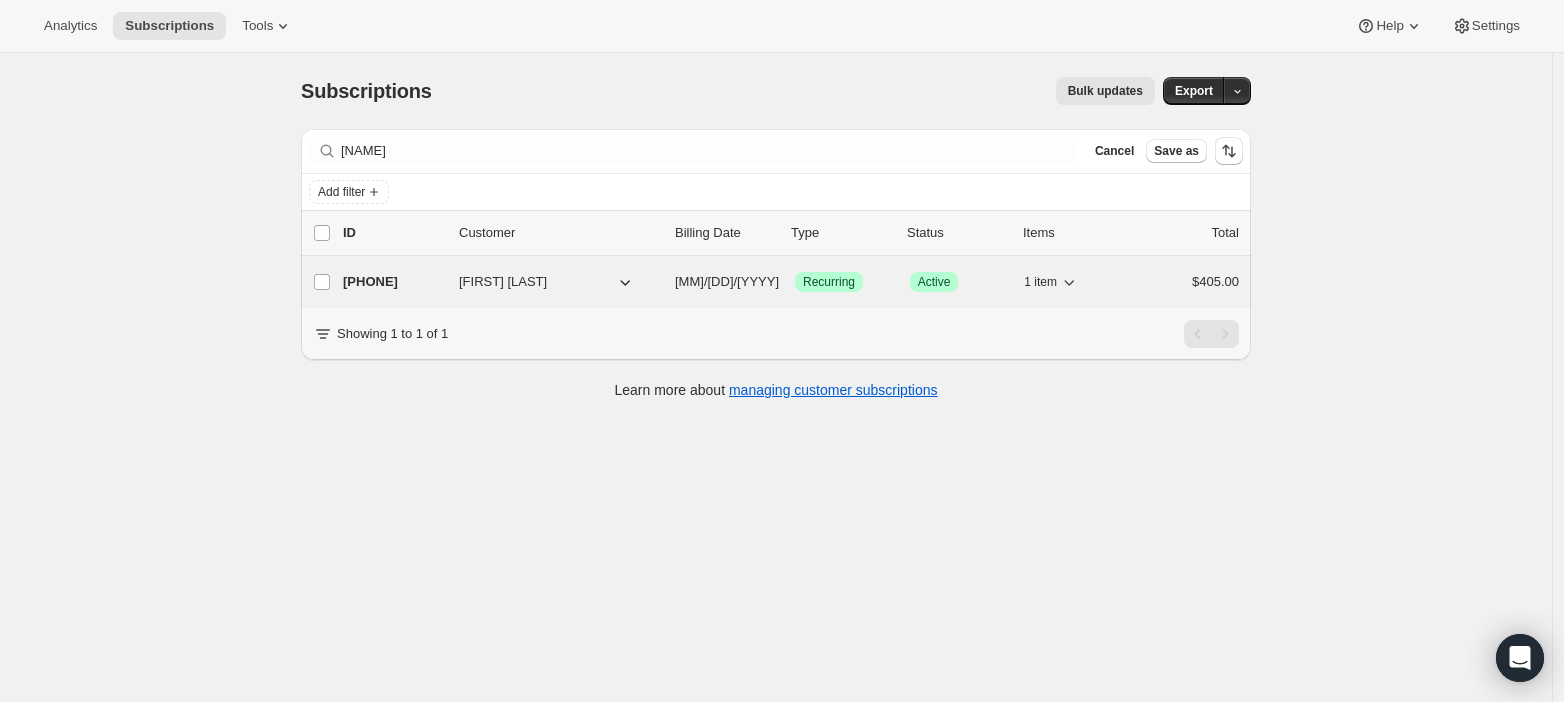 click on "[FIRST] [LAST]" at bounding box center (503, 282) 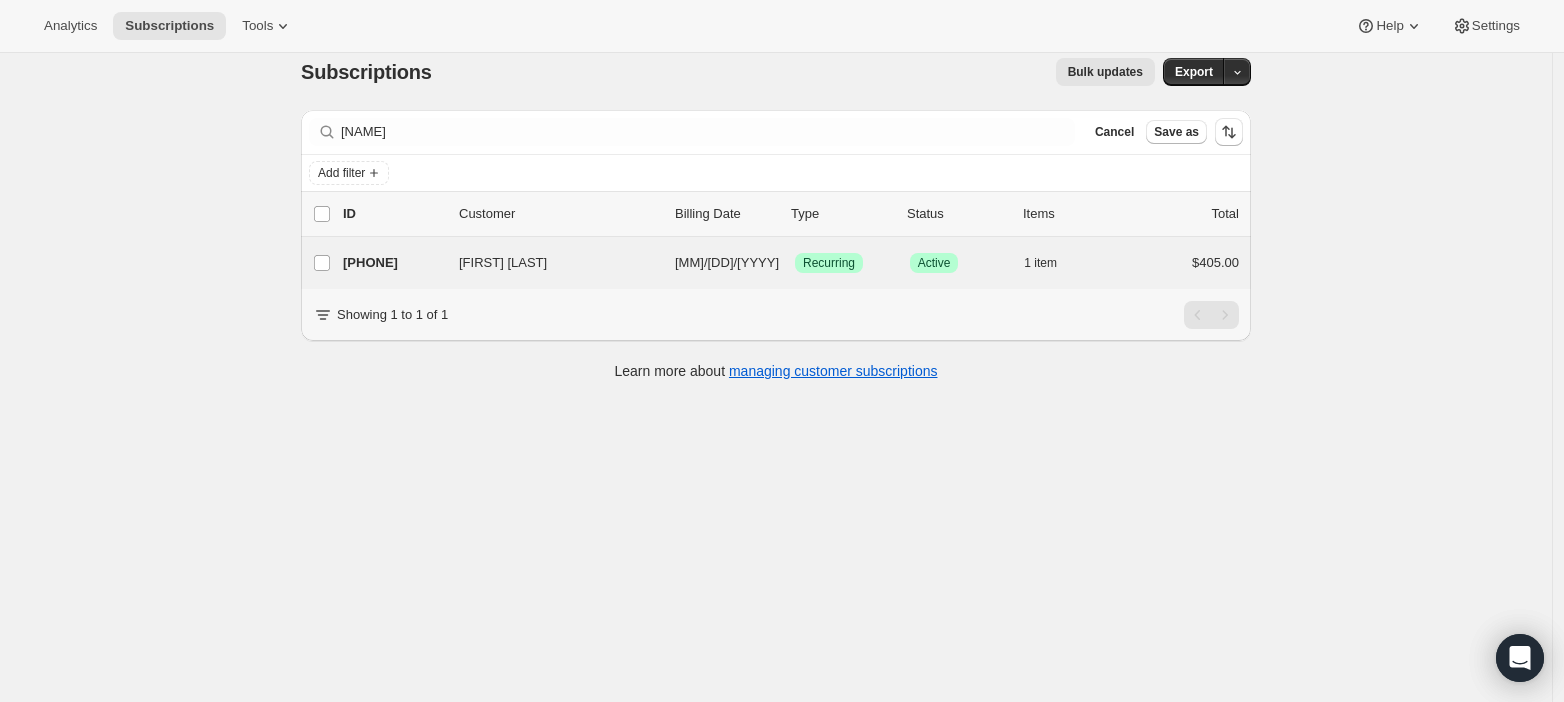 scroll, scrollTop: 0, scrollLeft: 0, axis: both 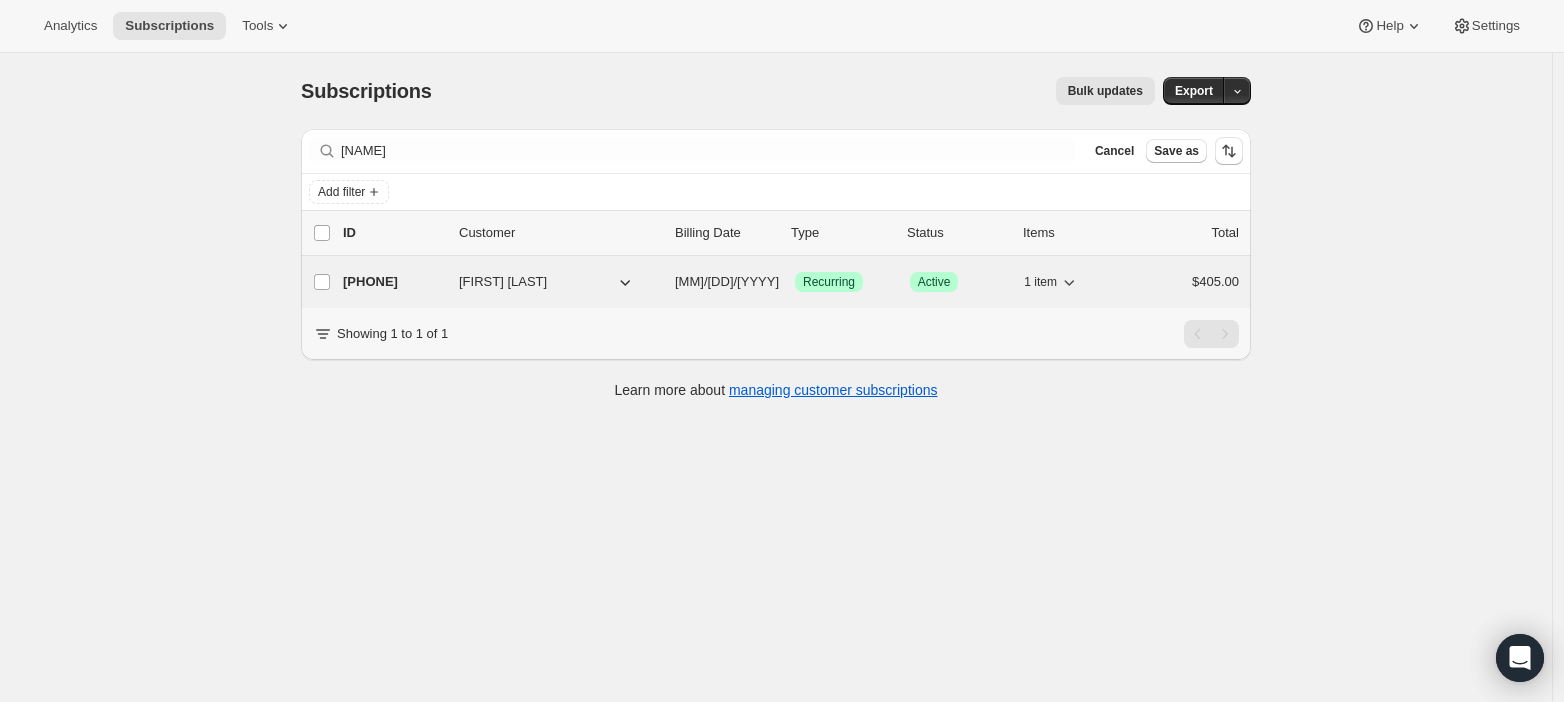 click on "[PHONE] [FIRST] [LAST] [DATE] Success Recurring Success Active 1   item [PRICE]" at bounding box center [791, 282] 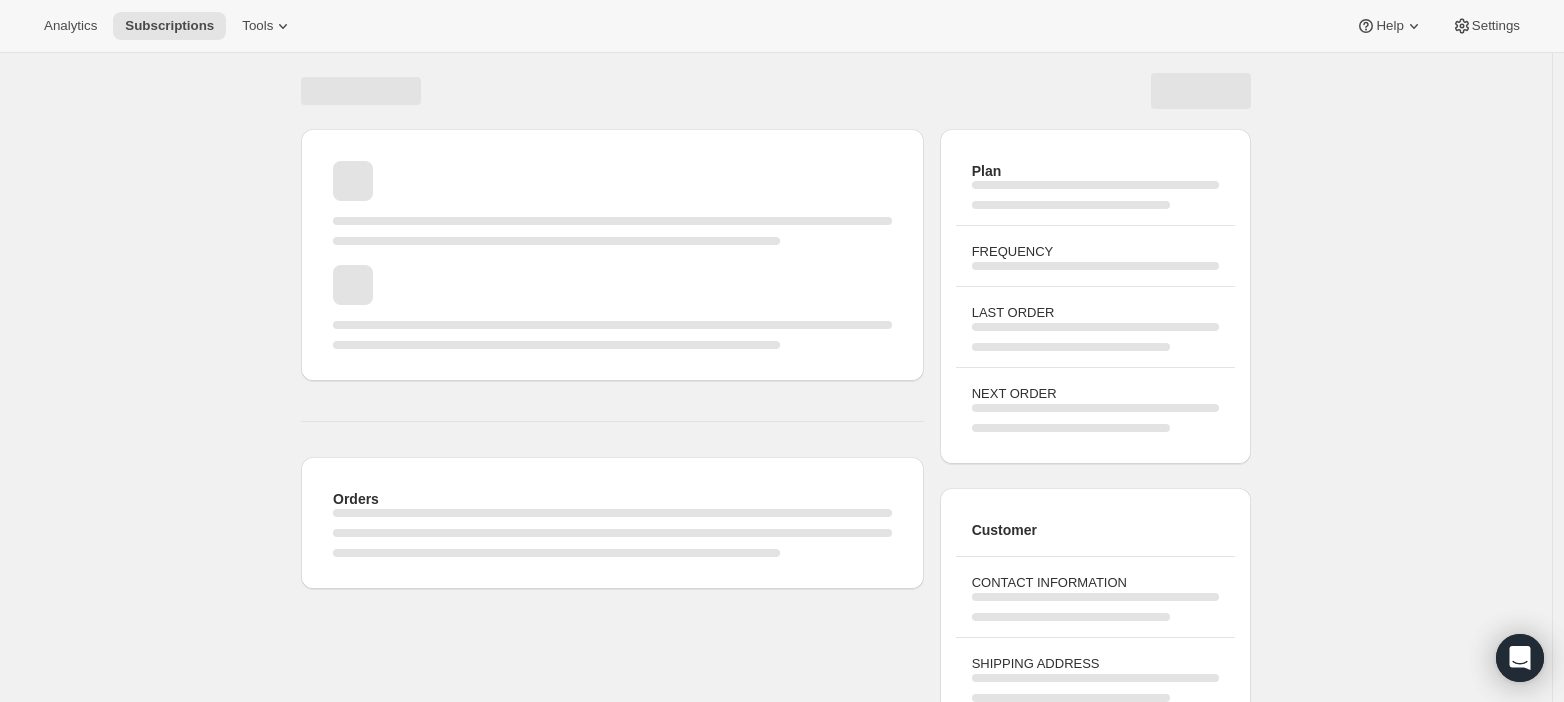 click at bounding box center [612, 307] 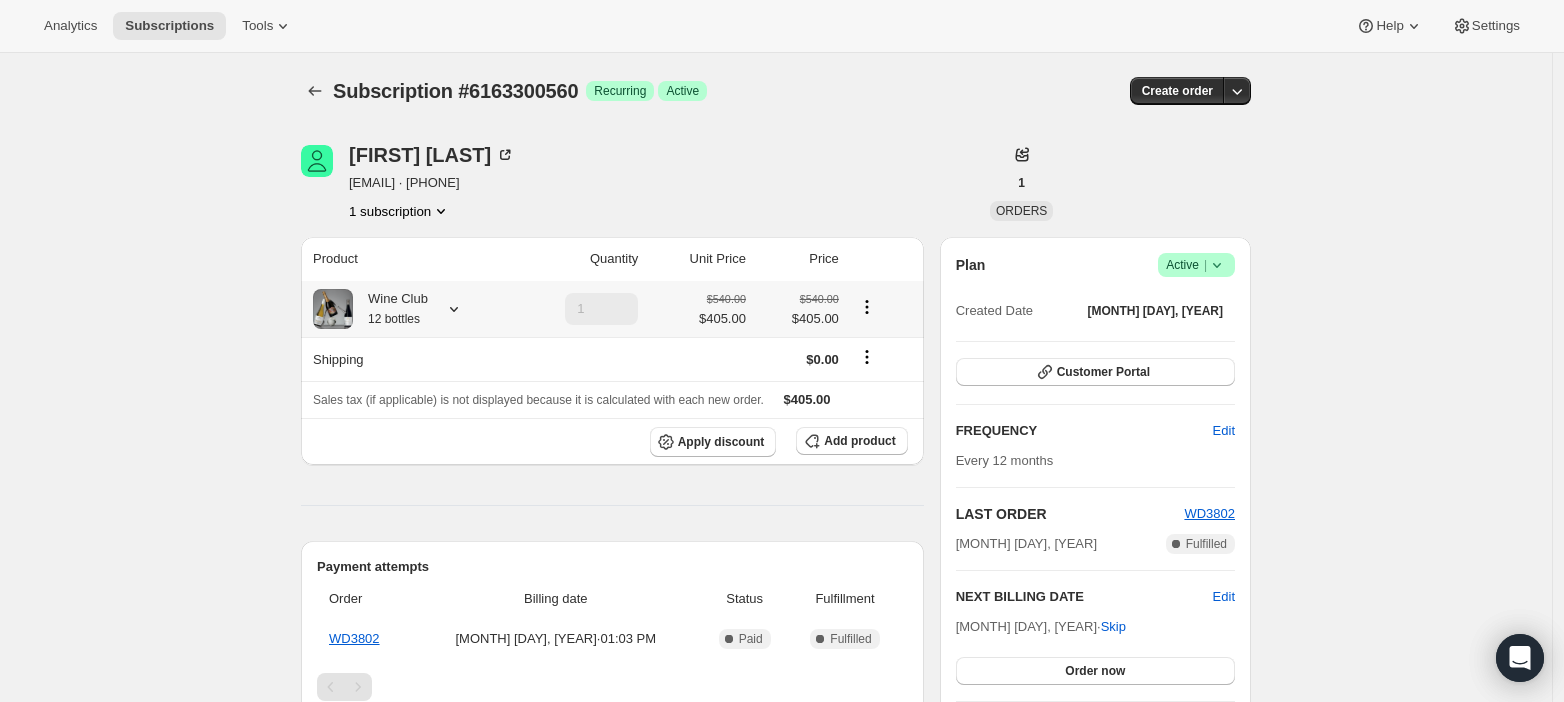 click 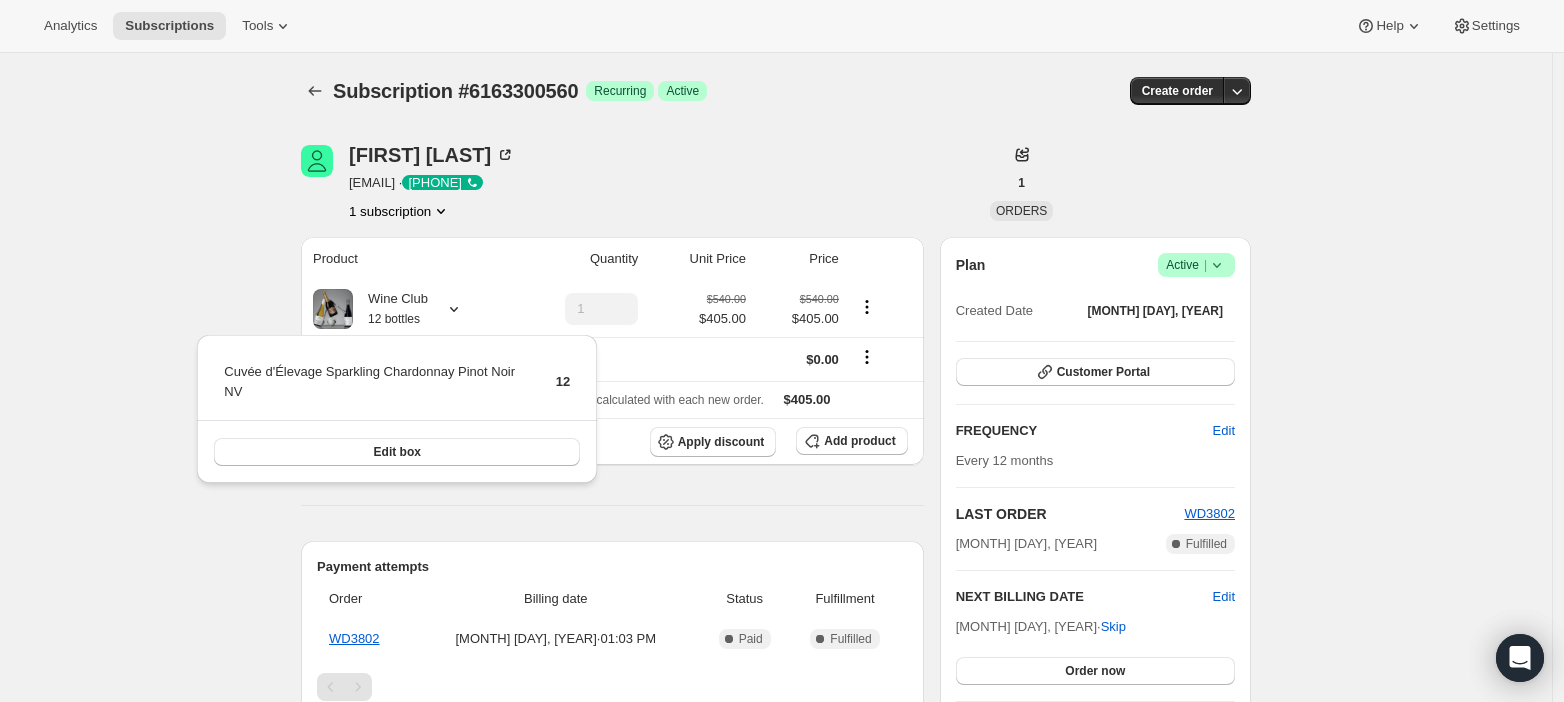 click on "Subscription # [NUMBER]. This page is ready Subscription # [NUMBER] Success Recurring Success Active Create order [FIRST]   [LAST] [EMAIL] ·  [PHONE] 1 subscription 1 ORDERS Product Quantity Unit Price Price Wine Club 12 bottles 1 [PRICE] [PRICE] [PRICE] [PRICE] Shipping [PRICE] Sales tax (if applicable) is not displayed because it is calculated with each new order.   [PRICE] Apply discount Add product Payment attempts Order Billing date Status Fulfillment [ID] [MONTH] [DAY], [YEAR]  ·  [TIME]  Complete Paid  Complete Fulfilled Timeline [MONTH] [DAY], [YEAR] Shipping rate updated from  [PRICE]  to  [PRICE]  via  Awtomic application .  View bulk process [TIME] [MONTH] [DAY], [YEAR] [FIRST] [LAST]  created the subscription order.  View order [TIME] Plan Success Active | Created Date [MONTH] [DAY], [YEAR] Customer Portal FREQUENCY Edit Every 12 months LAST ORDER [ID] [MONTH] [DAY], [YEAR]  Complete Fulfilled NEXT BILLING DATE Edit [MONTH] [DAY], [YEAR]   ·  Skip Order now Batching Settings Add Notes Edit No notes from customer" at bounding box center (776, 697) 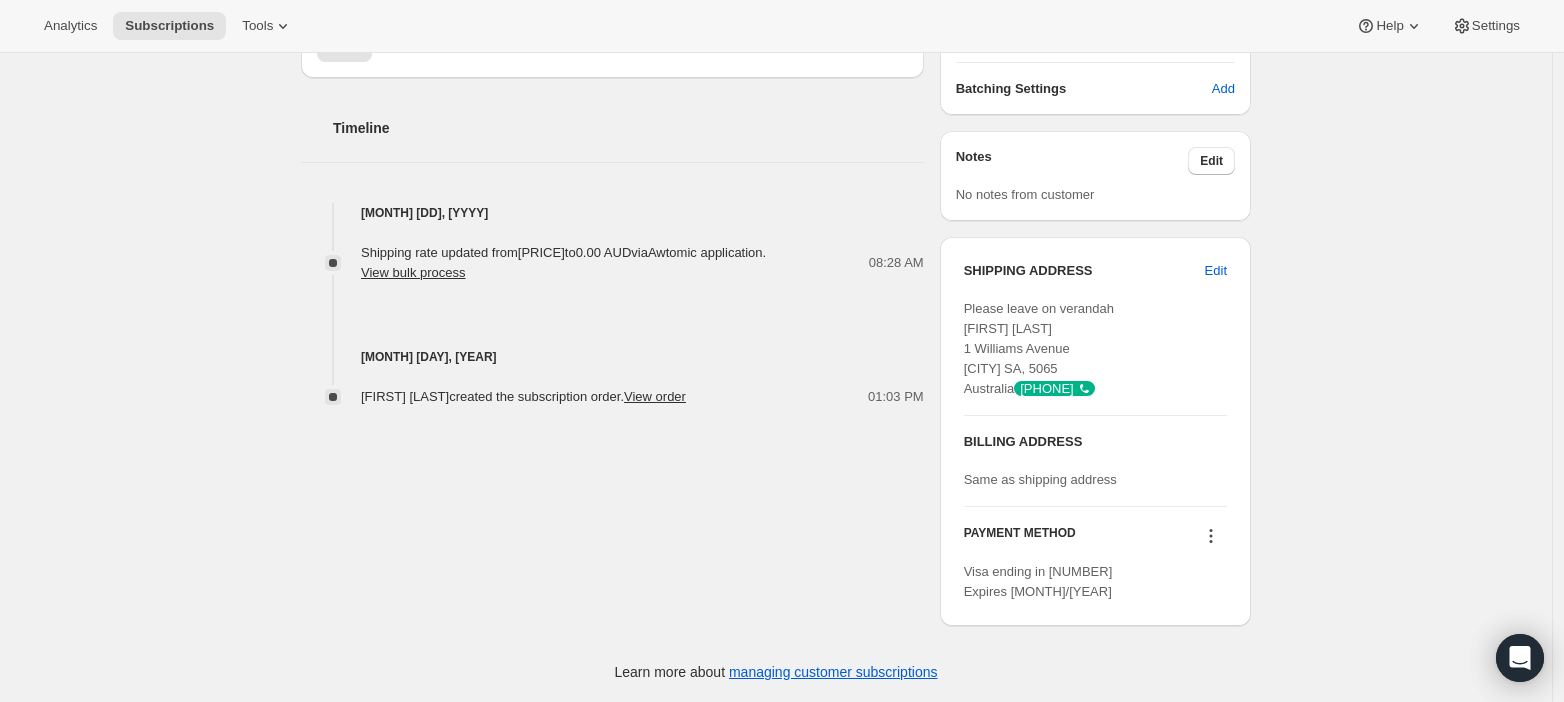 scroll, scrollTop: 0, scrollLeft: 0, axis: both 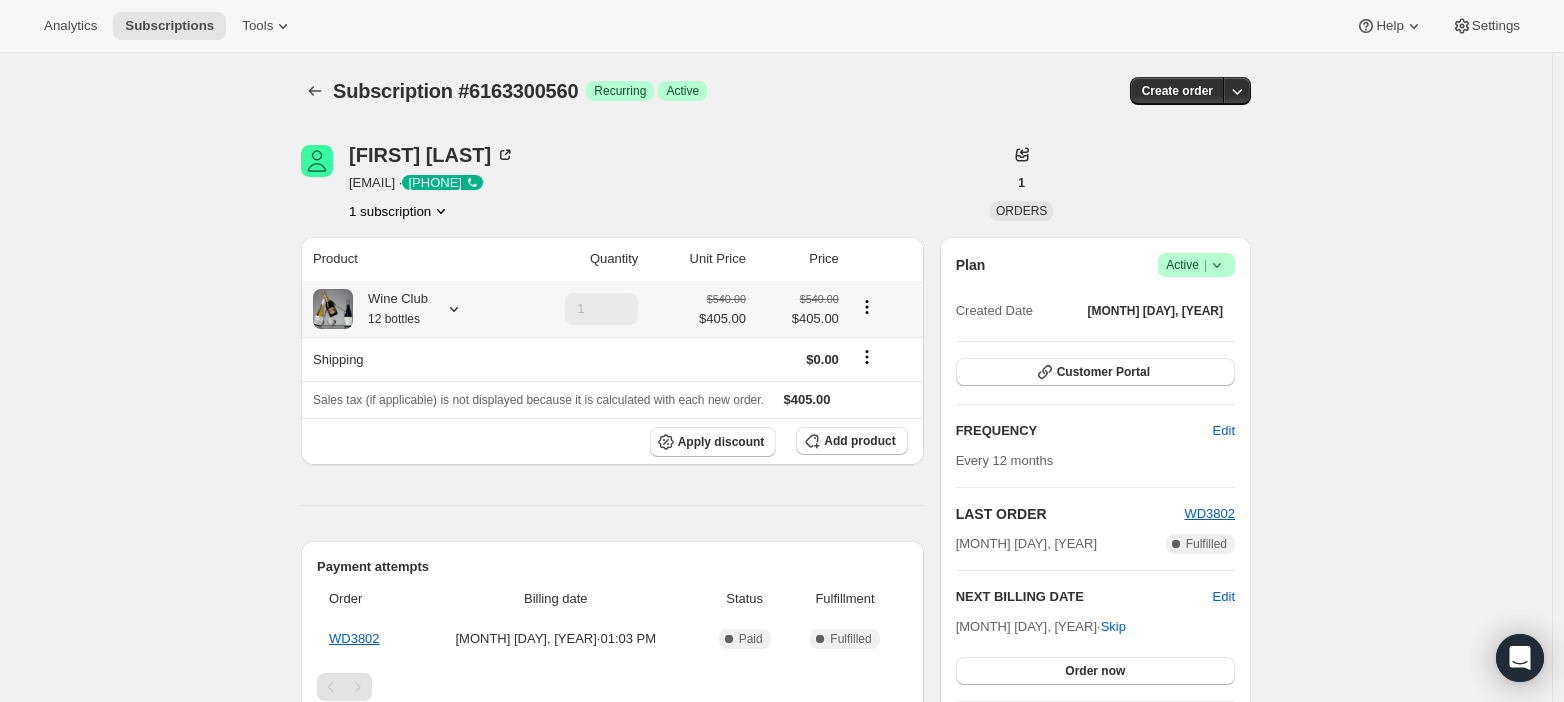 click 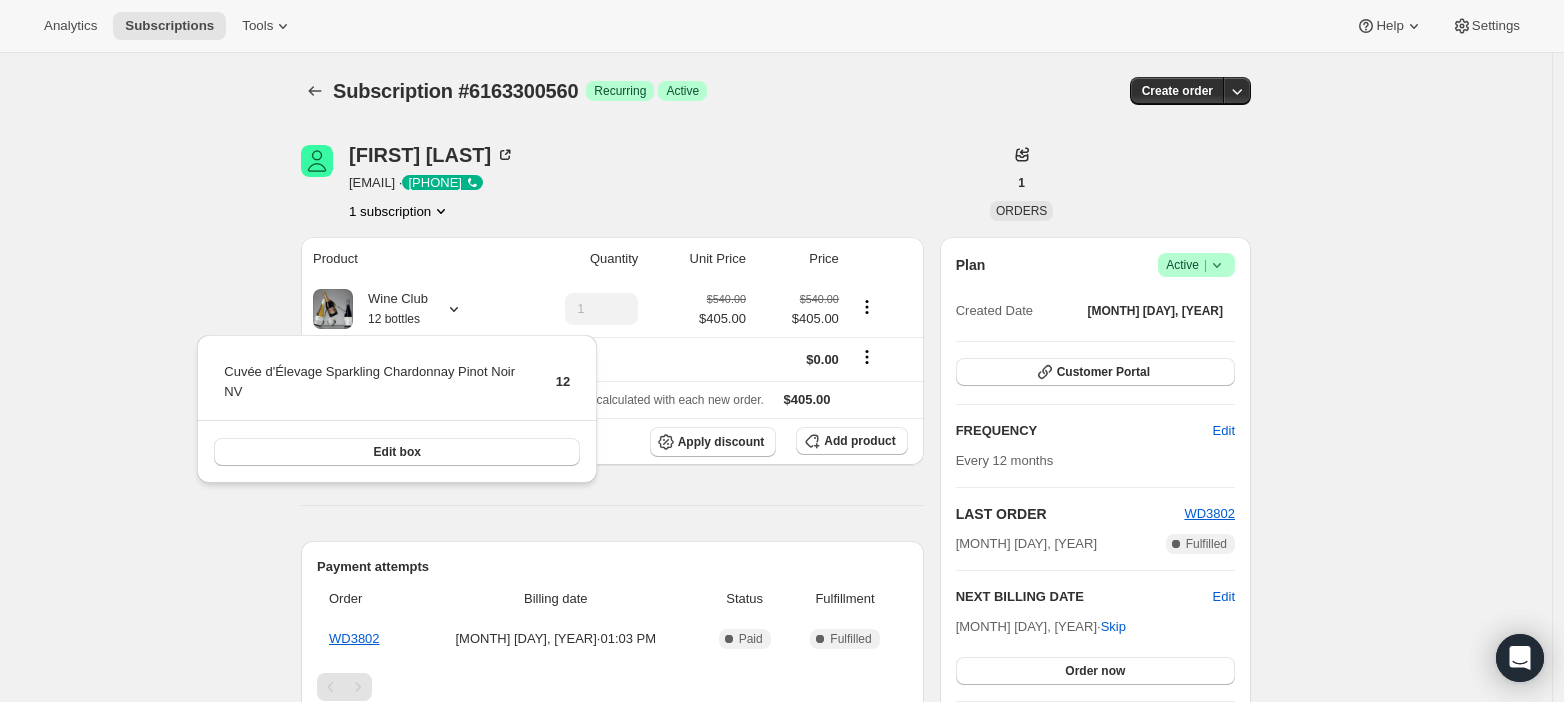 click on "Subscription # [NUMBER]. This page is ready Subscription # [NUMBER] Success Recurring Success Active Create order [FIRST]   [LAST] [EMAIL] ·  [PHONE] 1 subscription 1 ORDERS Product Quantity Unit Price Price Wine Club 12 bottles 1 [PRICE] [PRICE] [PRICE] [PRICE] Shipping [PRICE] Sales tax (if applicable) is not displayed because it is calculated with each new order.   [PRICE] Apply discount Add product Payment attempts Order Billing date Status Fulfillment [ID] [MONTH] [DAY], [YEAR]  ·  [TIME]  Complete Paid  Complete Fulfilled Timeline [MONTH] [DAY], [YEAR] Shipping rate updated from  [PRICE]  to  [PRICE]  via  Awtomic application .  View bulk process [TIME] [MONTH] [DAY], [YEAR] [FIRST] [LAST]  created the subscription order.  View order [TIME] Plan Success Active | Created Date [MONTH] [DAY], [YEAR] Customer Portal FREQUENCY Edit Every 12 months LAST ORDER [ID] [MONTH] [DAY], [YEAR]  Complete Fulfilled NEXT BILLING DATE Edit [MONTH] [DAY], [YEAR]   ·  Skip Order now Batching Settings Add Notes Edit No notes from customer" at bounding box center (776, 697) 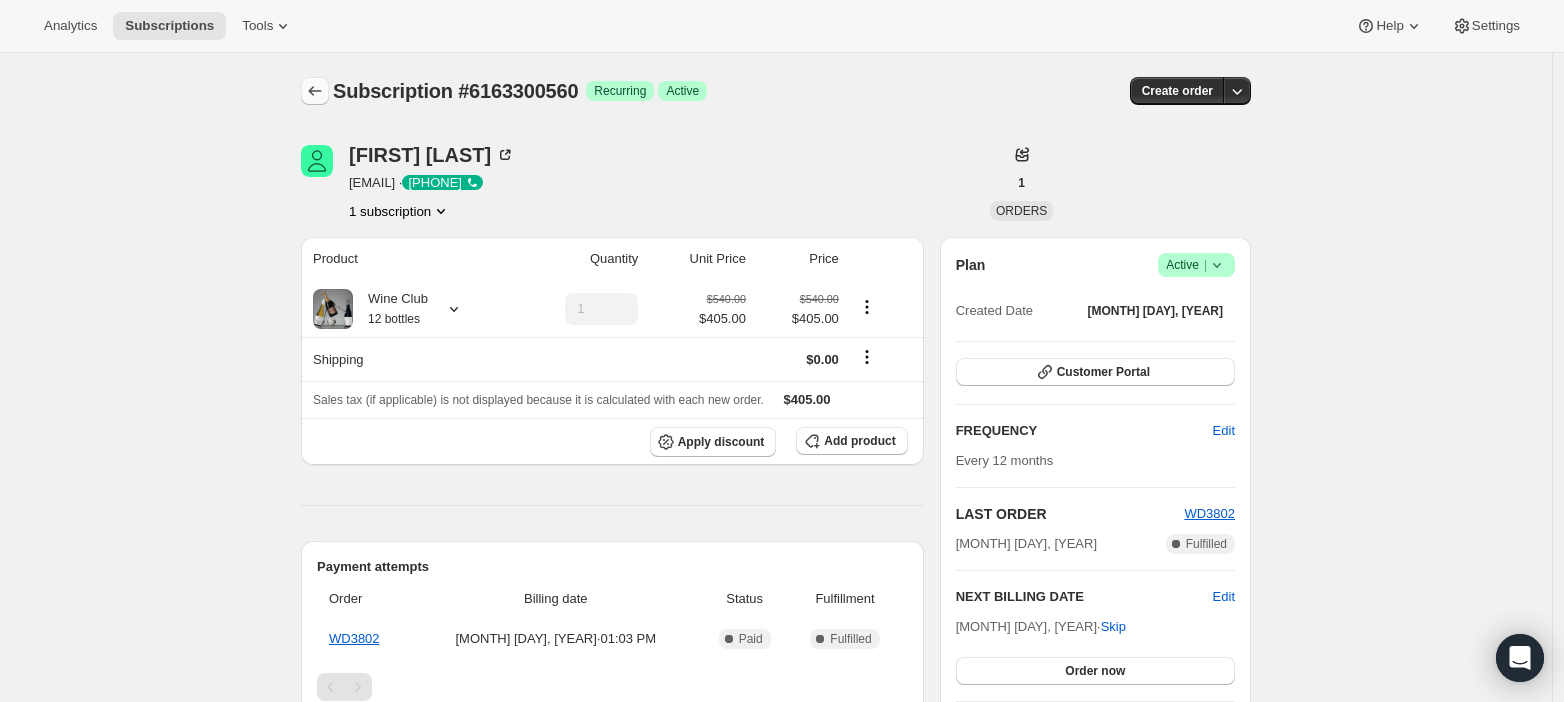 click 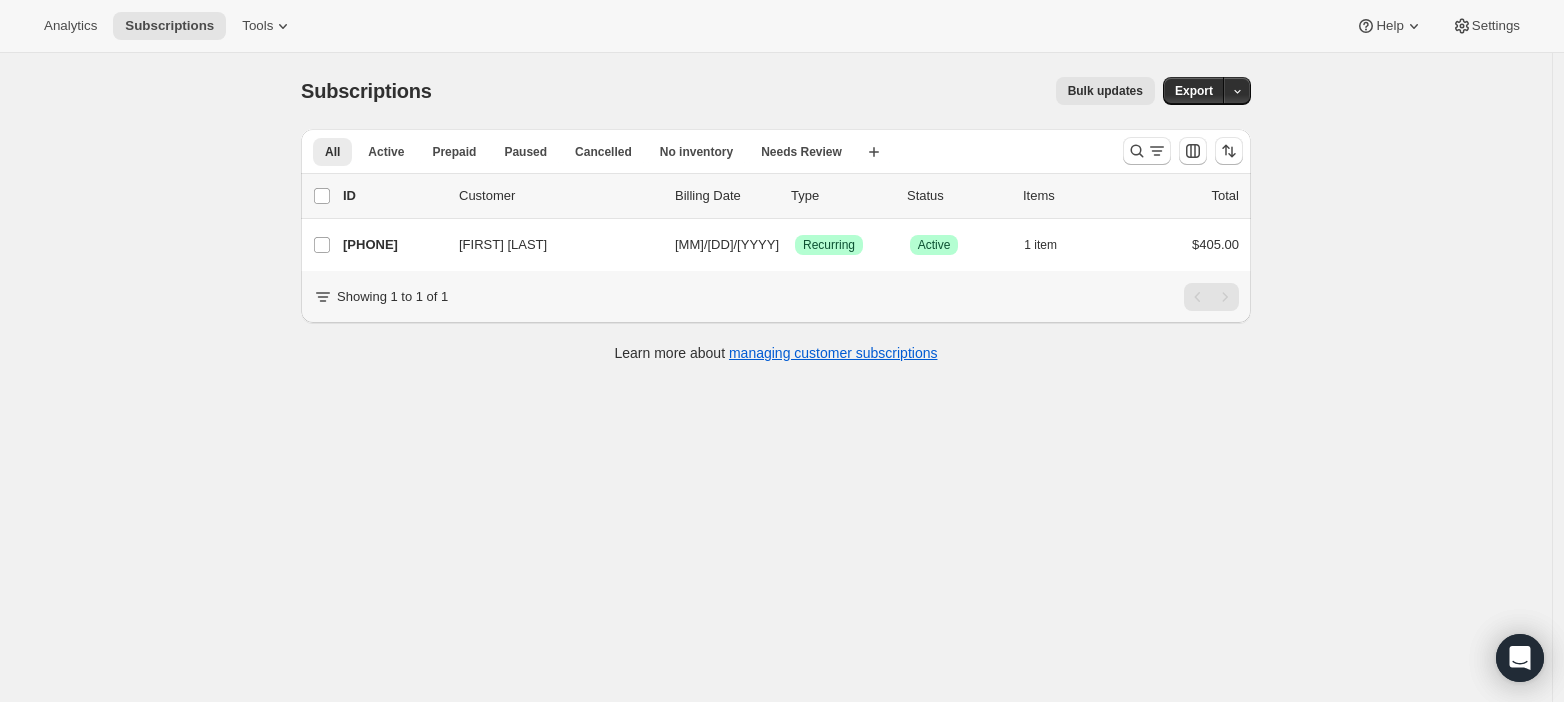 click on "Subscriptions. This page is ready Subscriptions Bulk updates More actions Bulk updates Export All Active Prepaid Paused Cancelled No inventory Needs Review More views All Active Prepaid Paused Cancelled No inventory Needs Review More views Create new view 0 selected Update next billing date Change status Showing 2 subscriptions Select all 2 subscriptions Showing 2 subscriptions Select Select all 2 subscriptions 0 selected list header ID Customer Billing Date Type Status Items Total [FIRST] [LAST] [PHONE] [FIRST] [LAST] [DATE] Success Recurring Success Active 1   item [PRICE] Showing 1 to 1 of 1 Learn more about   managing customer subscriptions" at bounding box center (776, 404) 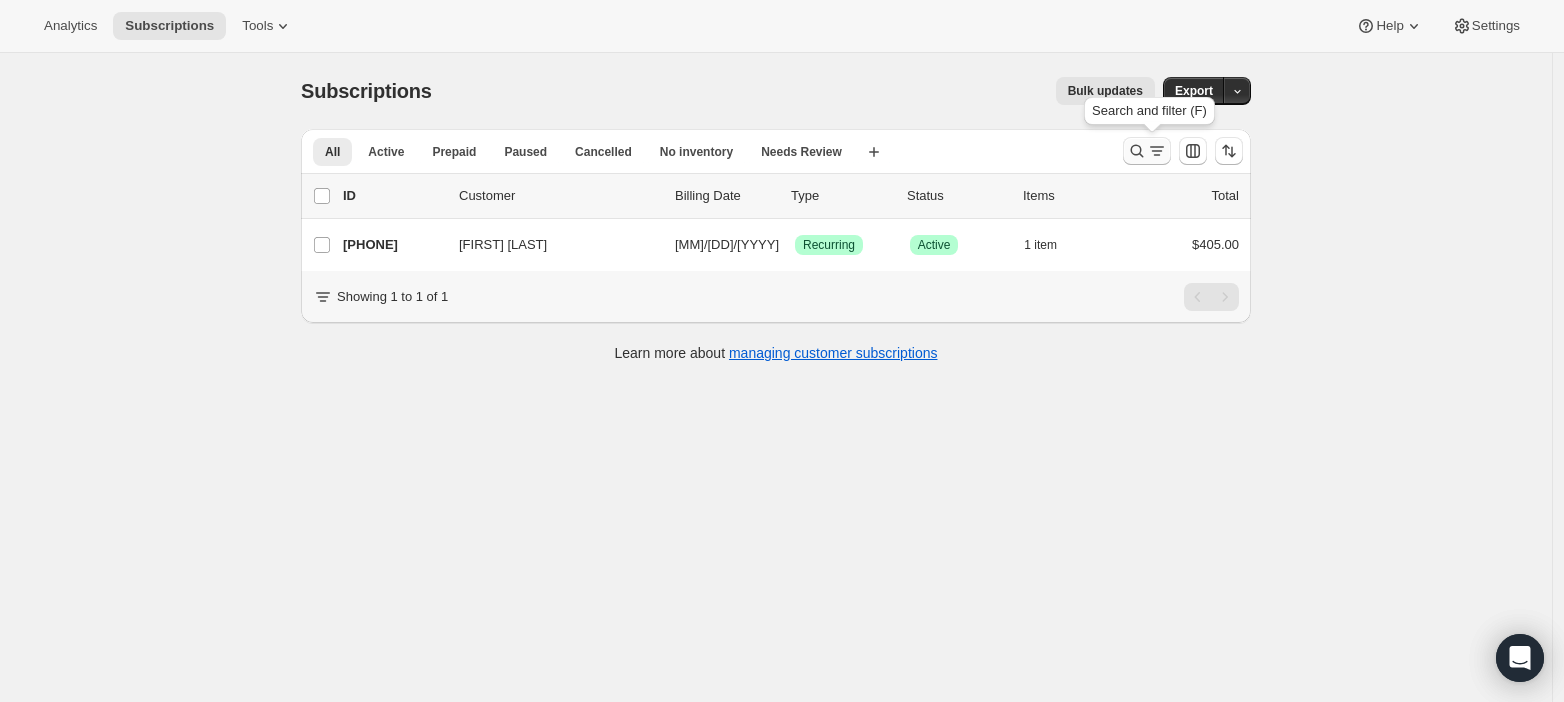 click 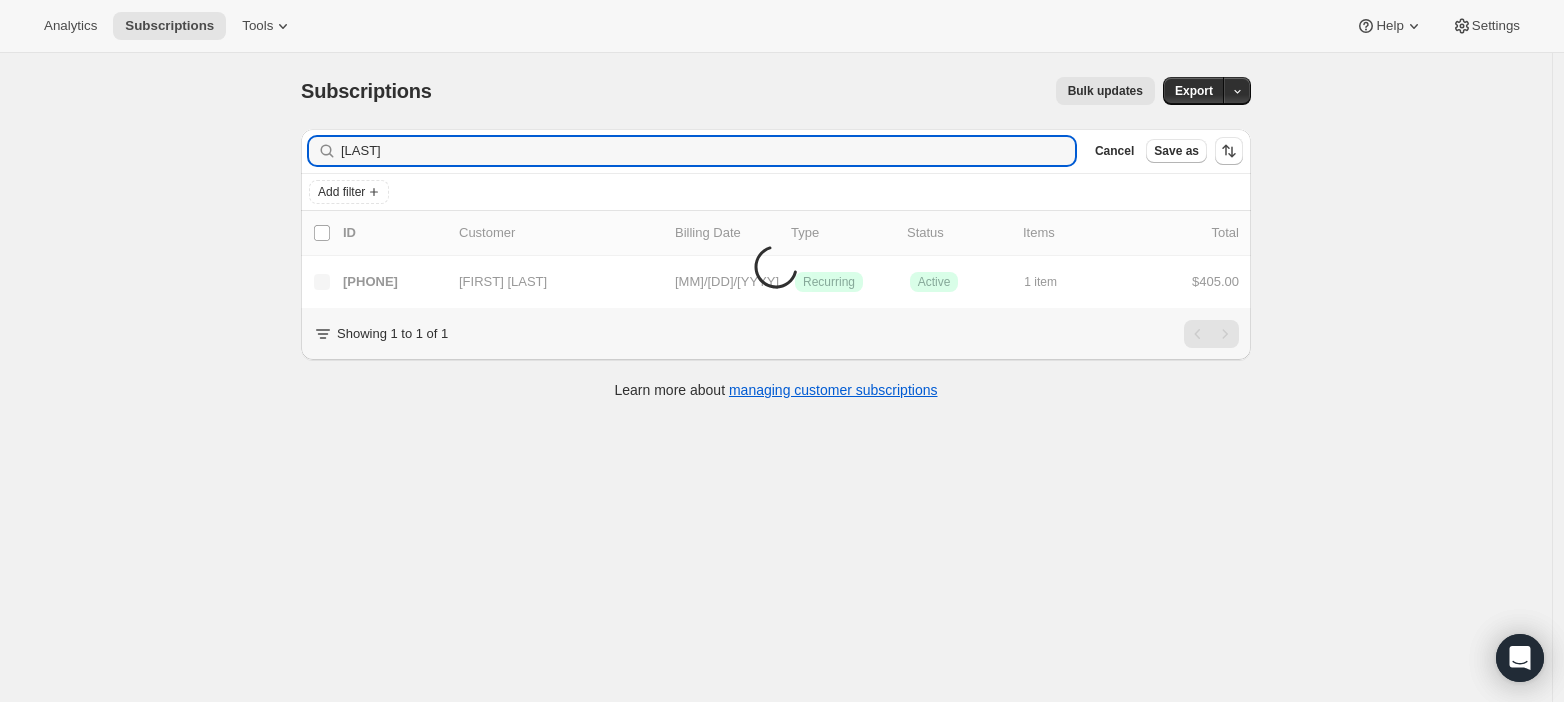 type on "g" 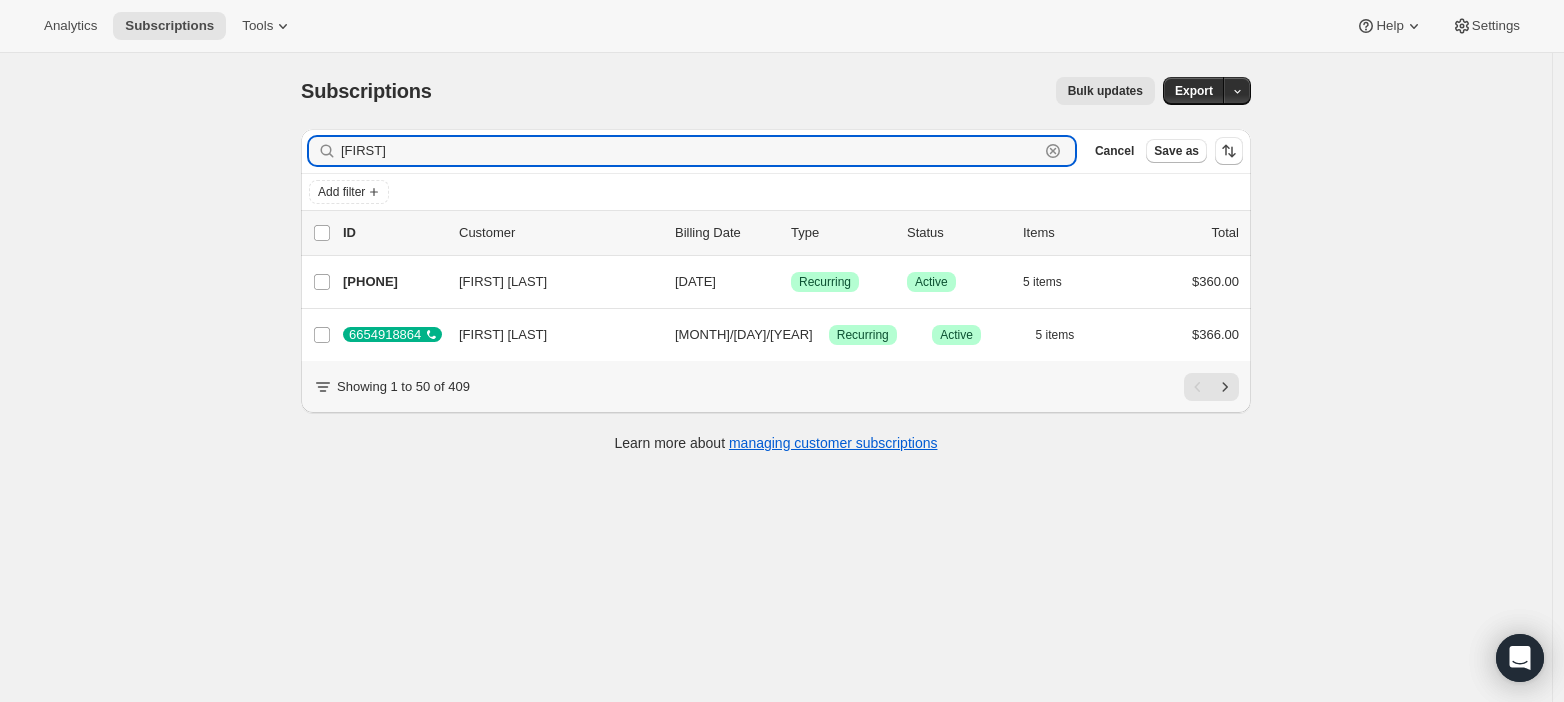 drag, startPoint x: 436, startPoint y: 154, endPoint x: 289, endPoint y: 152, distance: 147.01361 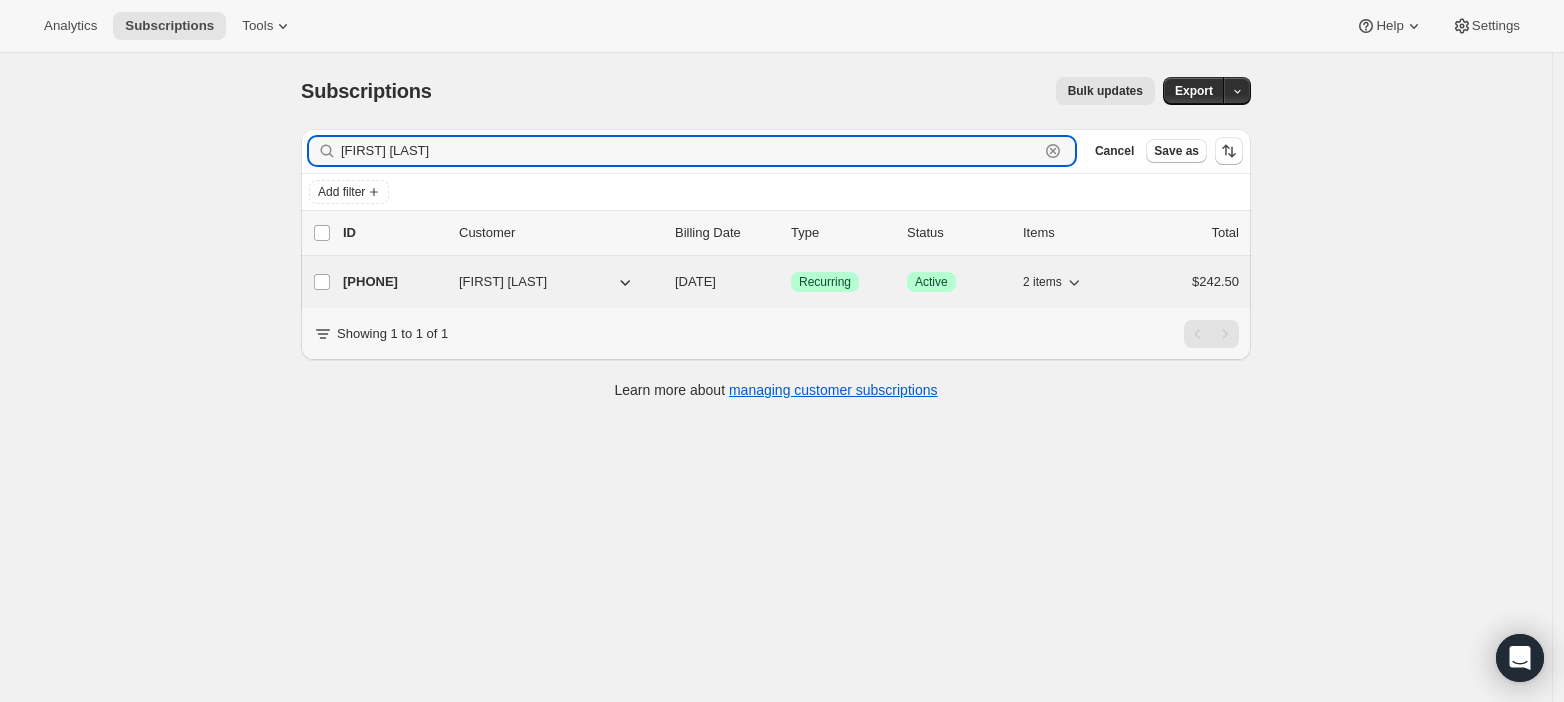 type on "[FIRST] [LAST]" 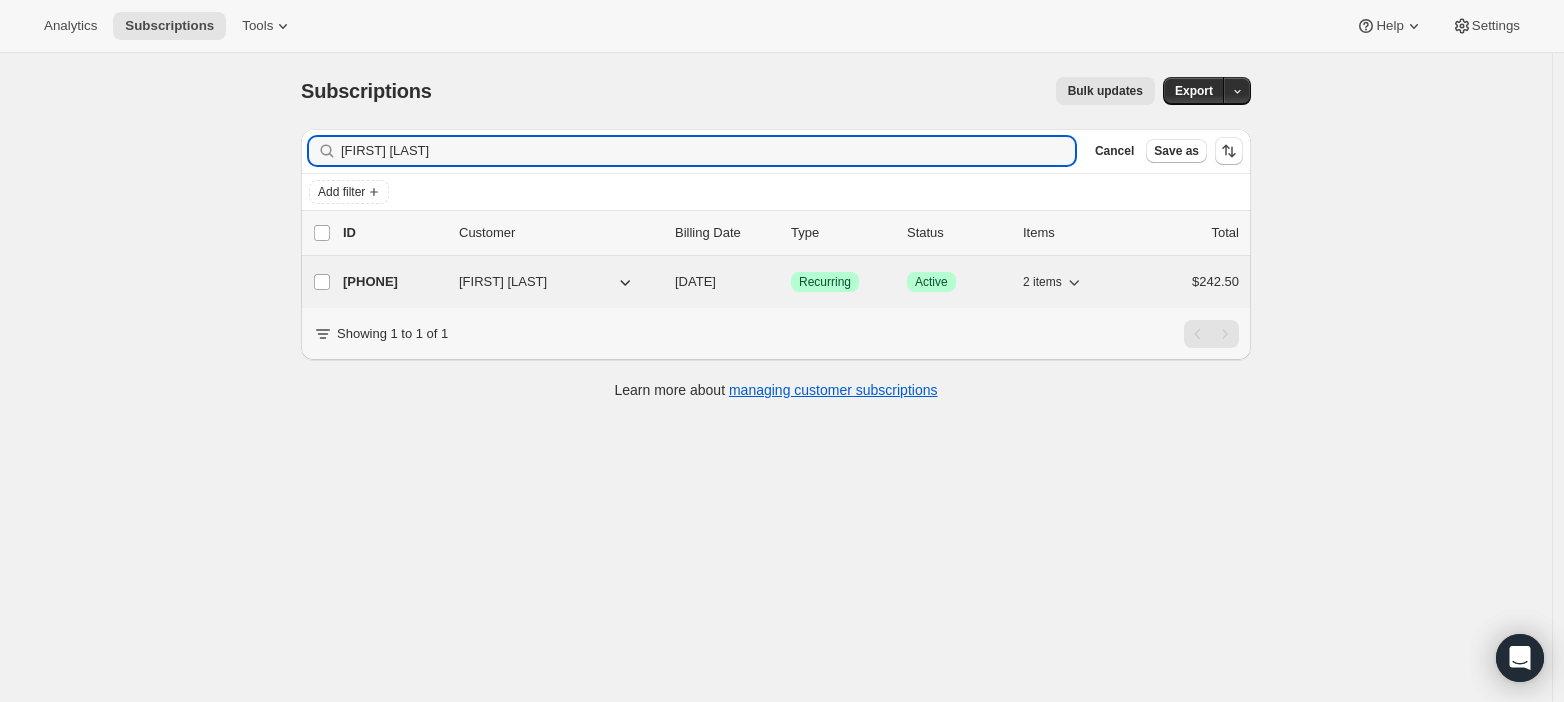 click on "[FIRST] [LAST]" at bounding box center [503, 282] 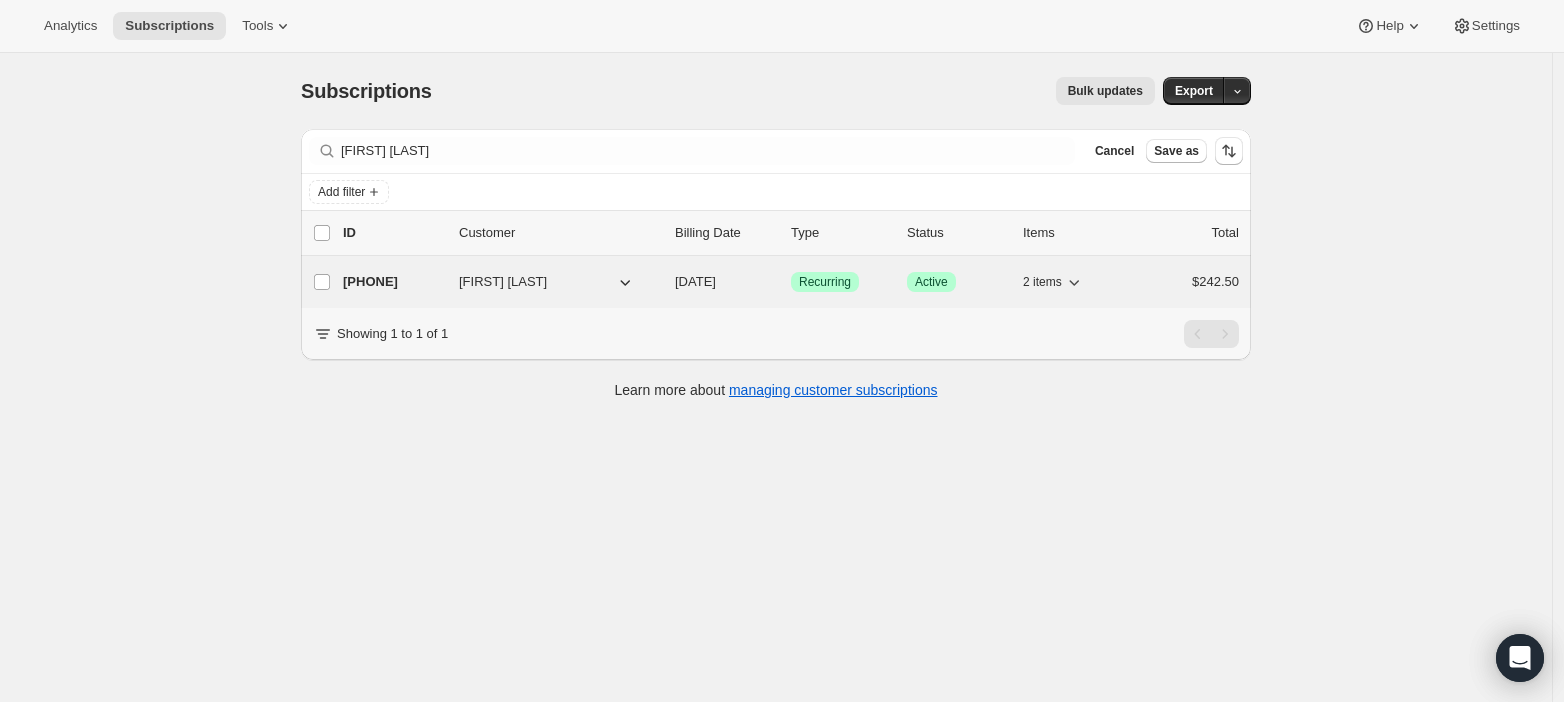 click on "[DATE]" at bounding box center (725, 282) 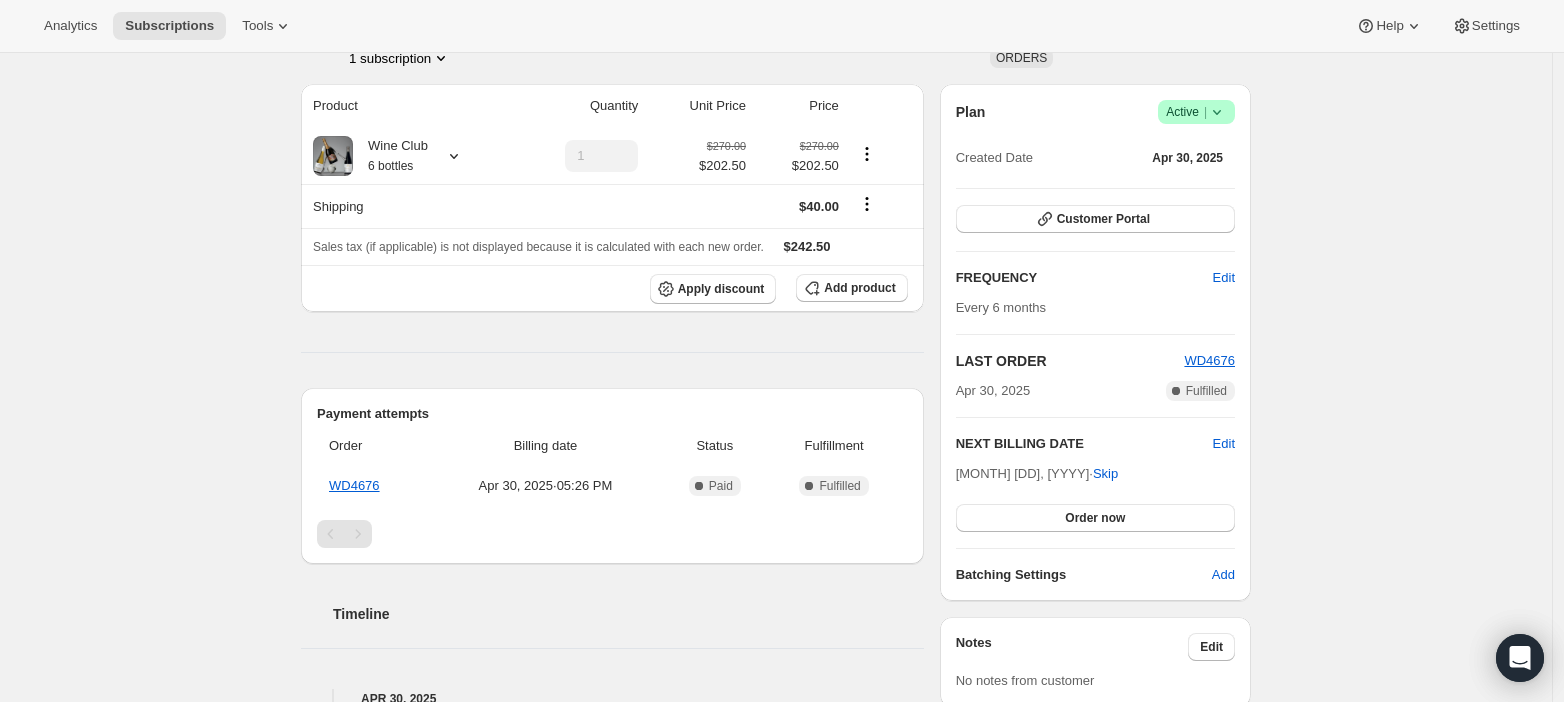 scroll, scrollTop: 149, scrollLeft: 0, axis: vertical 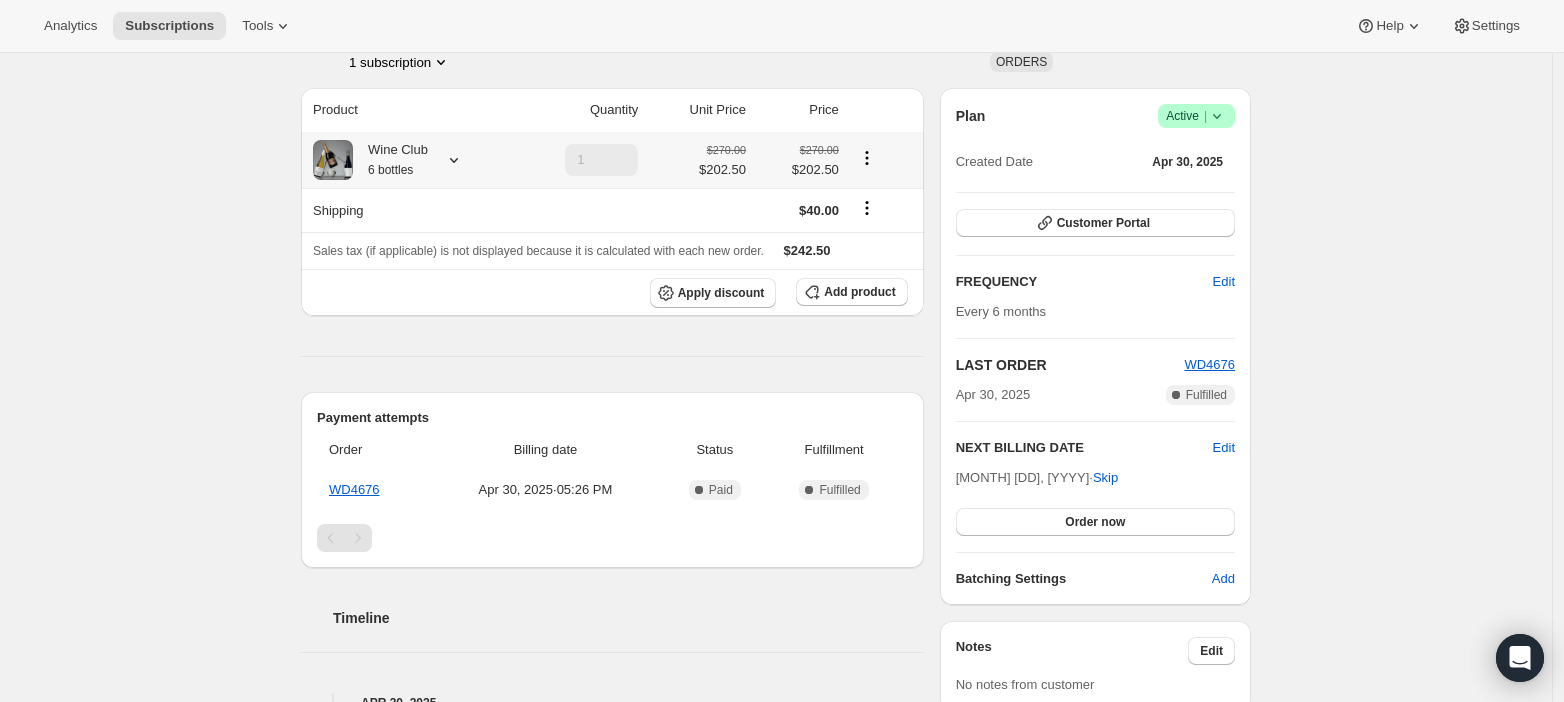 click 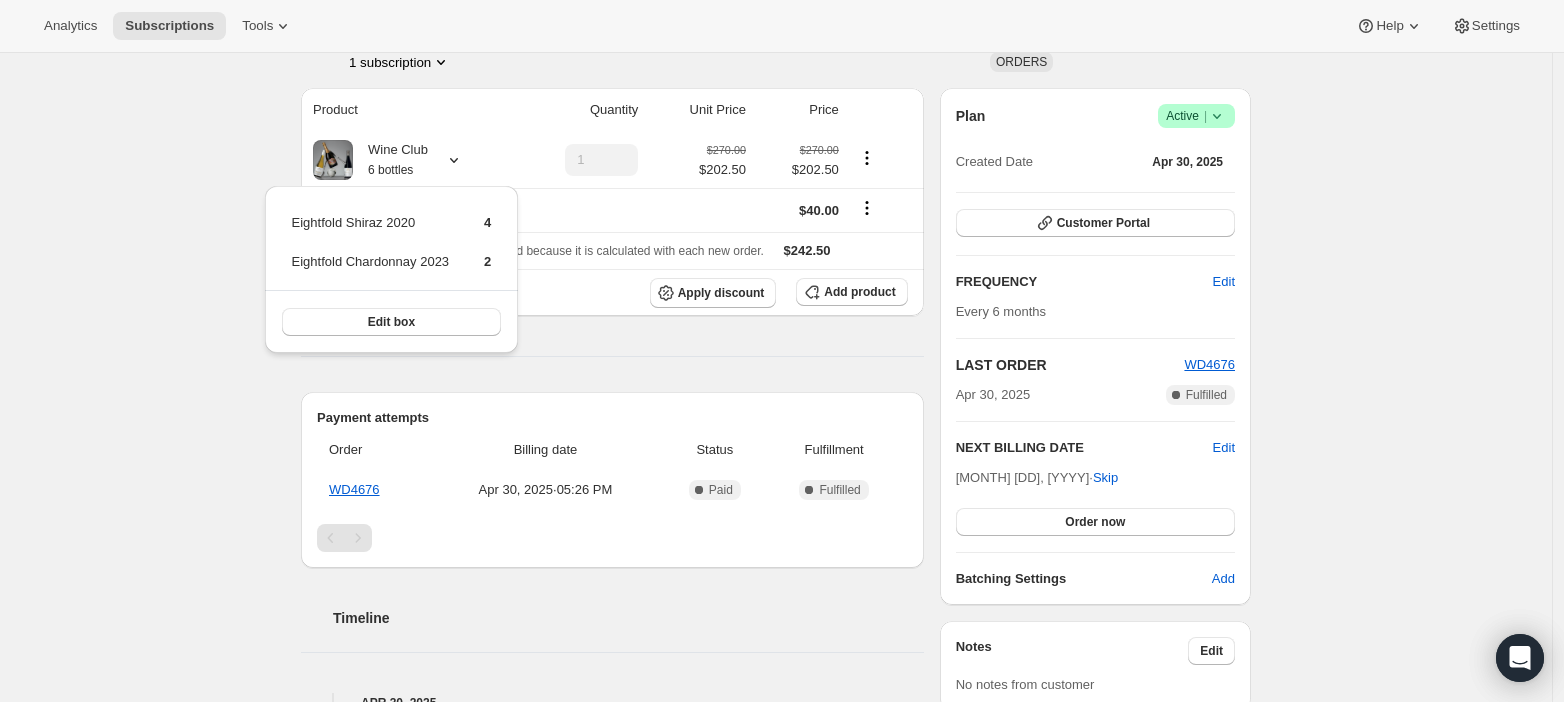 click on "Subscription #6559727824. This page is ready Subscription #6559727824 Success Recurring Success Active Create order [FIRST] [LAST] [EMAIL] · [PHONE] 1 subscription 1 ORDERS Product Quantity Unit Price Price Wine Club 6 bottles 1 $270.00 $202.50 $270.00 $202.50 Shipping $40.00 Sales tax (if applicable) is not displayed because it is calculated with each new order.  $242.50 Apply discount Add product Payment attempts Order Billing date Status Fulfillment WD4676 Apr 30, 2025  ·  05:26 PM  Complete Paid  Complete Fulfilled Timeline Apr 30, 2025 [FIRST] [LAST]  created the subscription order.  View order 05:26 PM Plan Success Active | Created Date Apr 30, 2025 Customer Portal FREQUENCY Edit Every 6 months LAST ORDER WD4676 Apr 30, 2025  Complete Fulfilled NEXT BILLING DATE Edit Oct 30, 2025   ·  Skip Order now Batching Settings Add Notes Edit No notes from customer SHIPPING ADDRESS Edit [FIRST] [LAST]
[NUMBER]/[NUMBER] [STREET]
leave at front door
[CITY] [STATE], [POSTAL_CODE]
[COUNTRY]
[PHONE]" at bounding box center [776, 568] 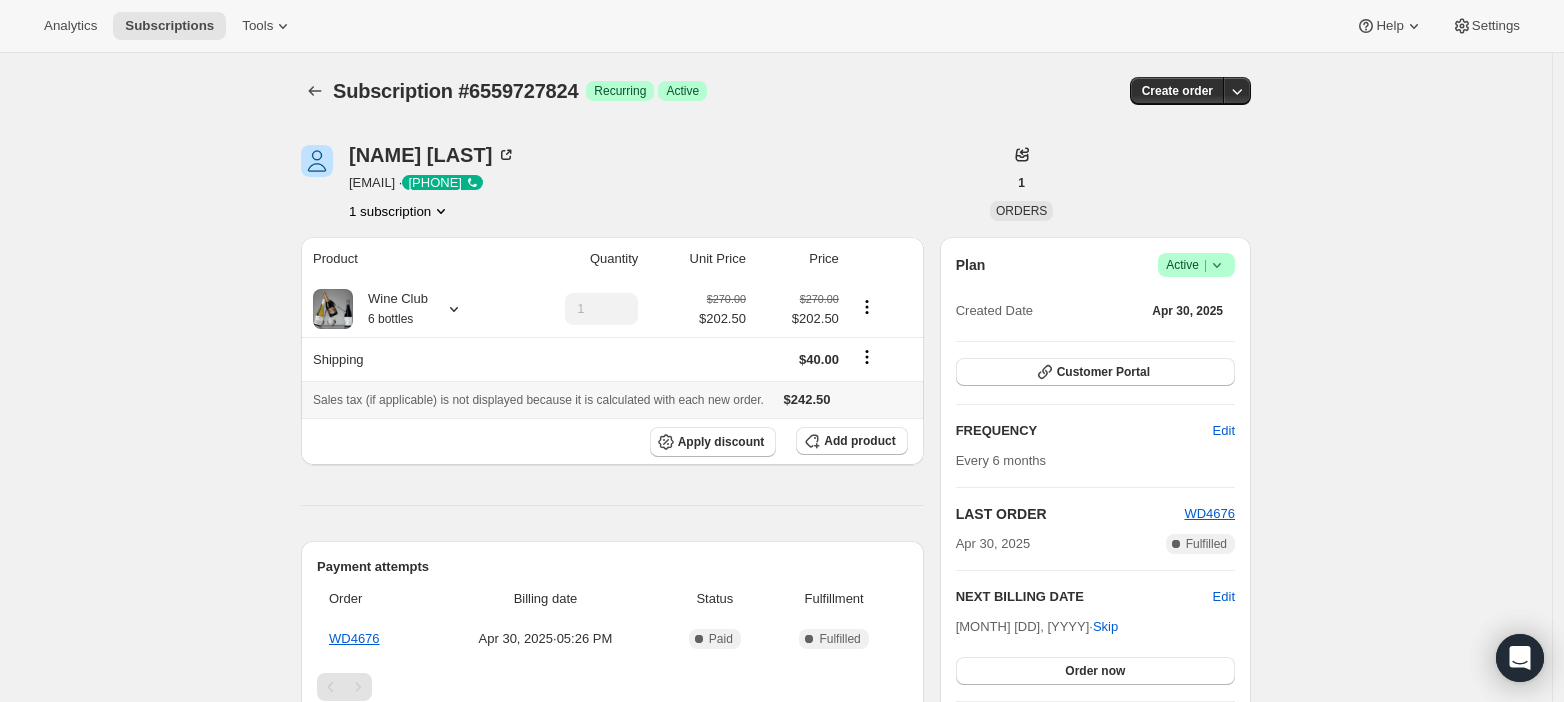 scroll, scrollTop: 4, scrollLeft: 0, axis: vertical 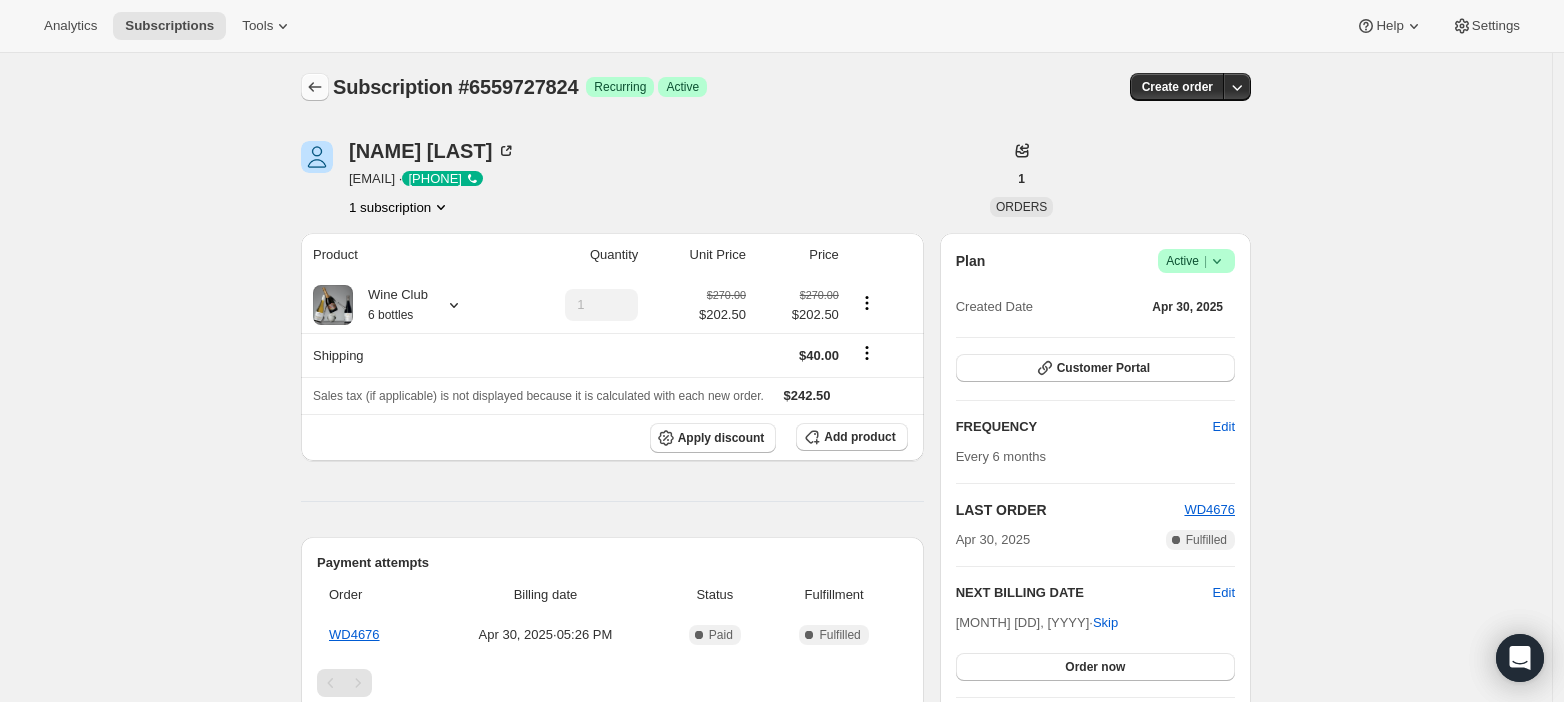 click 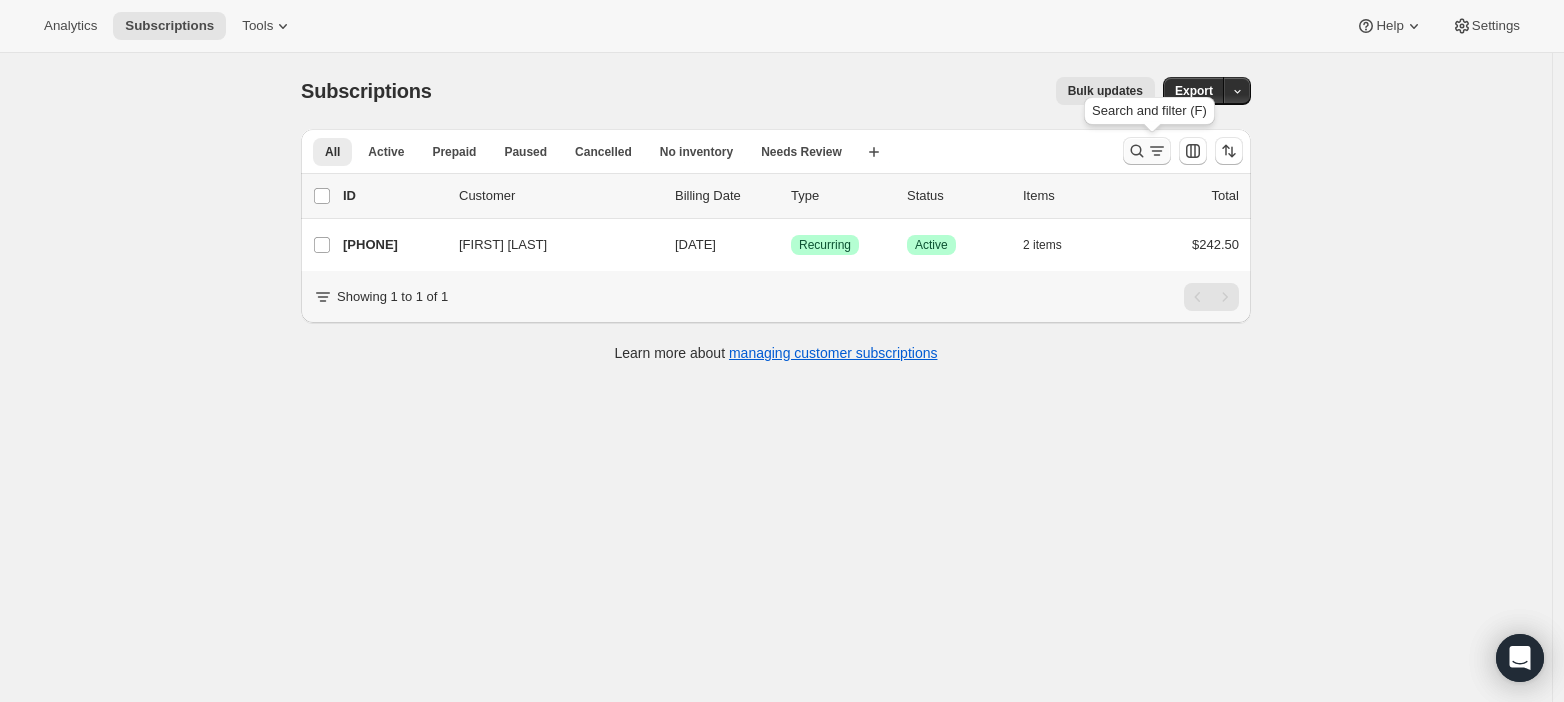 click 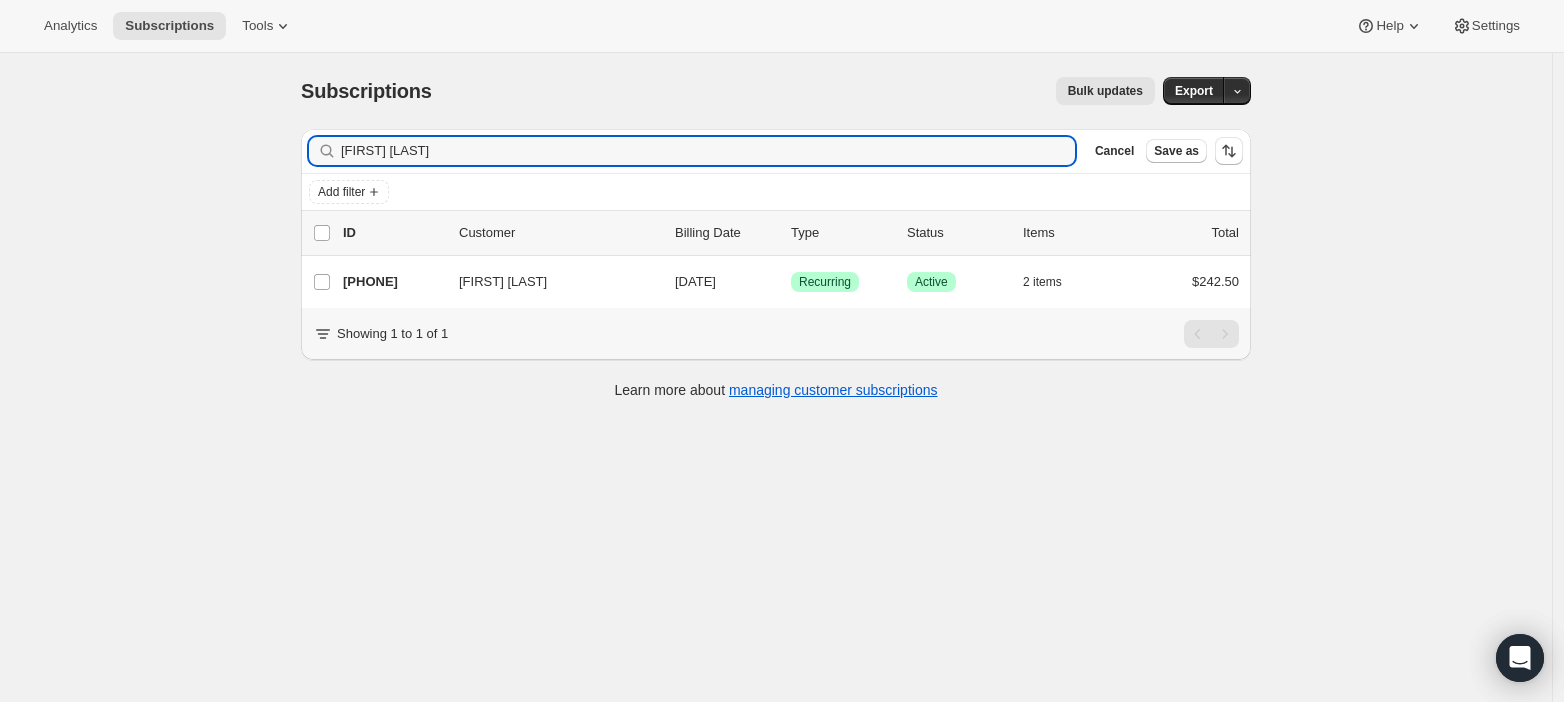 drag, startPoint x: 435, startPoint y: 155, endPoint x: 88, endPoint y: 163, distance: 347.0922 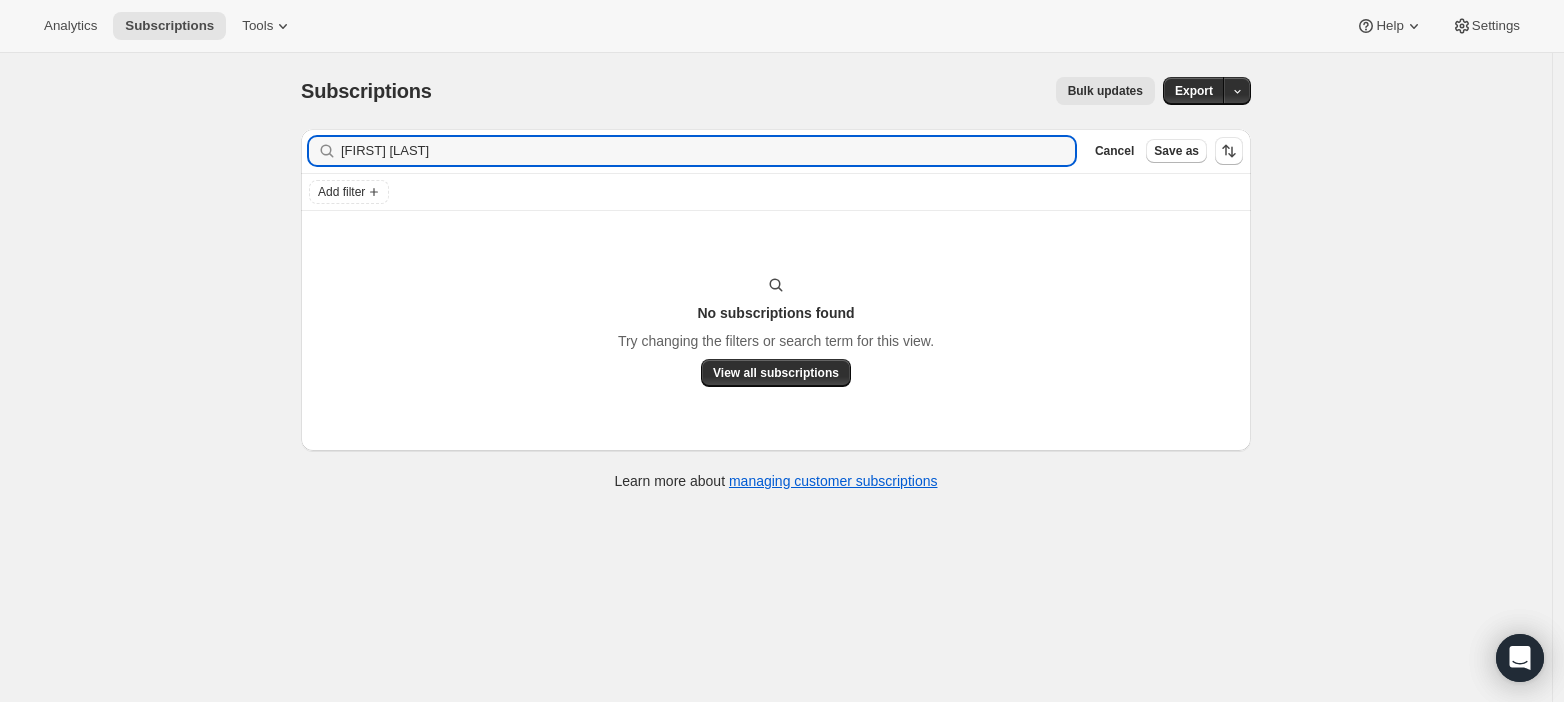 drag, startPoint x: 451, startPoint y: 148, endPoint x: 241, endPoint y: 144, distance: 210.03809 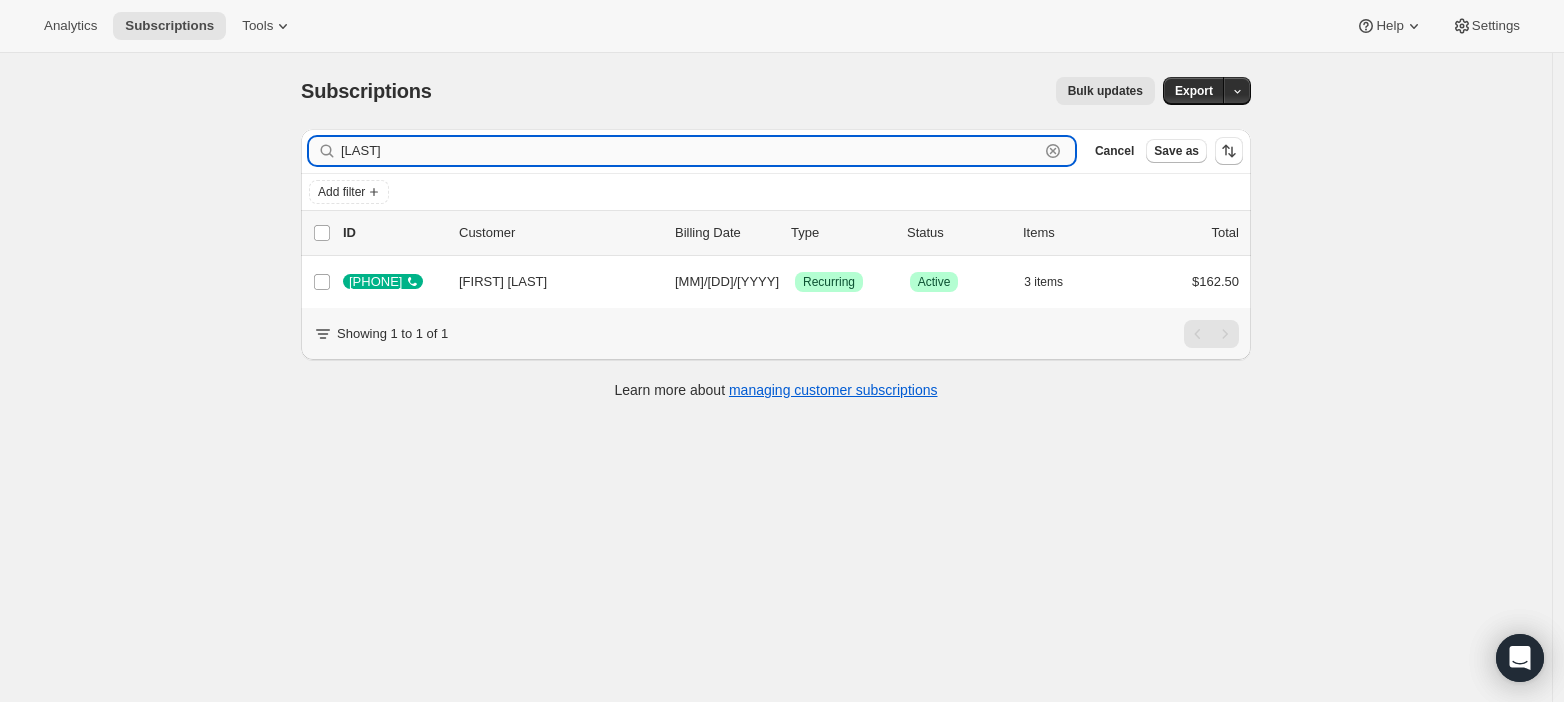click on "[LAST]" at bounding box center [690, 151] 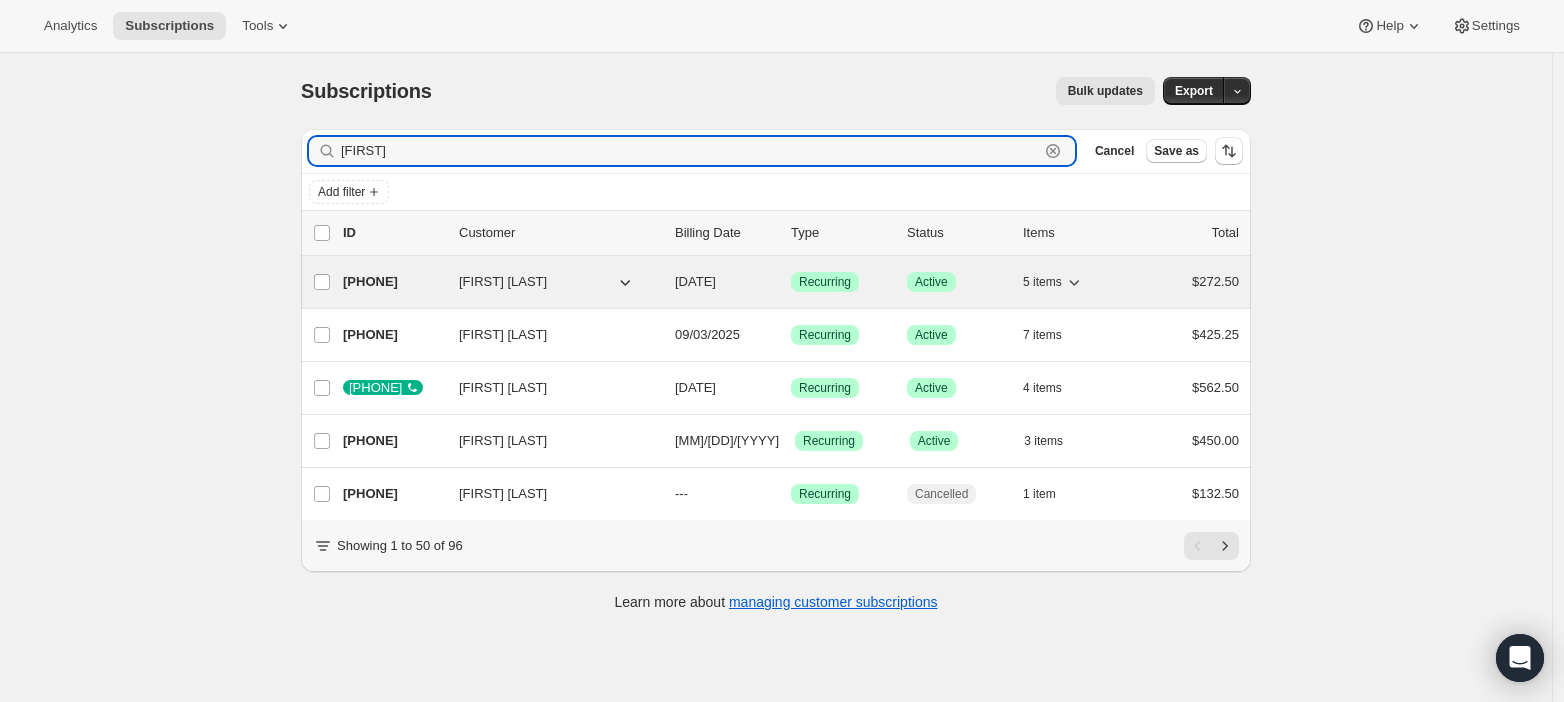 type on "[FIRST]" 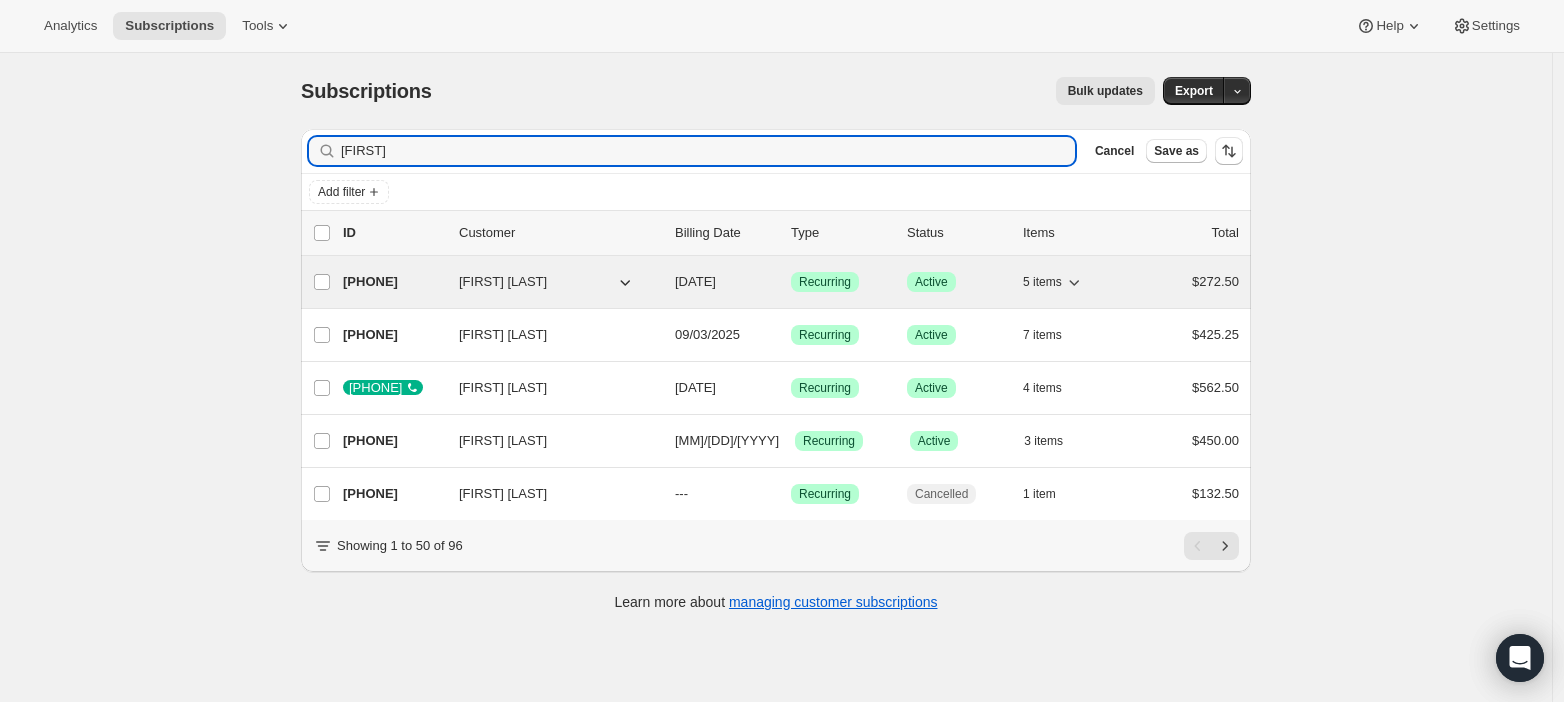 click on "Recurring" at bounding box center [825, 282] 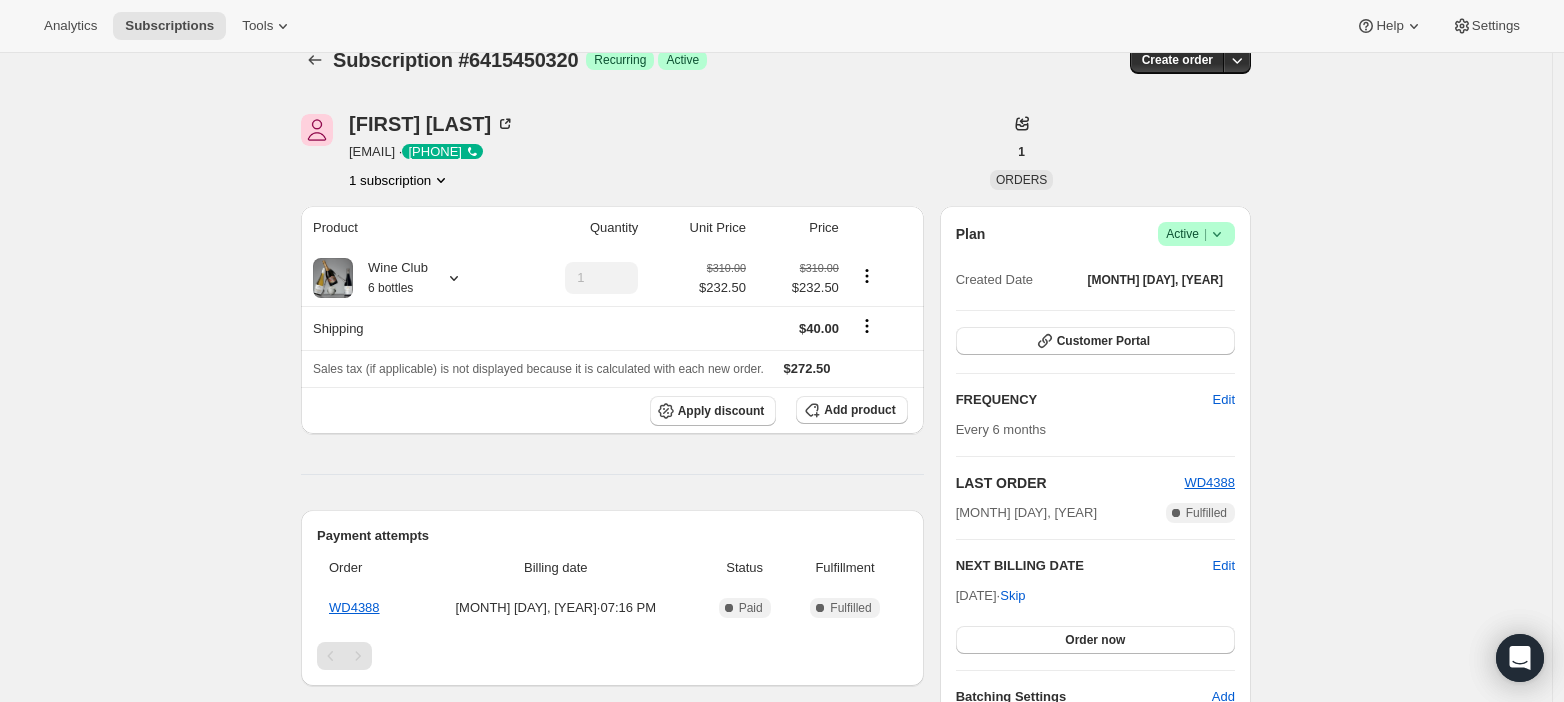 scroll, scrollTop: 0, scrollLeft: 0, axis: both 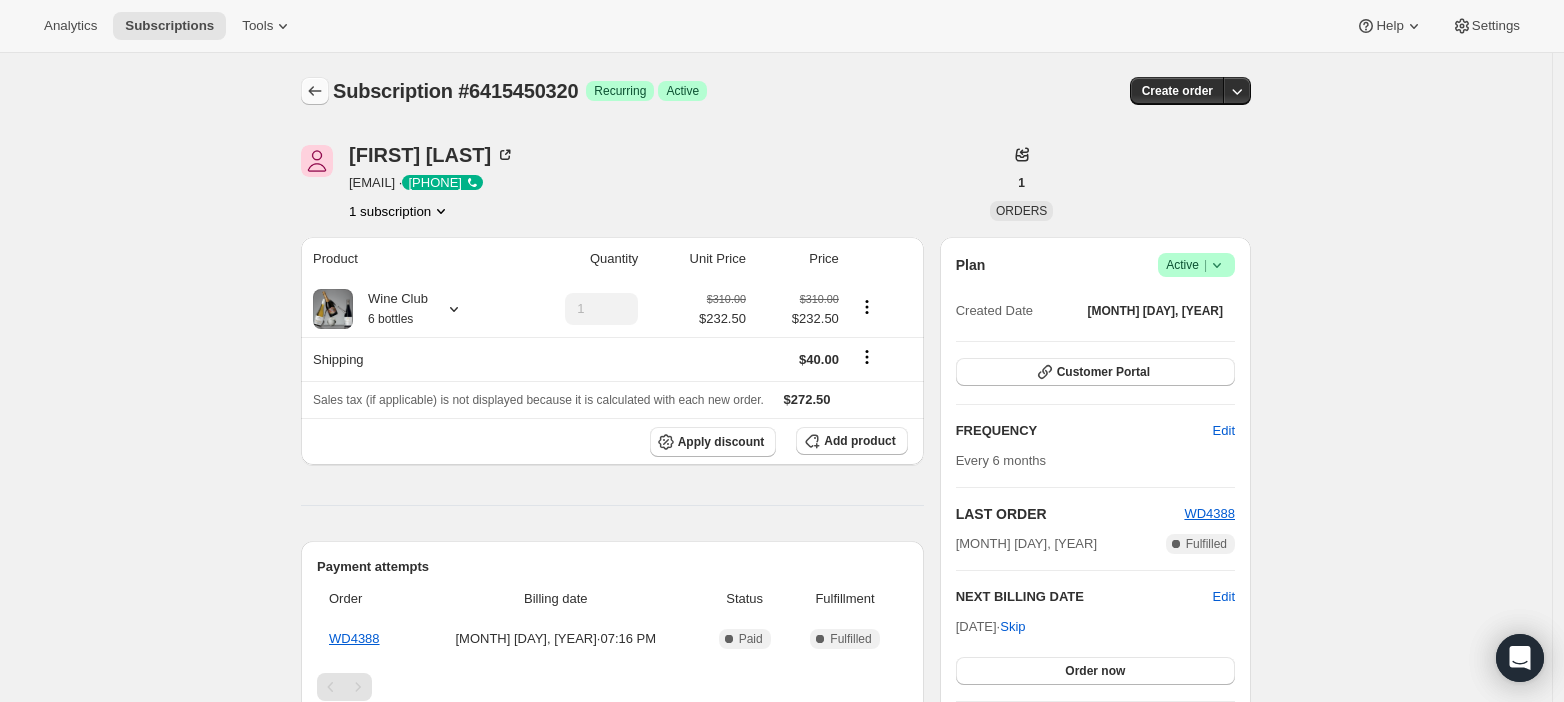 click 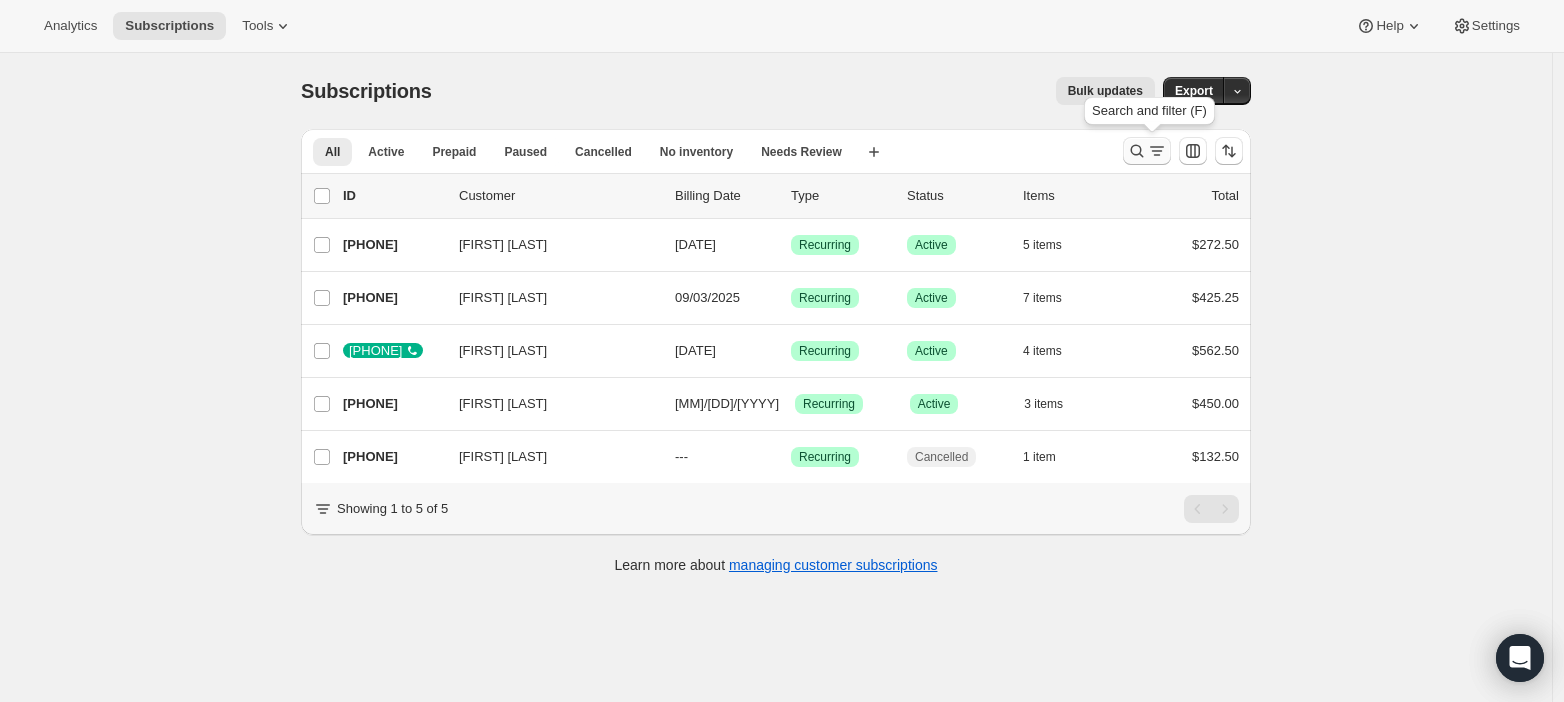 click at bounding box center (1147, 151) 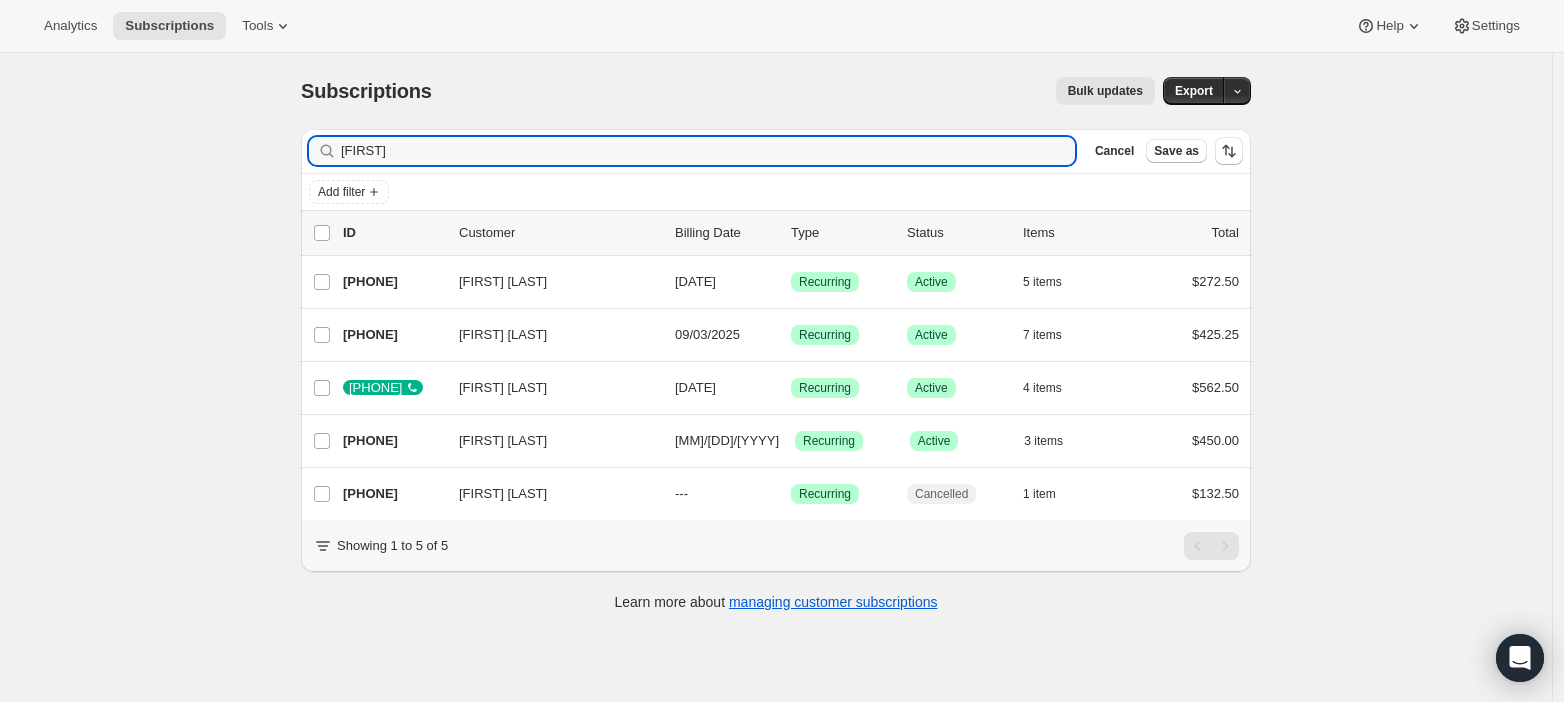 drag, startPoint x: 448, startPoint y: 155, endPoint x: 41, endPoint y: 116, distance: 408.8643 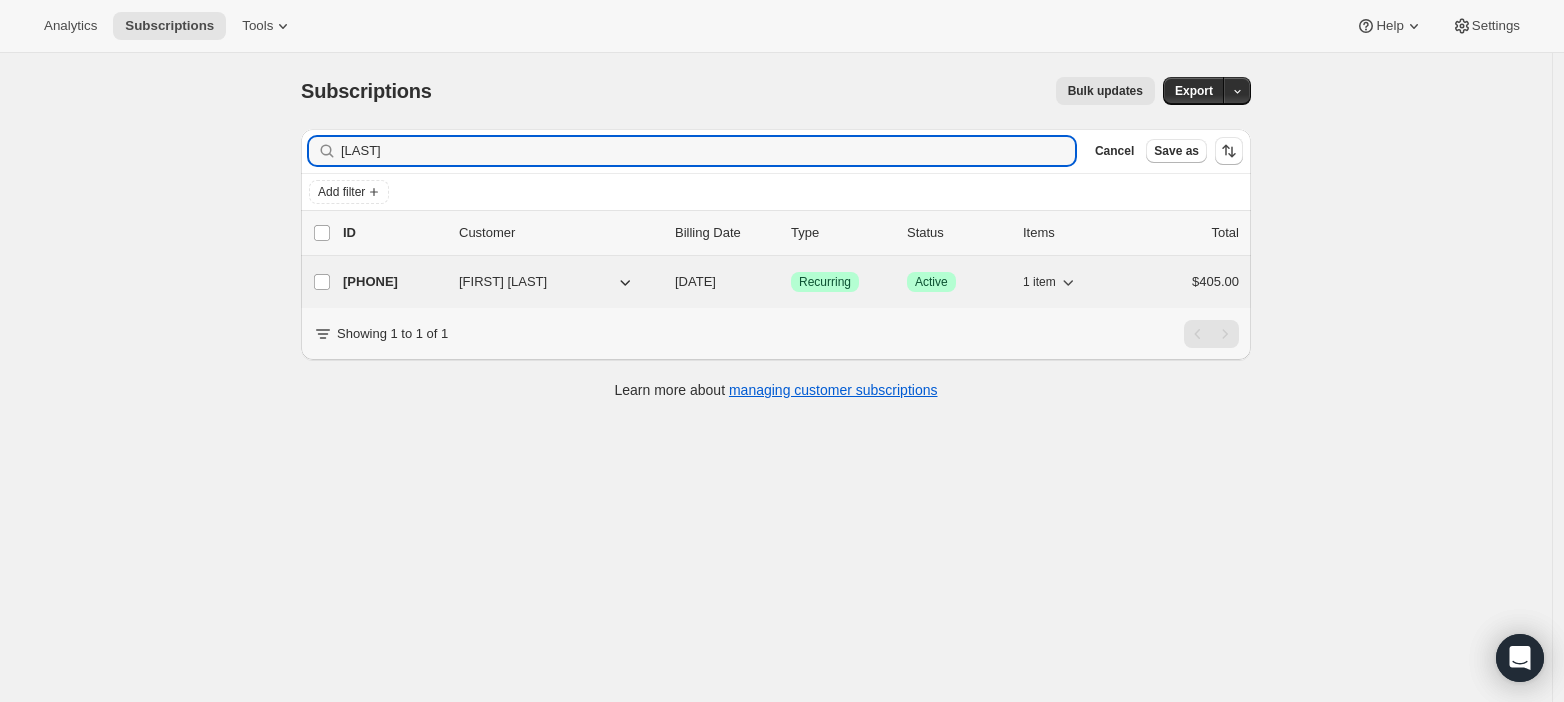 type on "[LAST]" 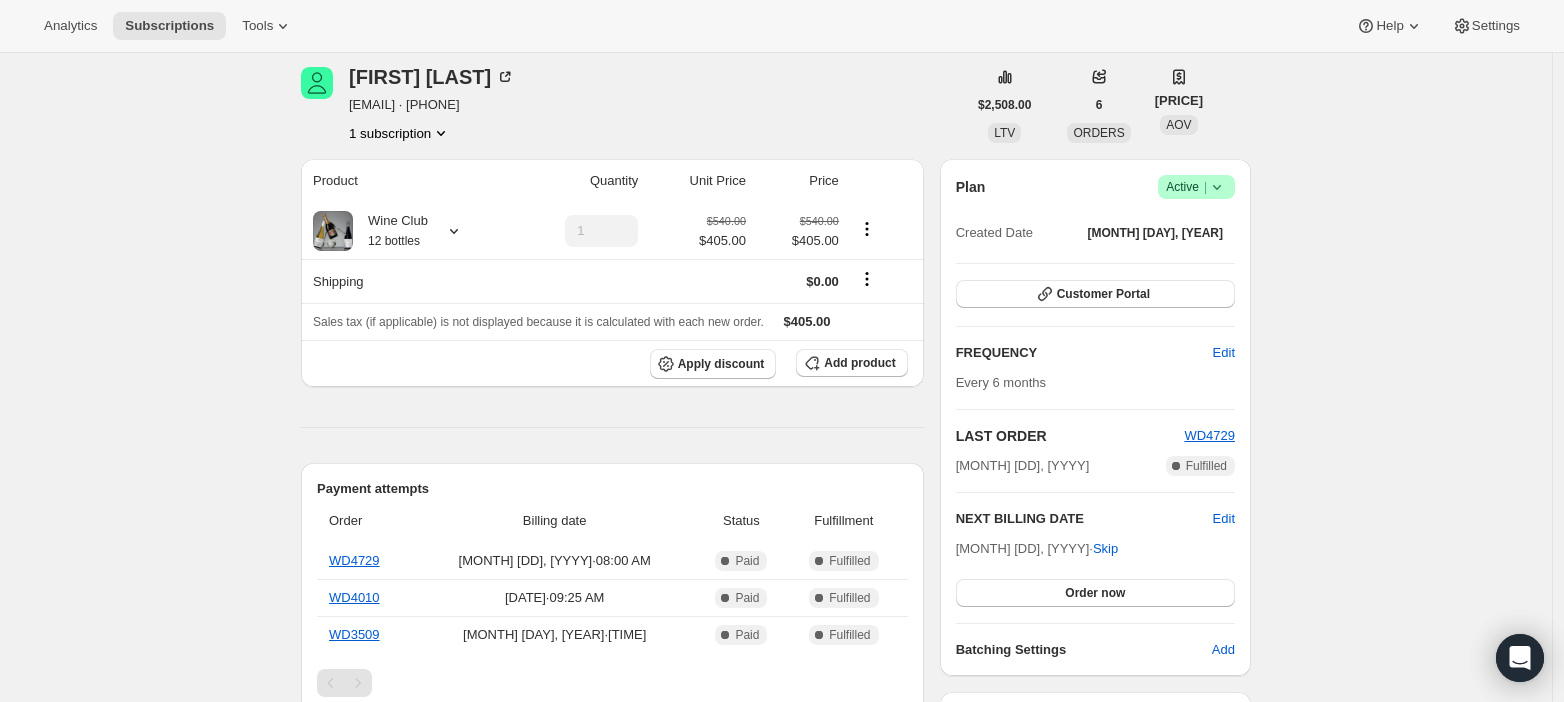 scroll, scrollTop: 81, scrollLeft: 0, axis: vertical 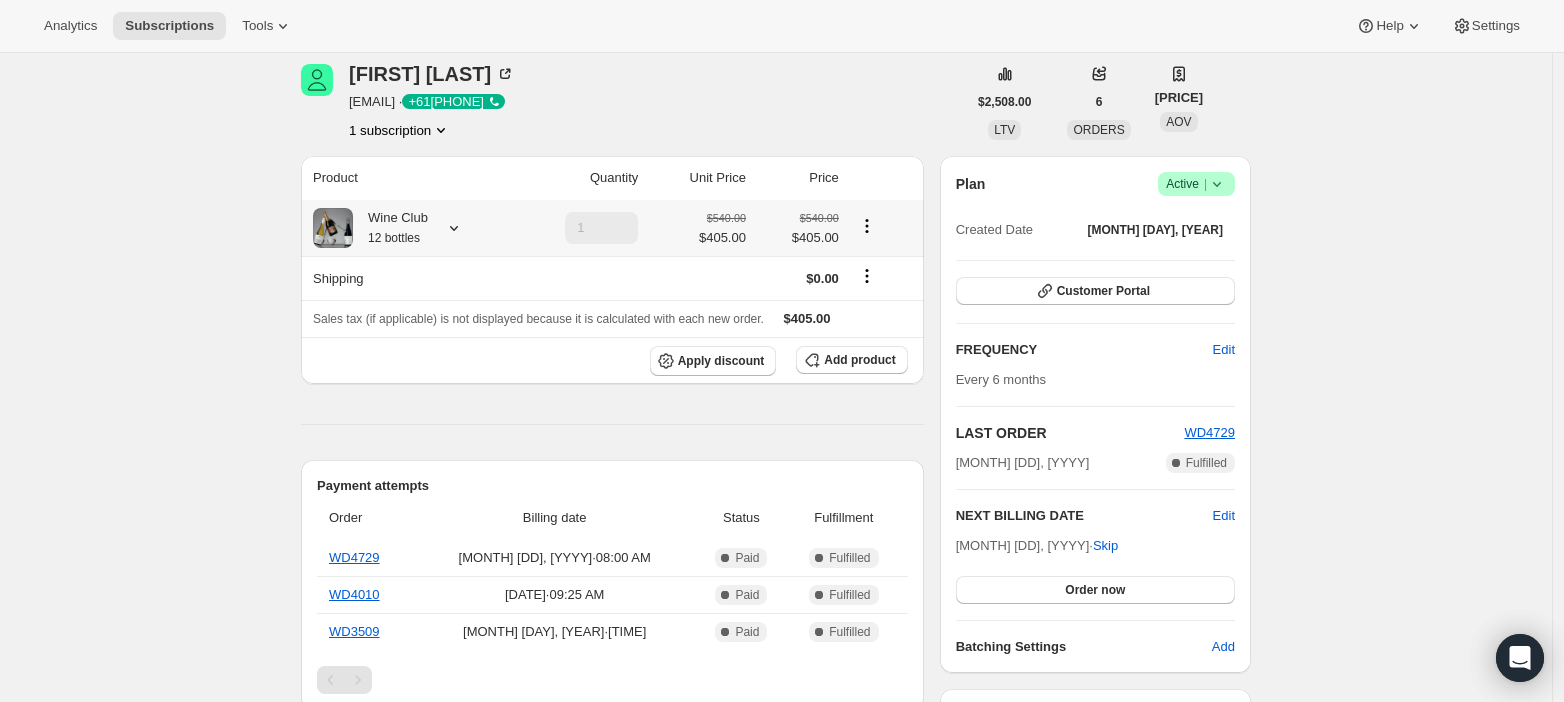 click 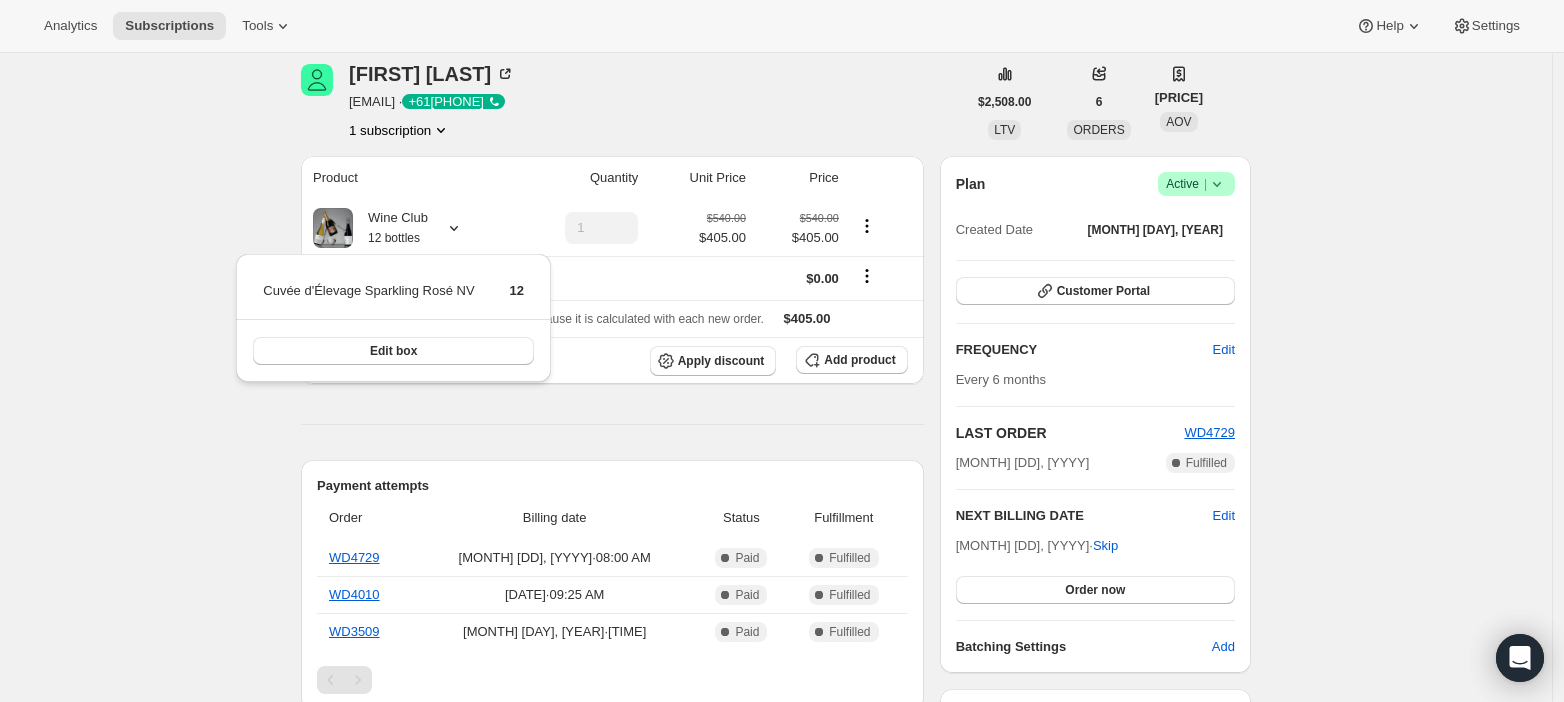 click on "Subscription #5419892944. This page is ready Subscription #5419892944 Success Recurring Success Active Create order [FIRST] [LAST] [EMAIL] · [PHONE] 1 subscription $2,508.00 LTV 6 ORDERS $418.00 AOV Product Quantity Unit Price Price Wine Club 12 bottles 1 $540.00 $405.00 $540.00 $405.00 Shipping $0.00 Sales tax (if applicable) is not displayed because it is calculated with each new order.  $405.00 Apply discount Add product Payment attempts Order Billing date Status Fulfillment WD4729 May 23, 2025  ·  08:00 AM  Complete Paid  Complete Fulfilled WD4010 Nov 23, 2024  ·  09:25 AM  Complete Paid  Complete Fulfilled WD3509 Jul 7, 2024  ·  12:16 PM  Complete Paid  Complete Fulfilled Timeline May 23, 2025 Order processed successfully.  View order 08:00 AM May 19, 2025 [FIRST] [LAST] updated box size from 6 to 12 via Customer Portal 10:46 AM New box selection 12 - Cuvée d'Élevage Sparkling Rosé NV Previous box selection 6 - Cuvée d'Élevage Sparkling Rosé NV 10:39 AM New box selection Plan |" at bounding box center (776, 763) 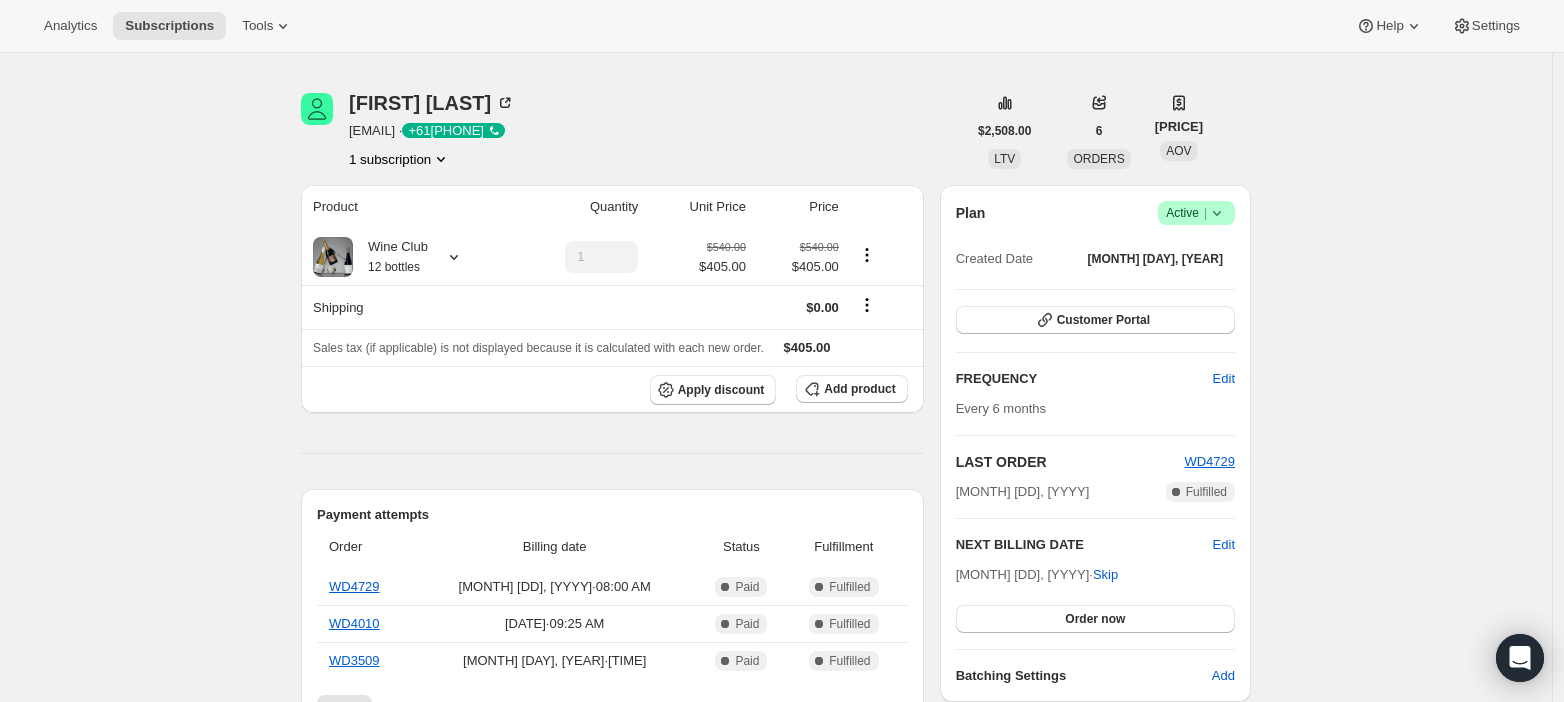 scroll, scrollTop: 0, scrollLeft: 0, axis: both 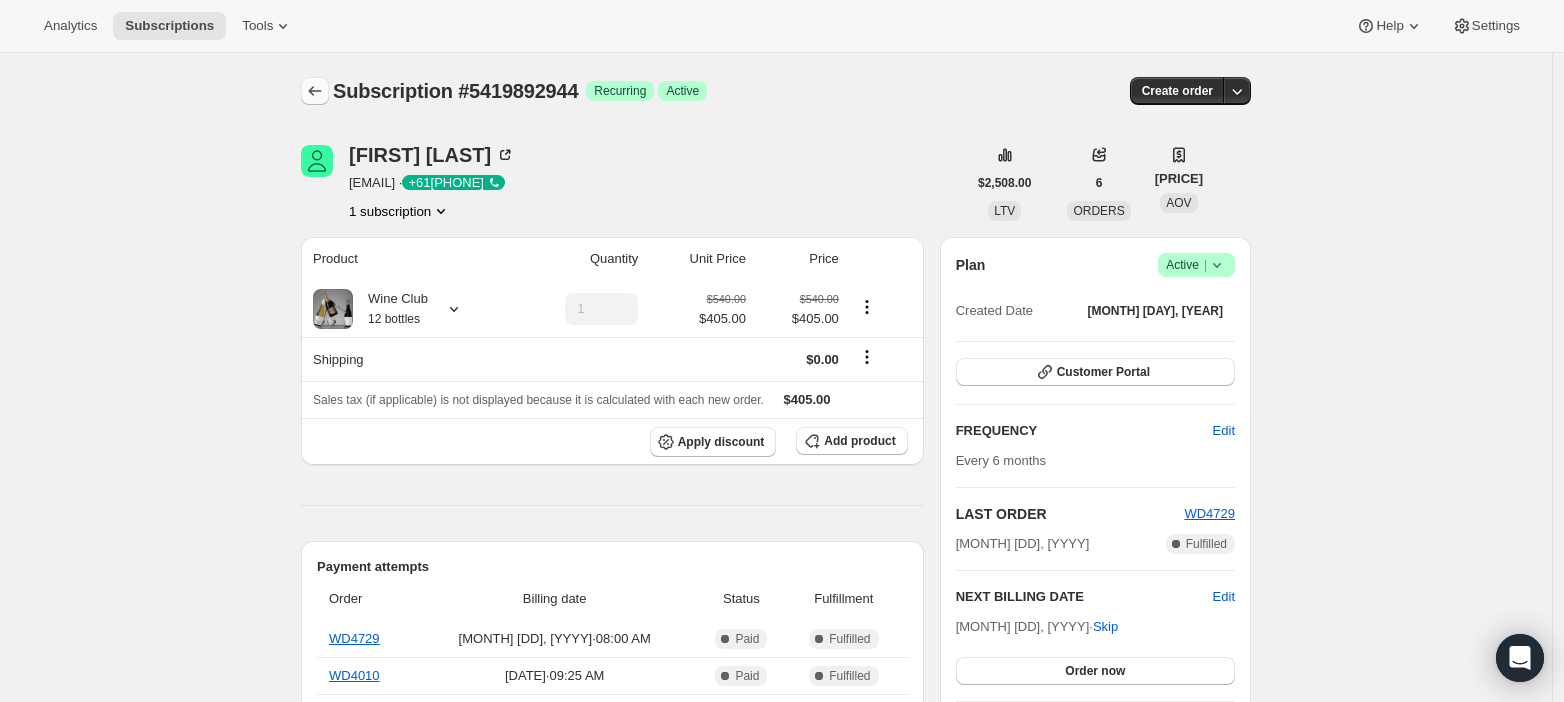 click at bounding box center [315, 91] 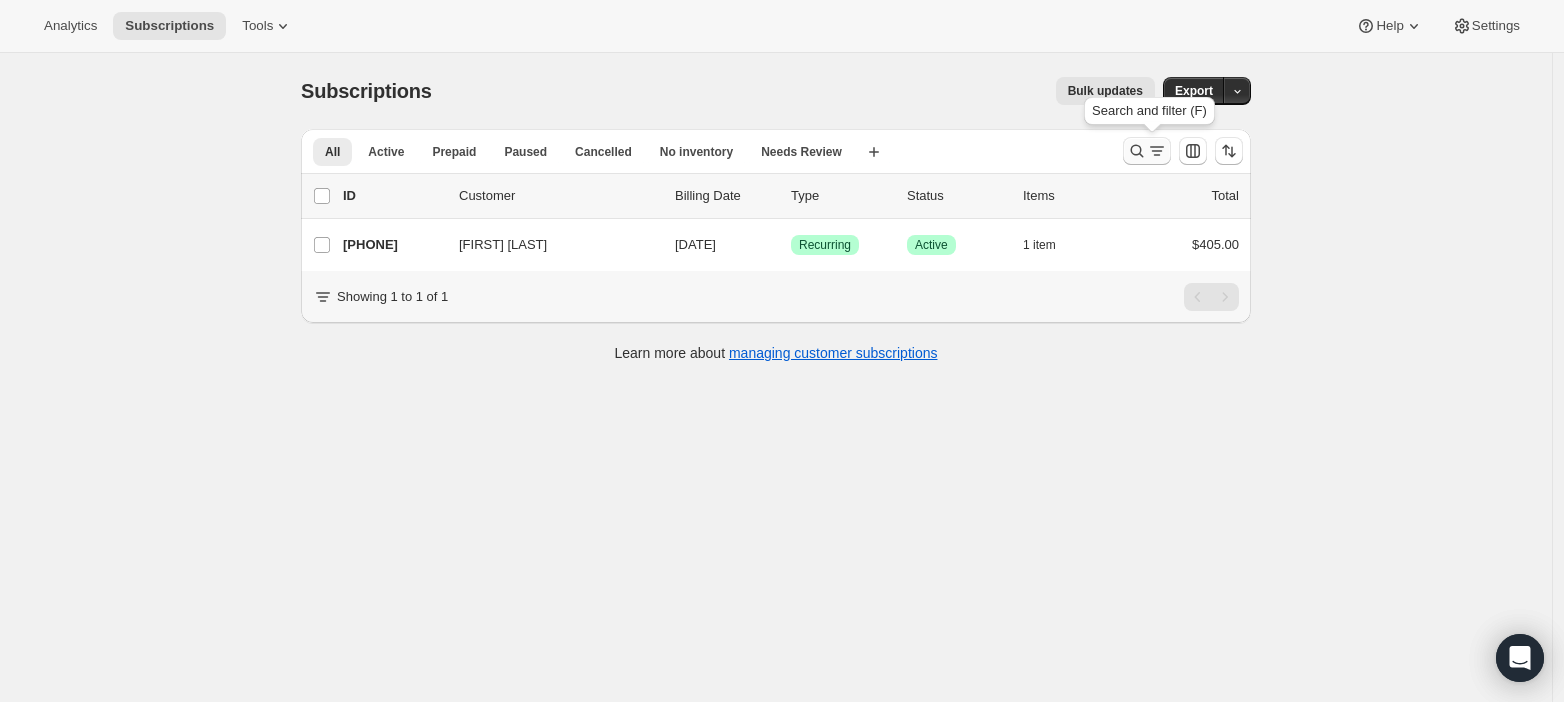 click 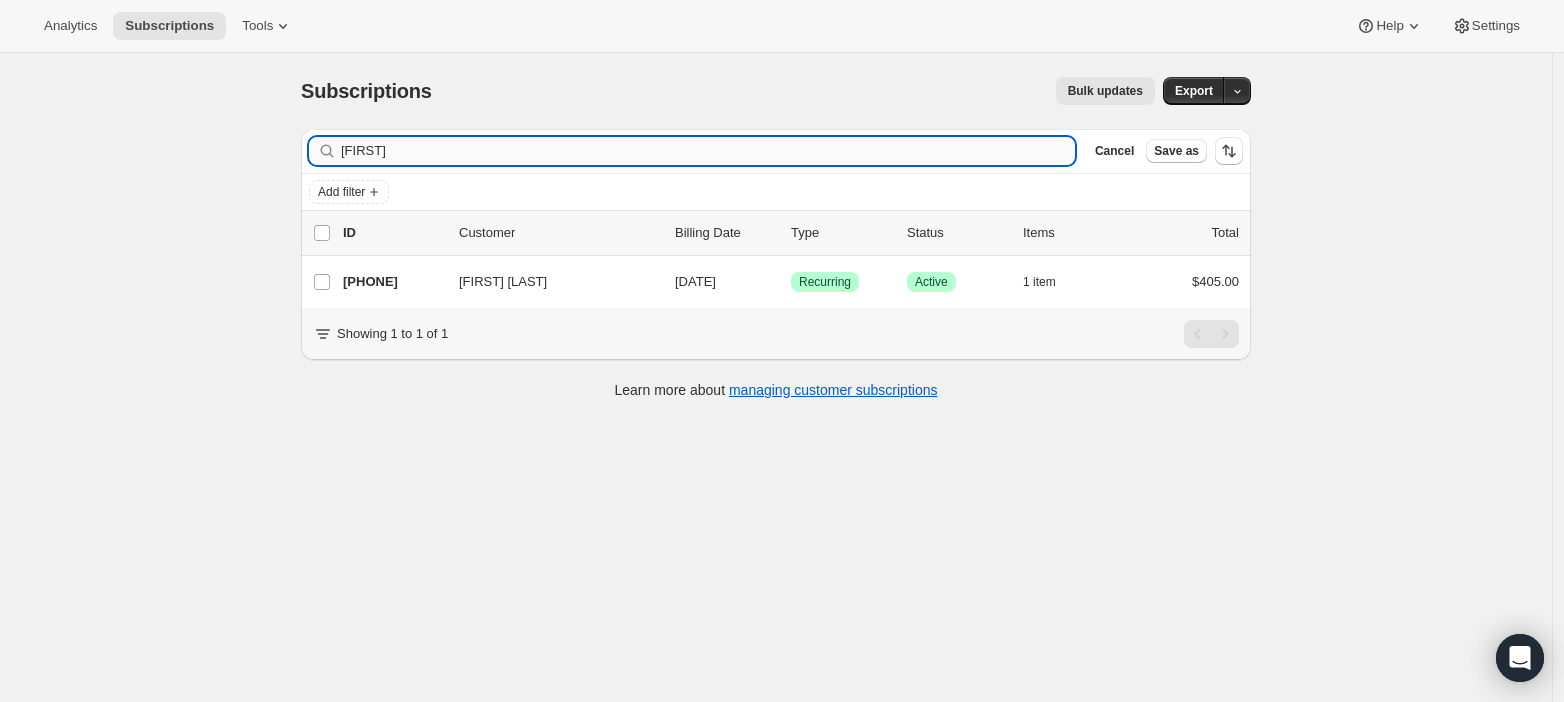 type on "g" 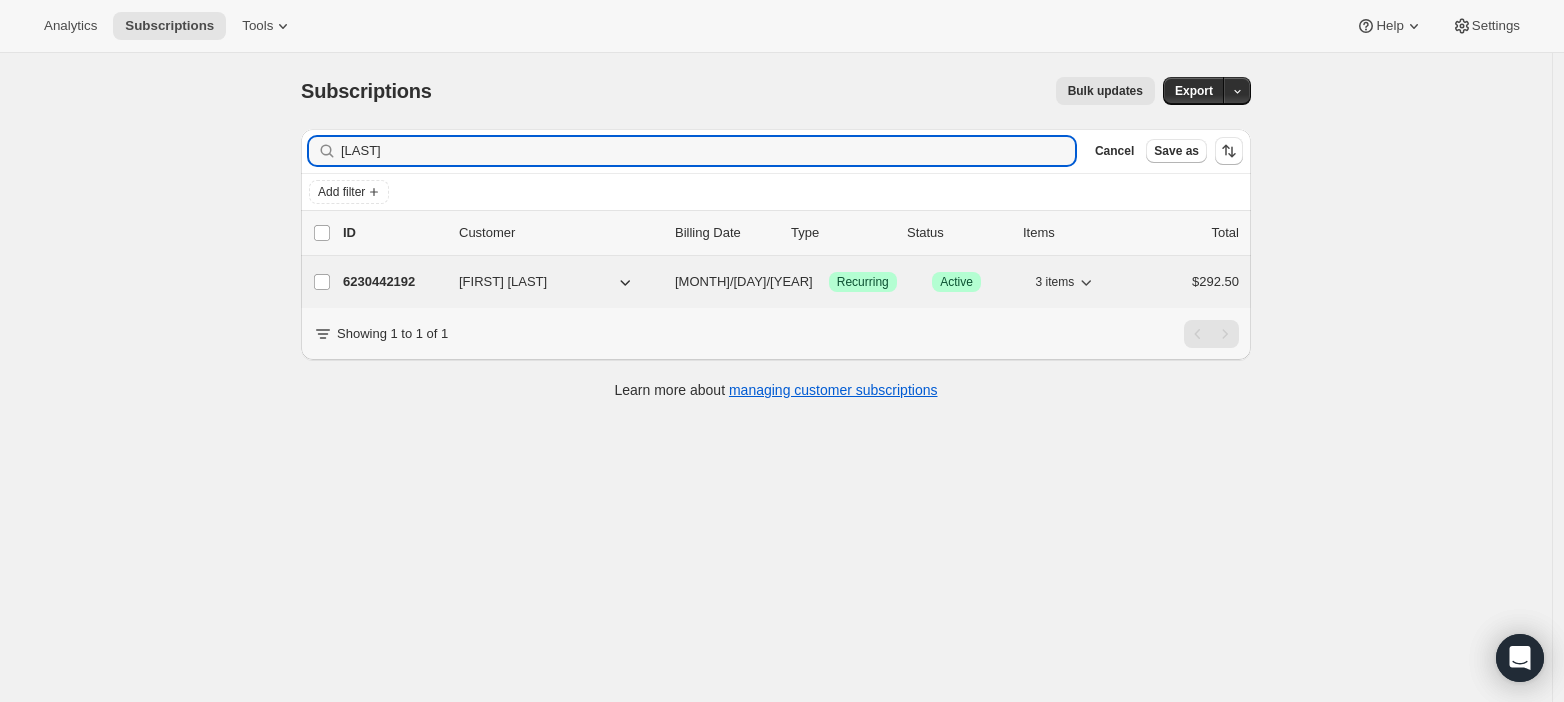 type on "[LAST]" 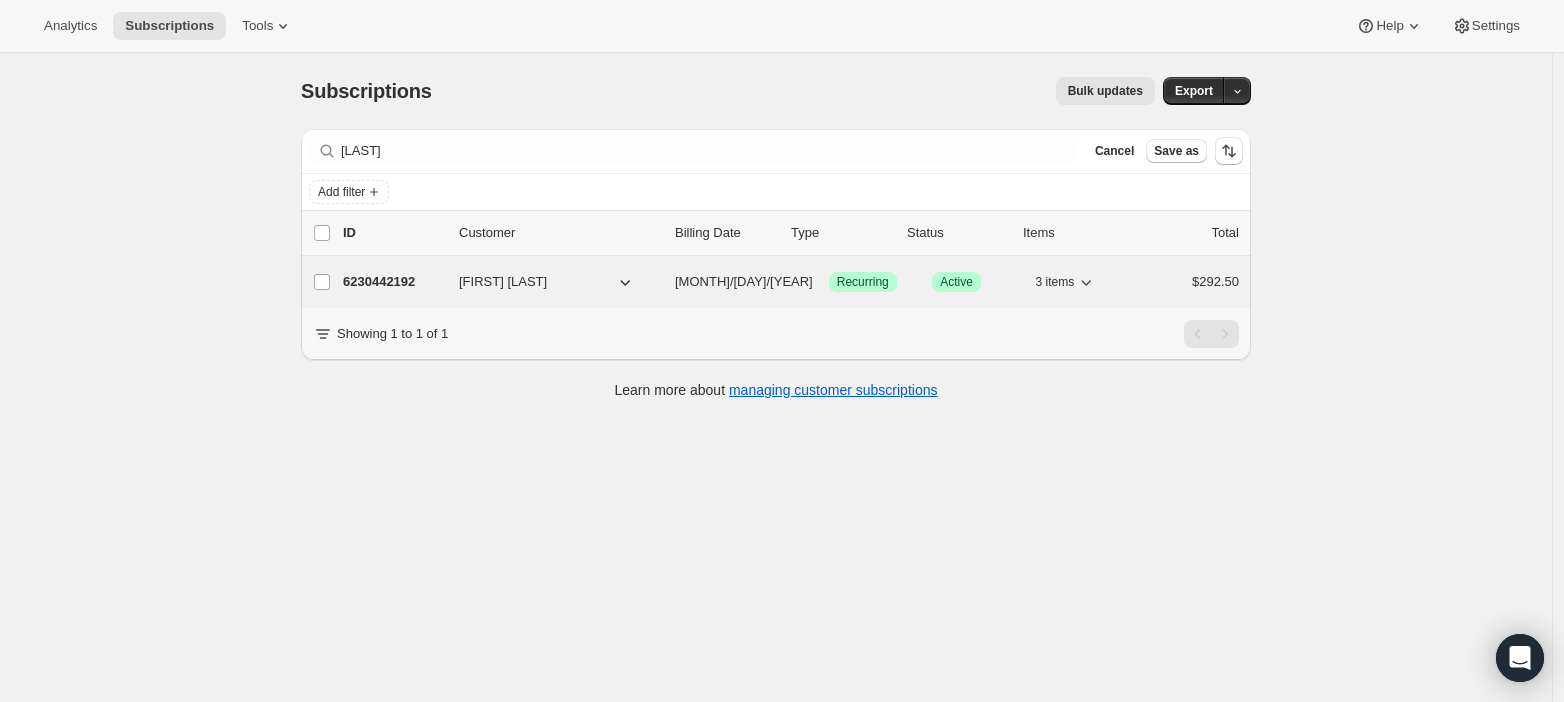 click on "[FIRST] [LAST]" at bounding box center (503, 282) 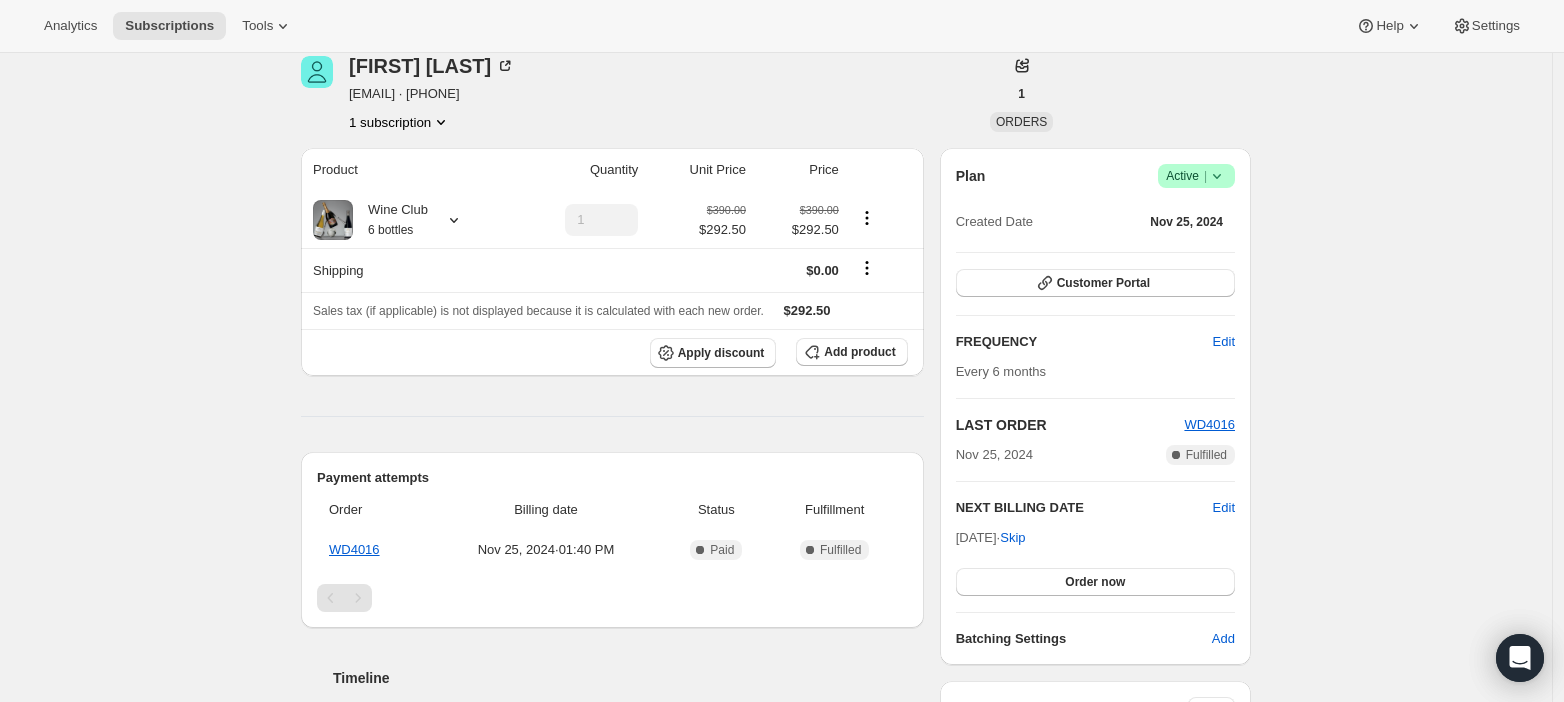 scroll, scrollTop: 103, scrollLeft: 0, axis: vertical 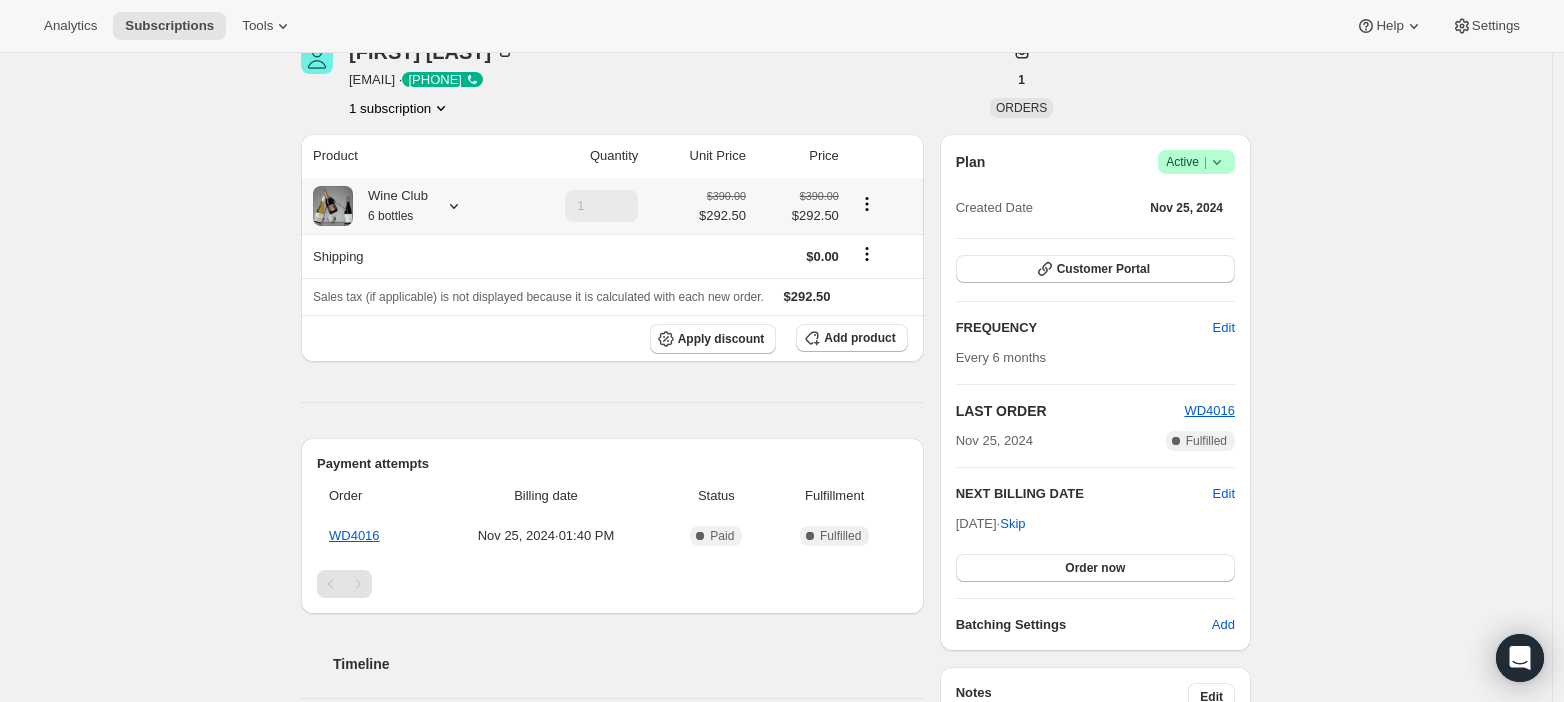 click 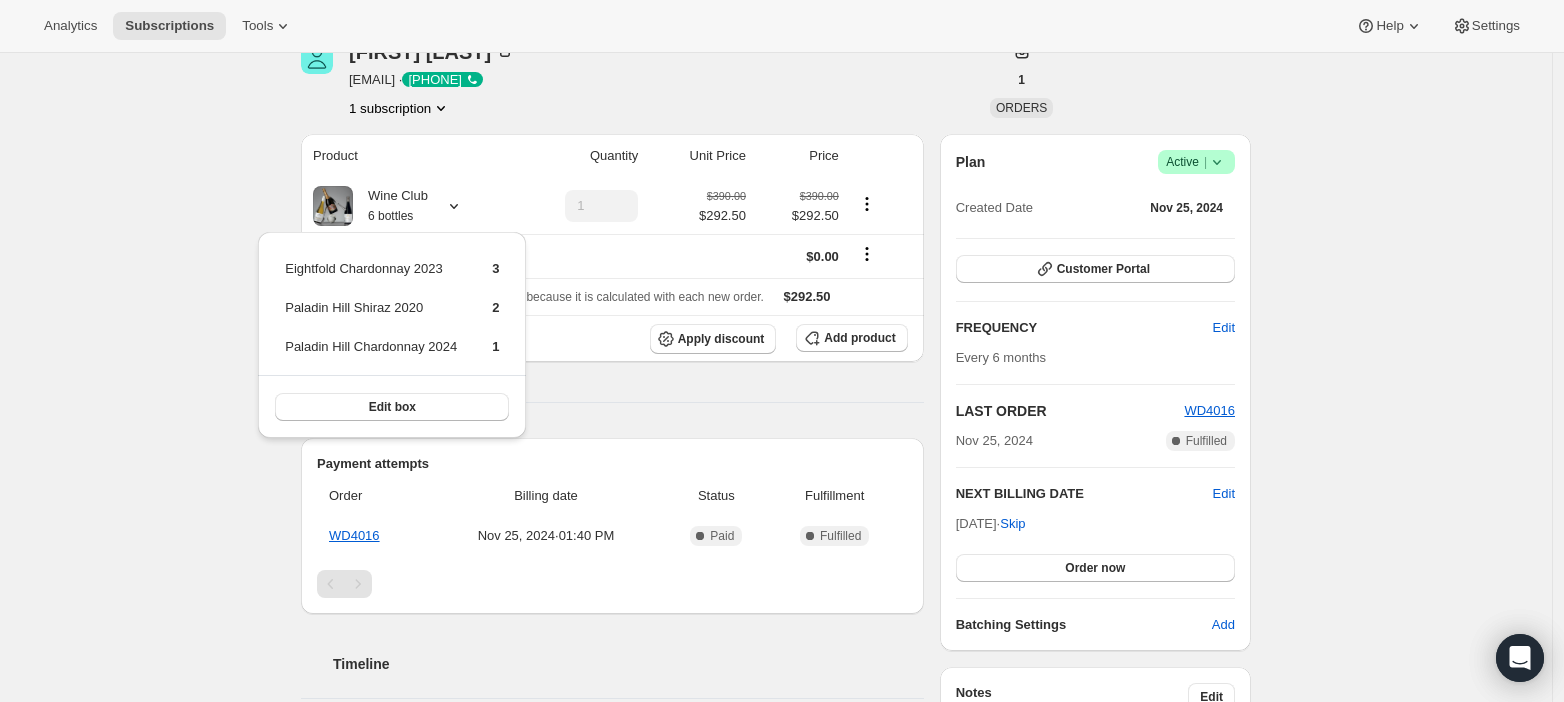 click on "Subscription # [NUMBER]. This page is ready Subscription # [NUMBER] Success Recurring Success Active Create order [FIRST]   [LAST] [EMAIL] ·  [PHONE] 1 subscription [PRICE] Product Quantity Unit Price Price Wine Club 6 bottles 1 [PRICE] [PRICE] [PRICE] [PRICE] Shipping [PRICE] Sales tax (if applicable) is not displayed because it is calculated with each new order.   [PRICE] Apply discount Add product Payment attempts Order Billing date Status Fulfillment [ID] [MONTH] [DAY], [YEAR]  ·  [TIME]  Complete Paid  Complete Fulfilled Timeline [MONTH] [DAY], [YEAR] Automatically swapped items within Wine Club .   View bulk process New box selection Paladin Hill Chardonnay 2024 Previous box selection Paladin Hill Chardonnay 2023 [TIME] [MONTH] [DAY], [YEAR] [FIRST] [LAST] set next billing date to Tuesday, November 25, 2025 with "Skip" via Customer Portal. [TIME] [MONTH] [DAY], [YEAR] Subscription reminder email sent via Awtomic email. [TIME] [MONTH] [DAY], [YEAR] Claire Compagne updated shipping address on Admin [TIME] Plan |" at bounding box center (776, 693) 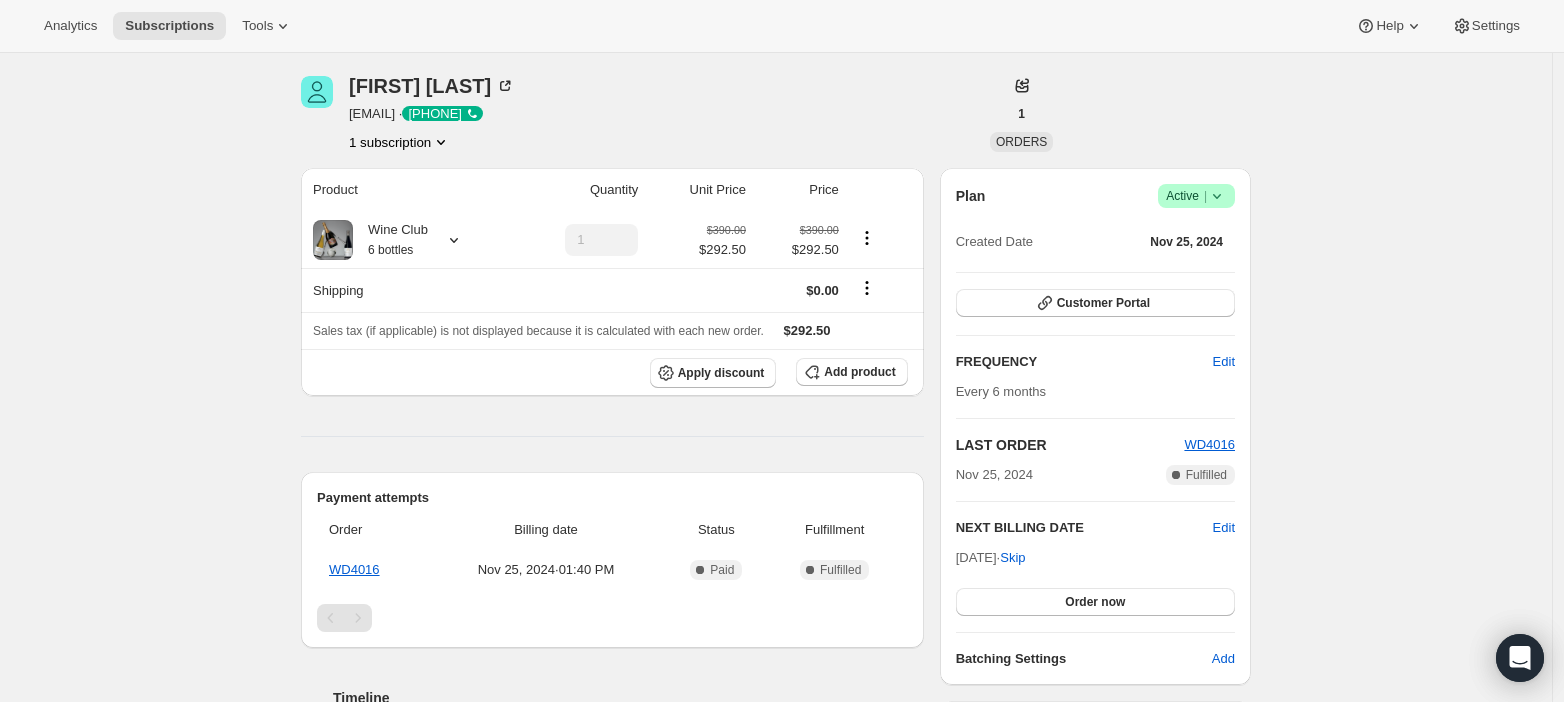 scroll, scrollTop: 0, scrollLeft: 0, axis: both 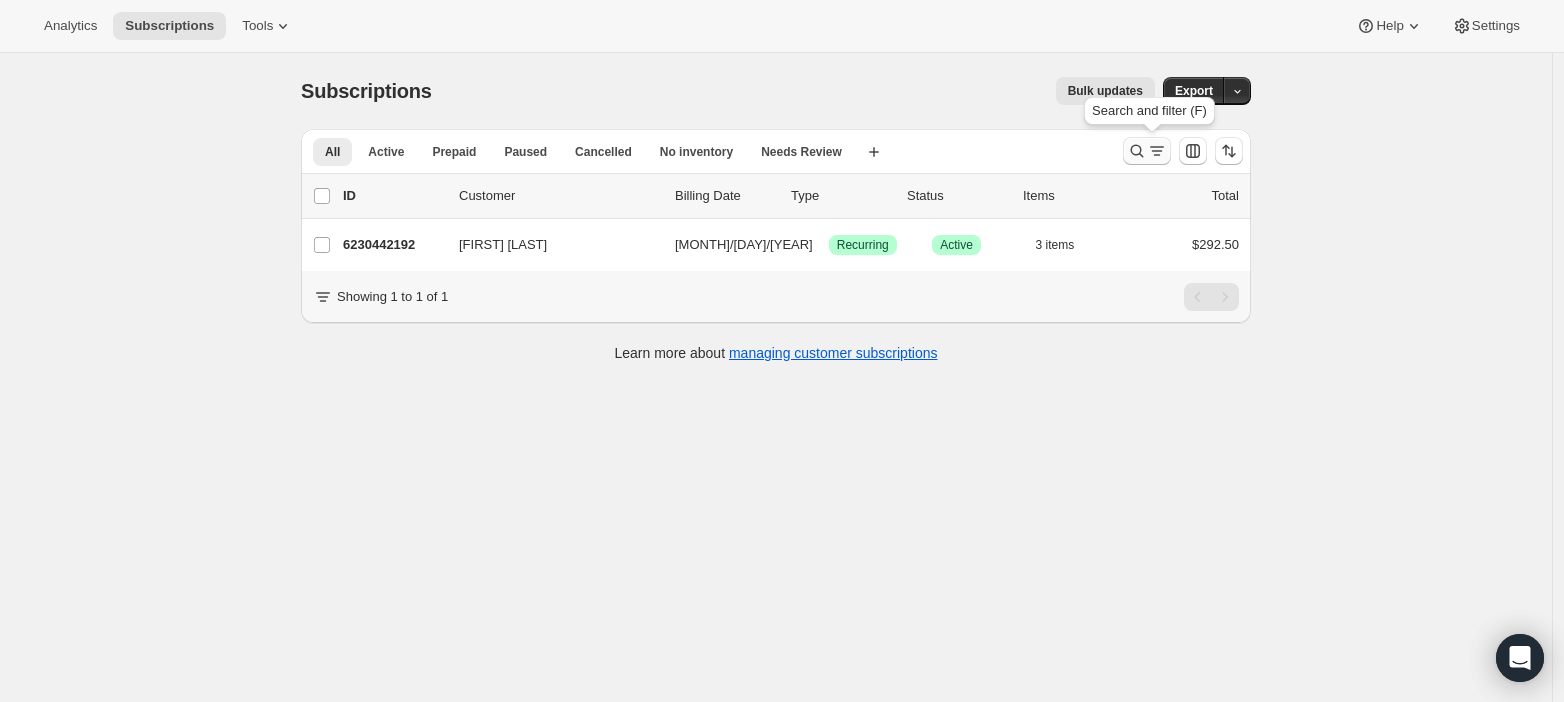 click 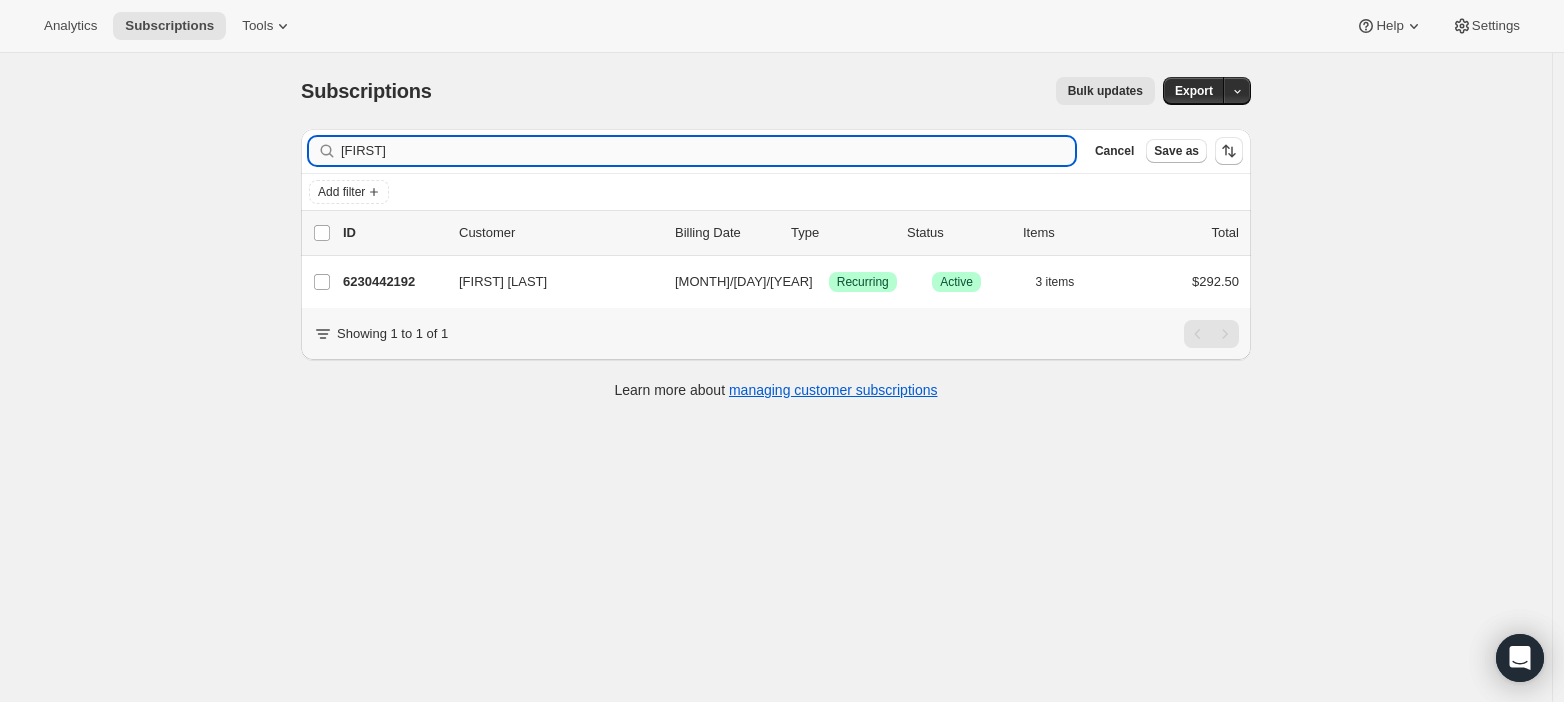 type on "h" 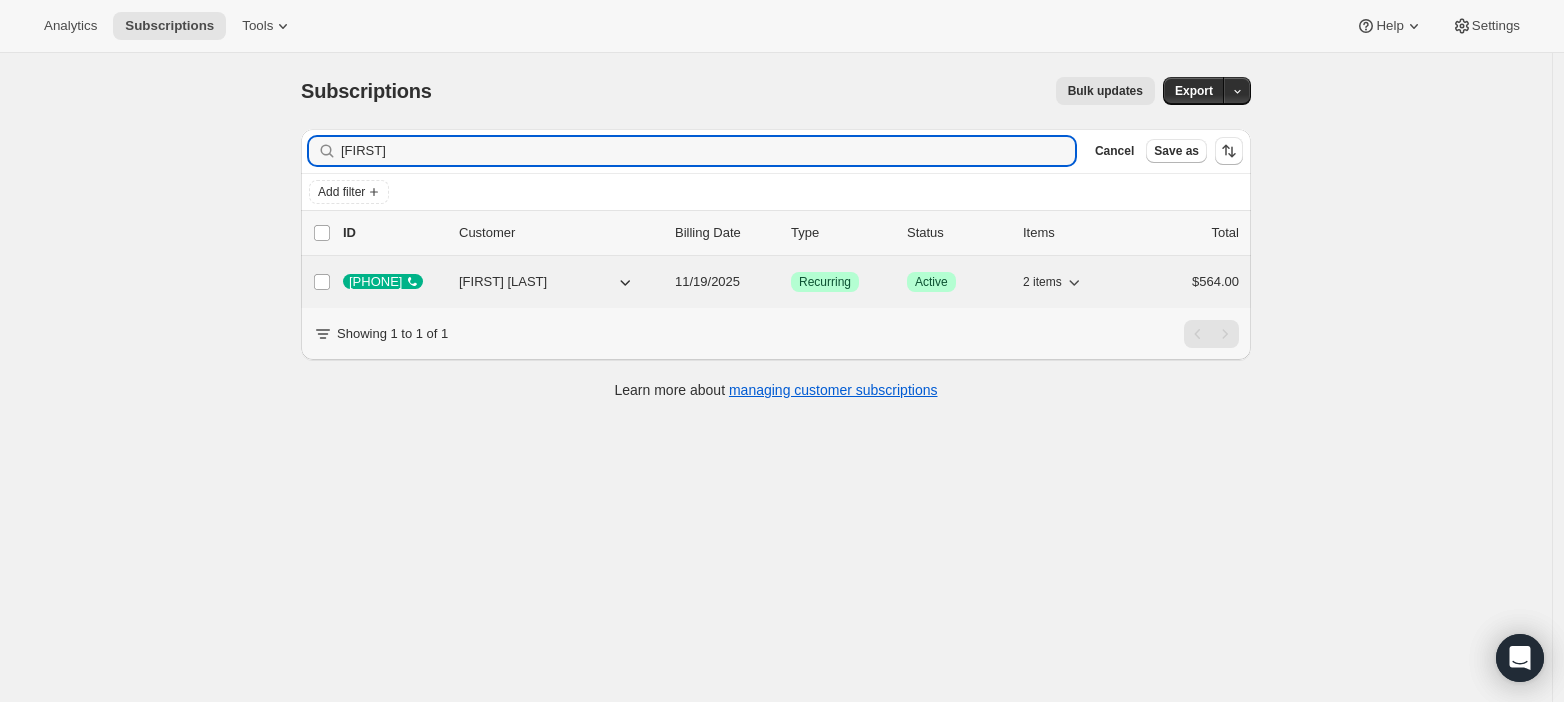 type on "[FIRST]" 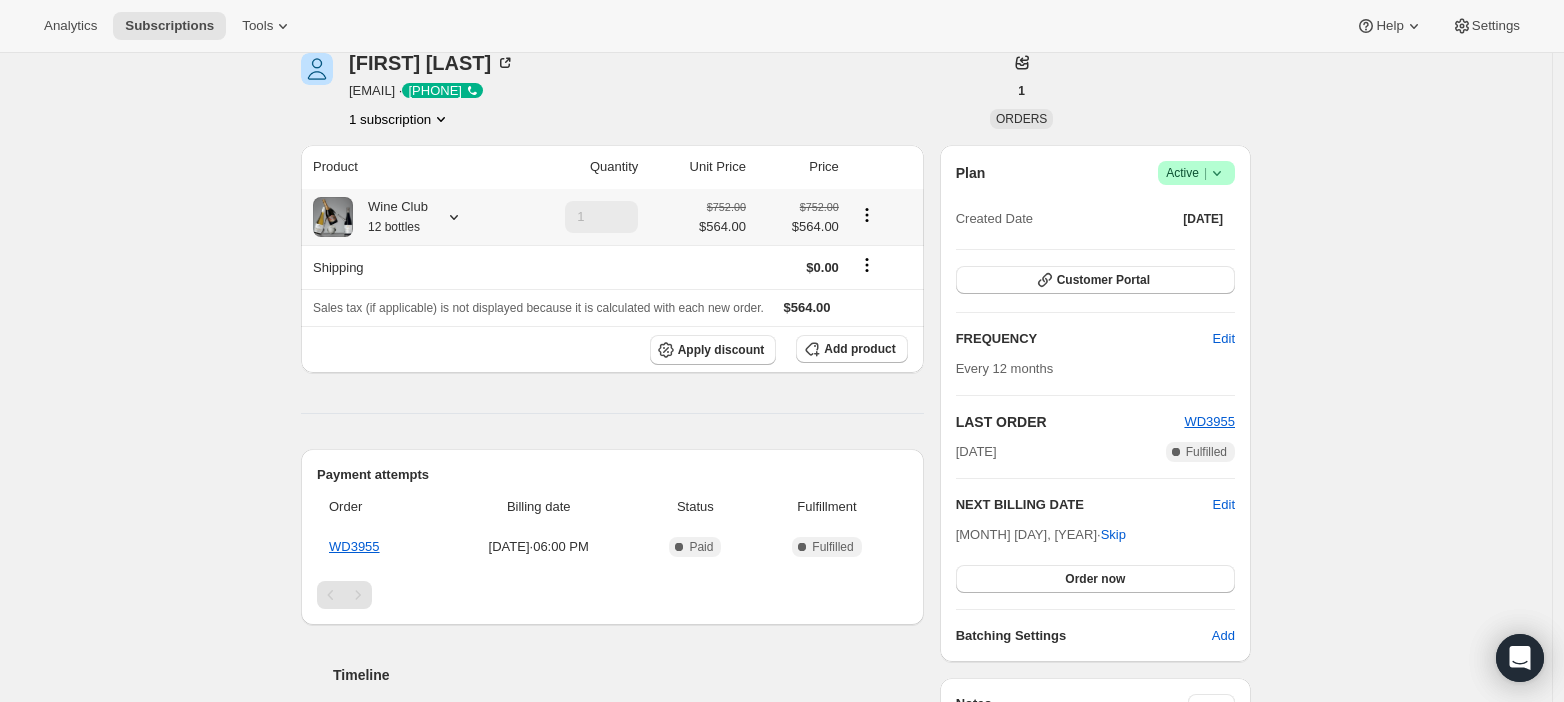 scroll, scrollTop: 0, scrollLeft: 0, axis: both 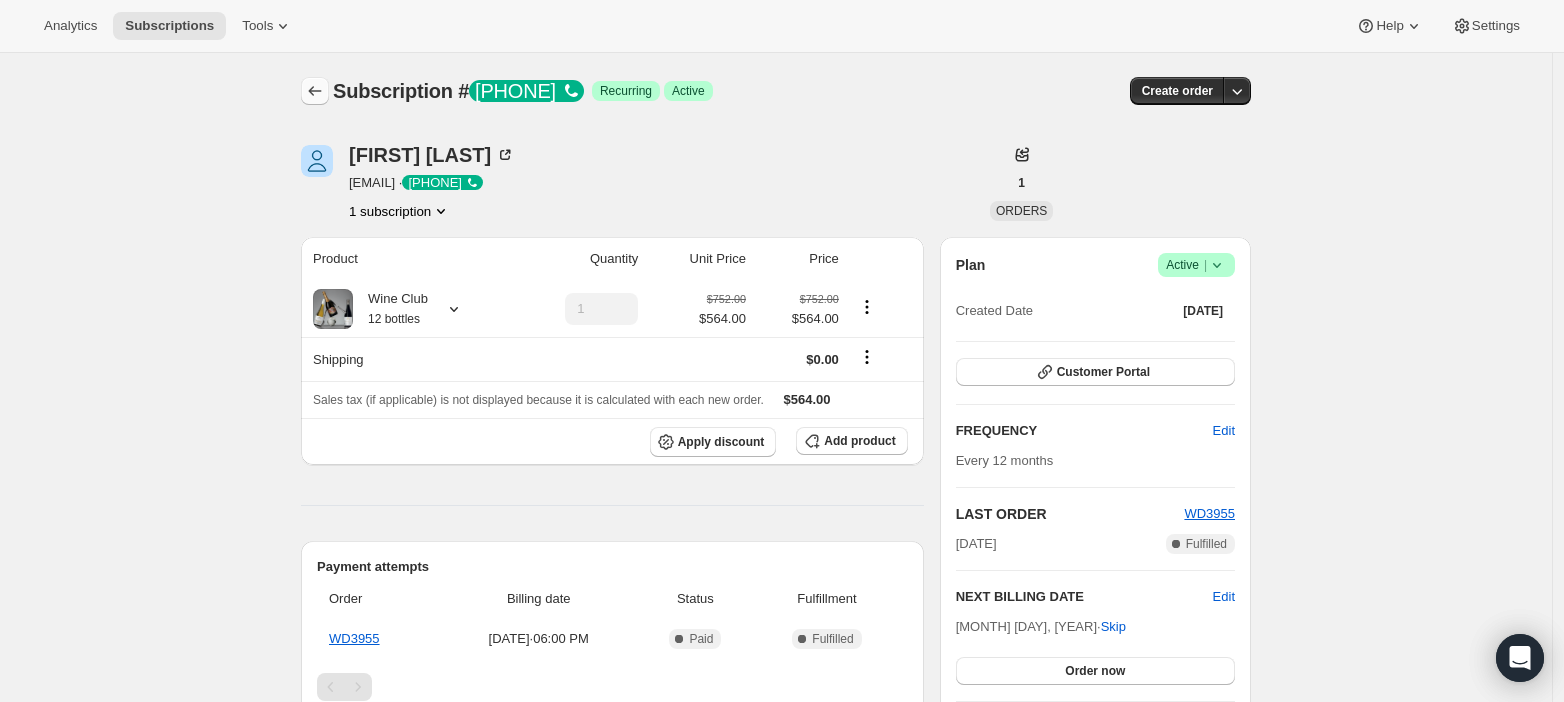 click 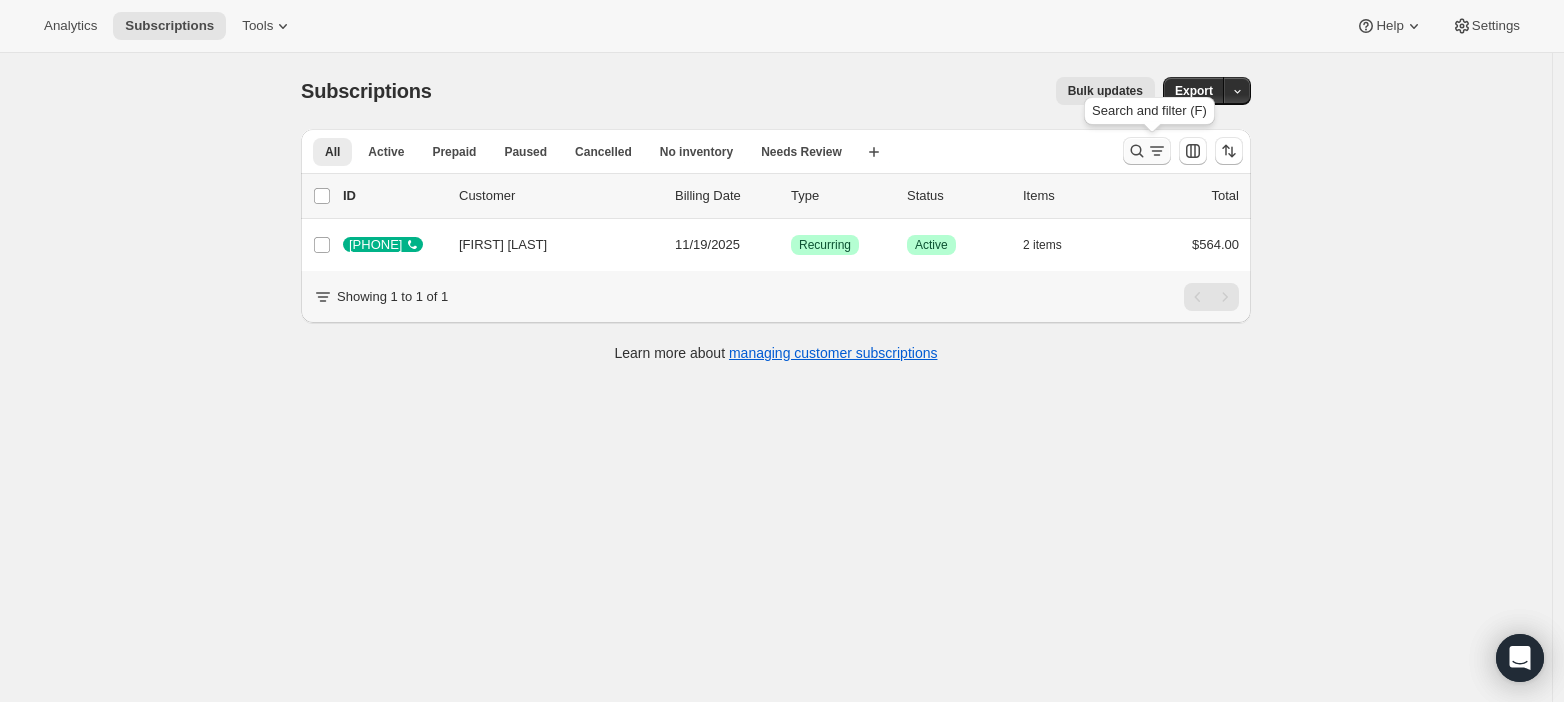 click 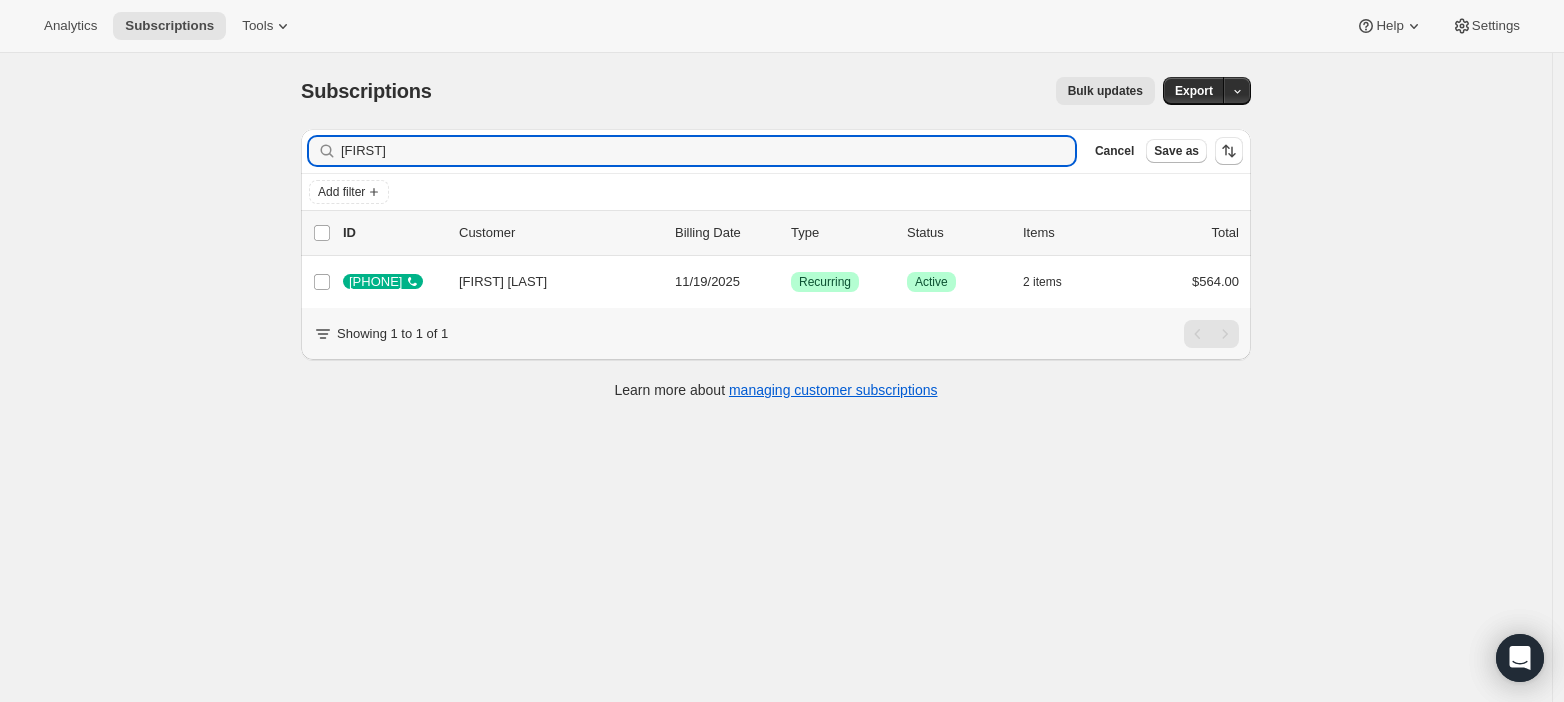 drag, startPoint x: 405, startPoint y: 161, endPoint x: 272, endPoint y: 166, distance: 133.09395 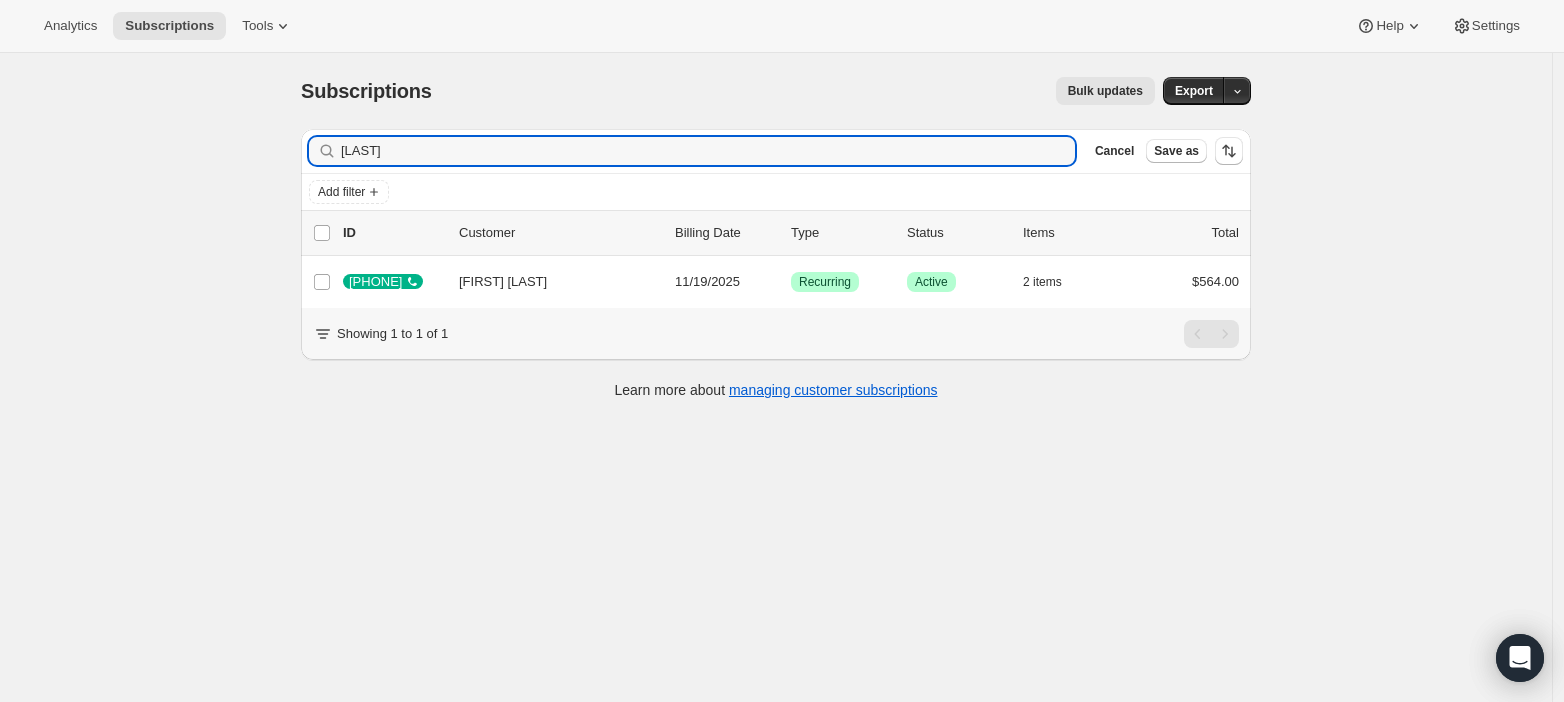 type on "i" 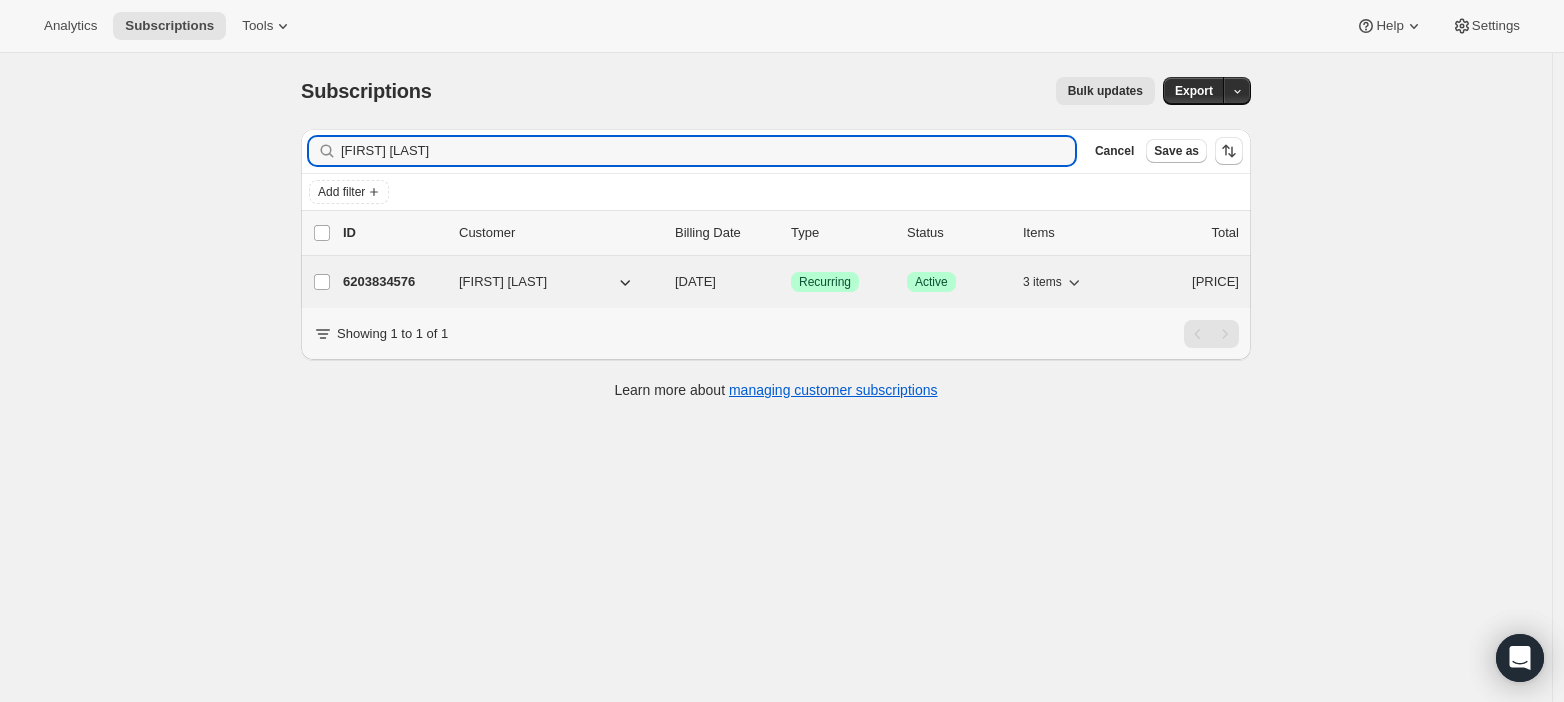 type on "[FIRST] [LAST]" 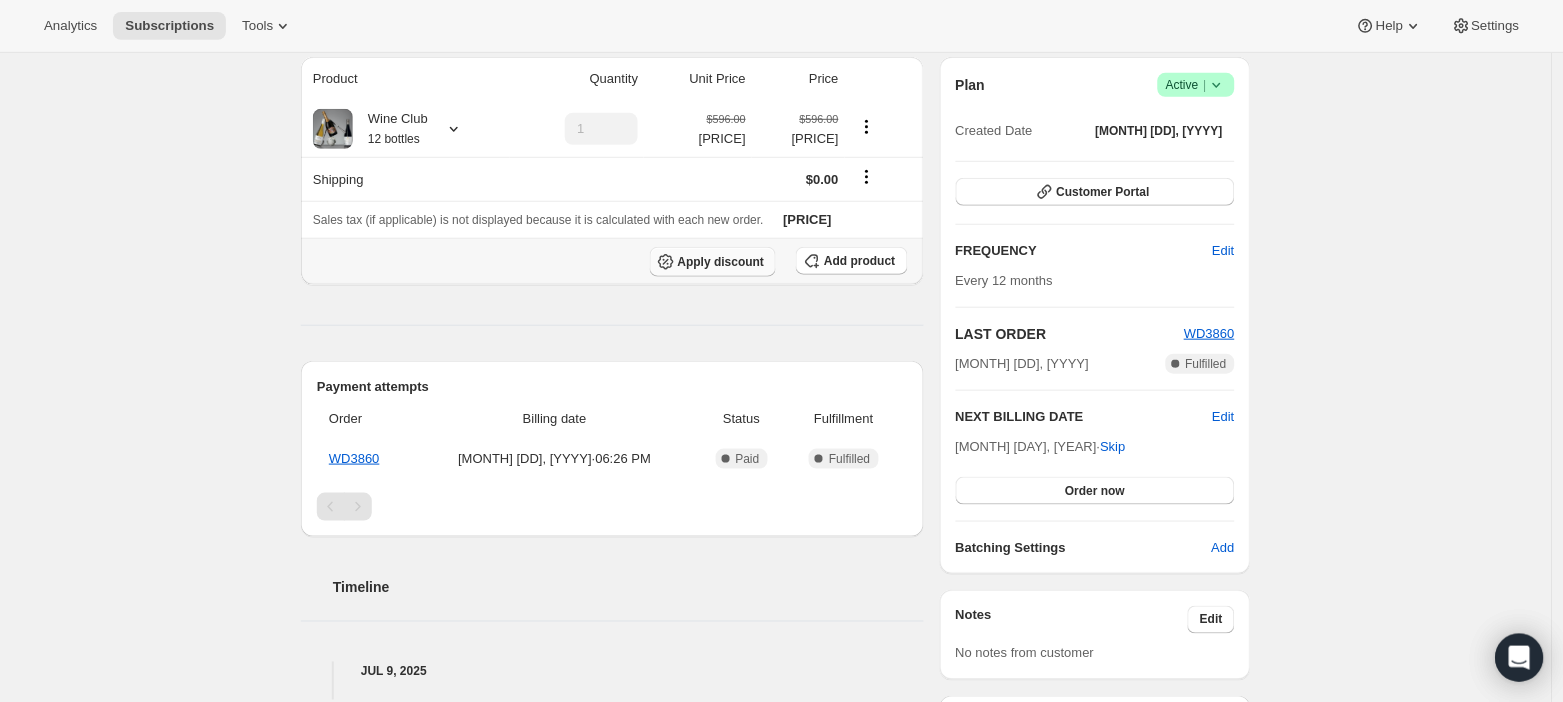 scroll, scrollTop: 187, scrollLeft: 0, axis: vertical 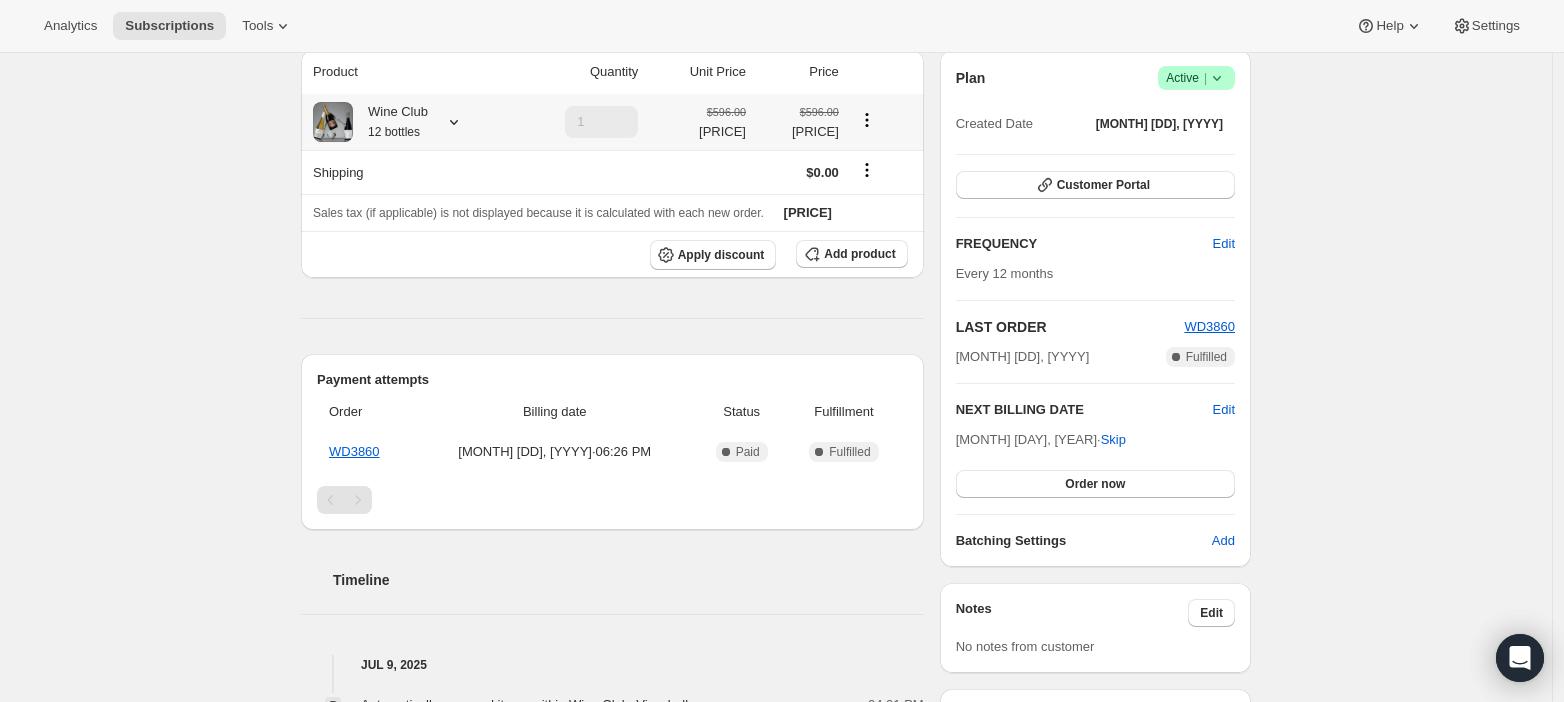 click on "Wine Club 12 bottles" at bounding box center [408, 122] 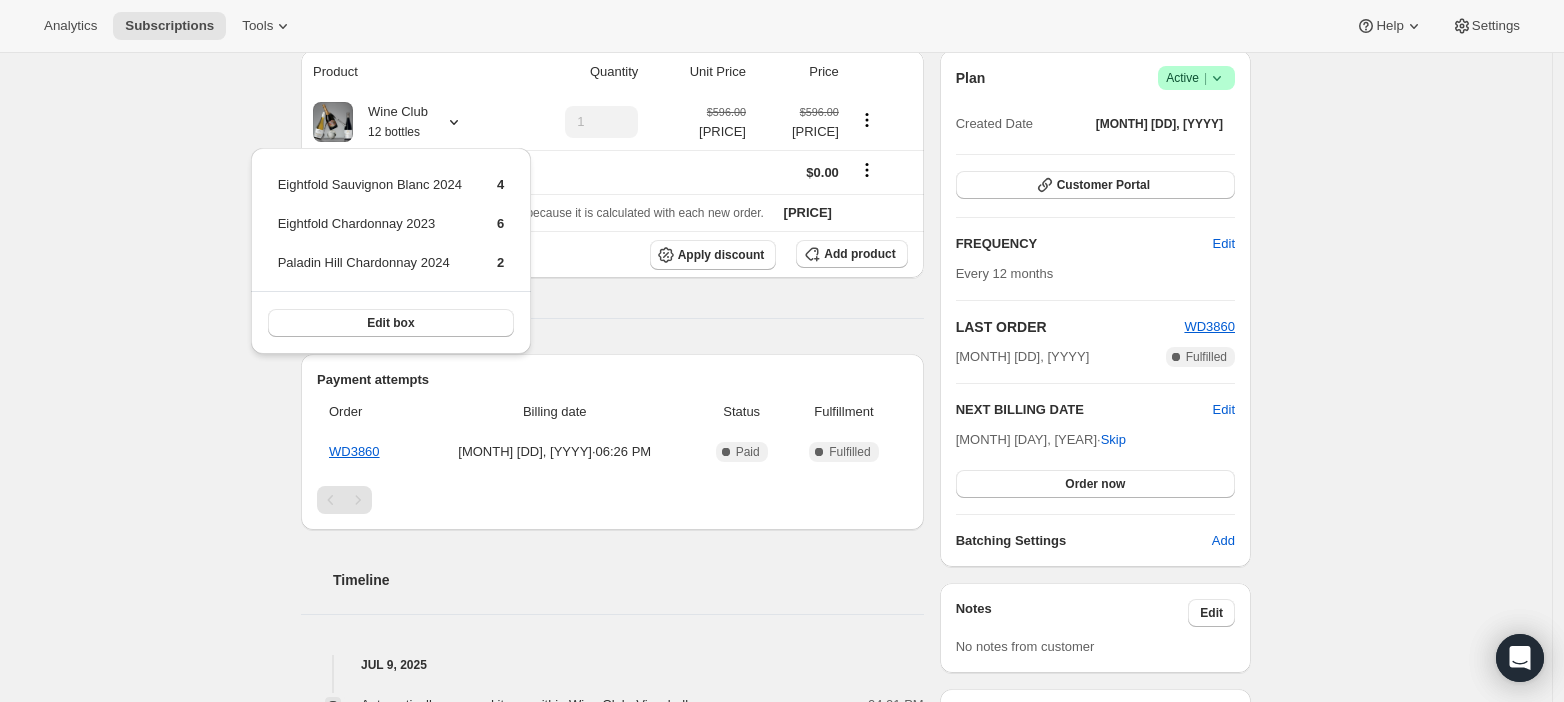click on "Subscription #6203834576. This page is ready Subscription #6203834576 Success Recurring Success Active Create order [FIRST]   [LAST] [EMAIL] ·  +61[PHONE] 1 subscription 1 ORDERS Product Quantity Unit Price Price Wine Club 12 bottles 1 $596.00 $447.00 $596.00 $447.00 Shipping $0.00 Sales tax (if applicable) is not displayed because it is calculated with each new order.   $447.00 Apply discount Add product Payment attempts Order Billing date Status Fulfillment WD3860 Nov 4, 2024  ·  06:26 PM  Complete Paid  Complete Fulfilled Timeline Jul 9, 2025 Automatically swapped items within Wine Club .   View bulk process New box selection Paladin Hill Chardonnay 2024 Previous box selection Paladin Hill Chardonnay 2023 04:01 PM May 21, 2025 1 product price updated via APP .   View bulk process Eightfold Sauvignon Blanc 2024 Old price:  $45.00 New price:  $39.00 09:40 AM Apr 22, 2025 Shipping rate updated from  40.00 AUD  to  0.00 AUD  via  Awtomic application .  View bulk process 08:28 AM Nov 4, 2024 Plan |" at bounding box center (776, 516) 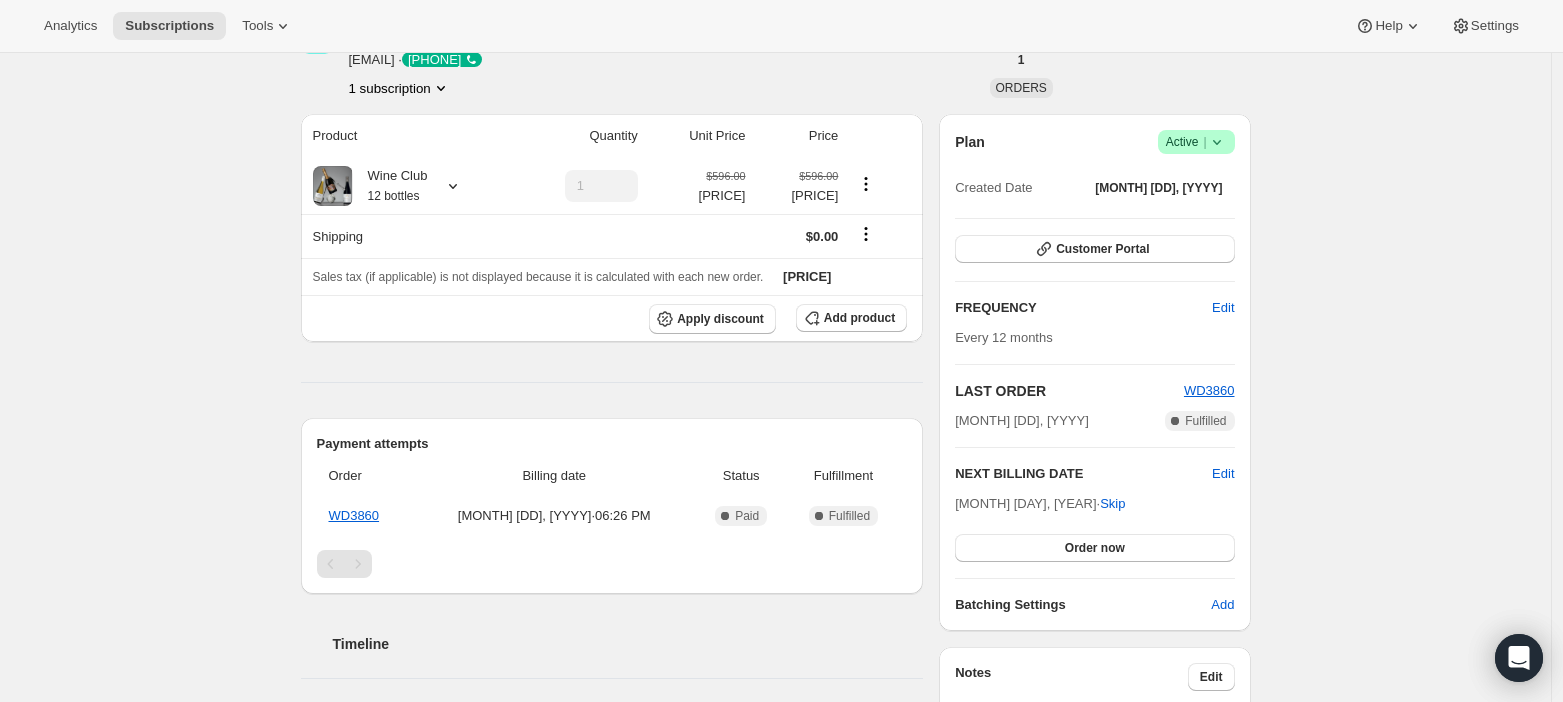 scroll, scrollTop: 0, scrollLeft: 0, axis: both 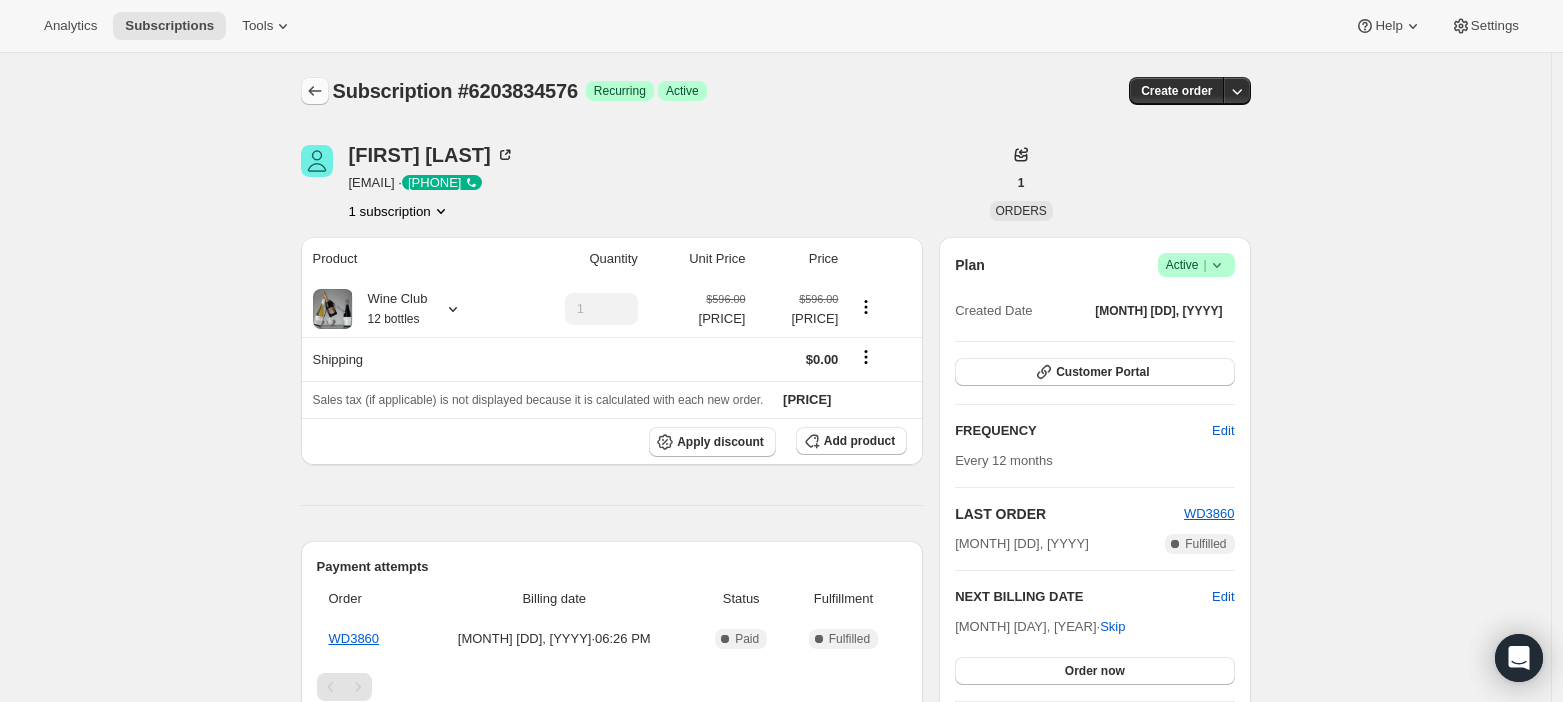 click 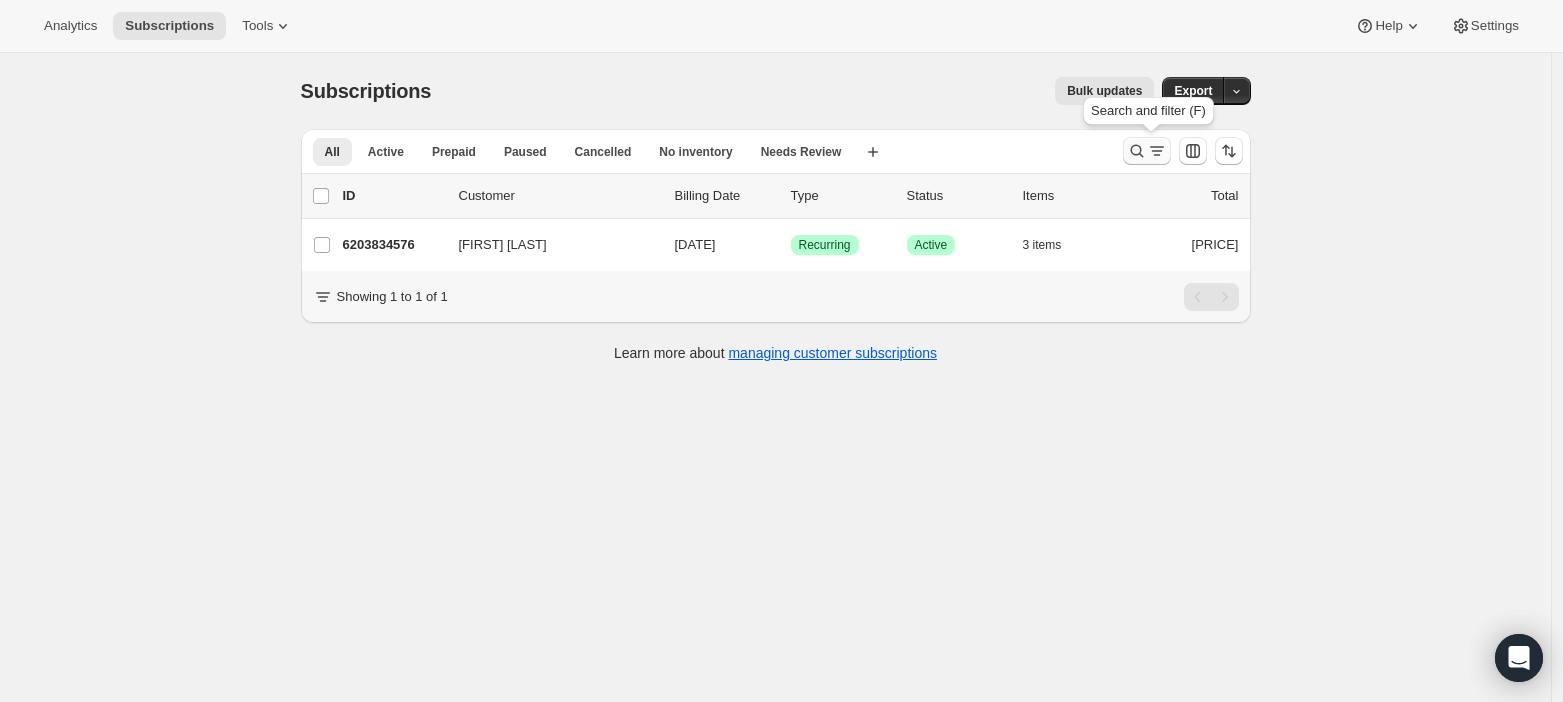 click 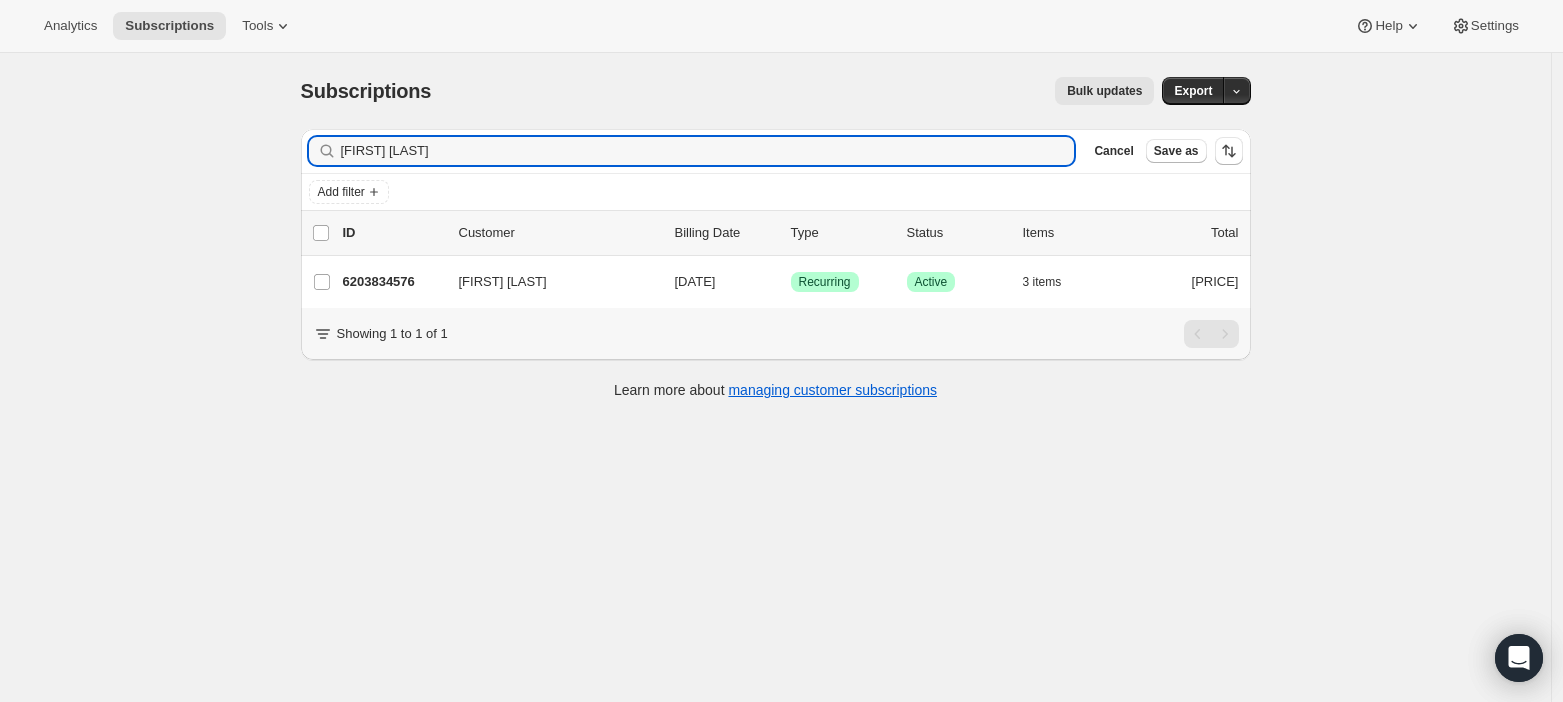 drag, startPoint x: 419, startPoint y: 157, endPoint x: -88, endPoint y: 144, distance: 507.16663 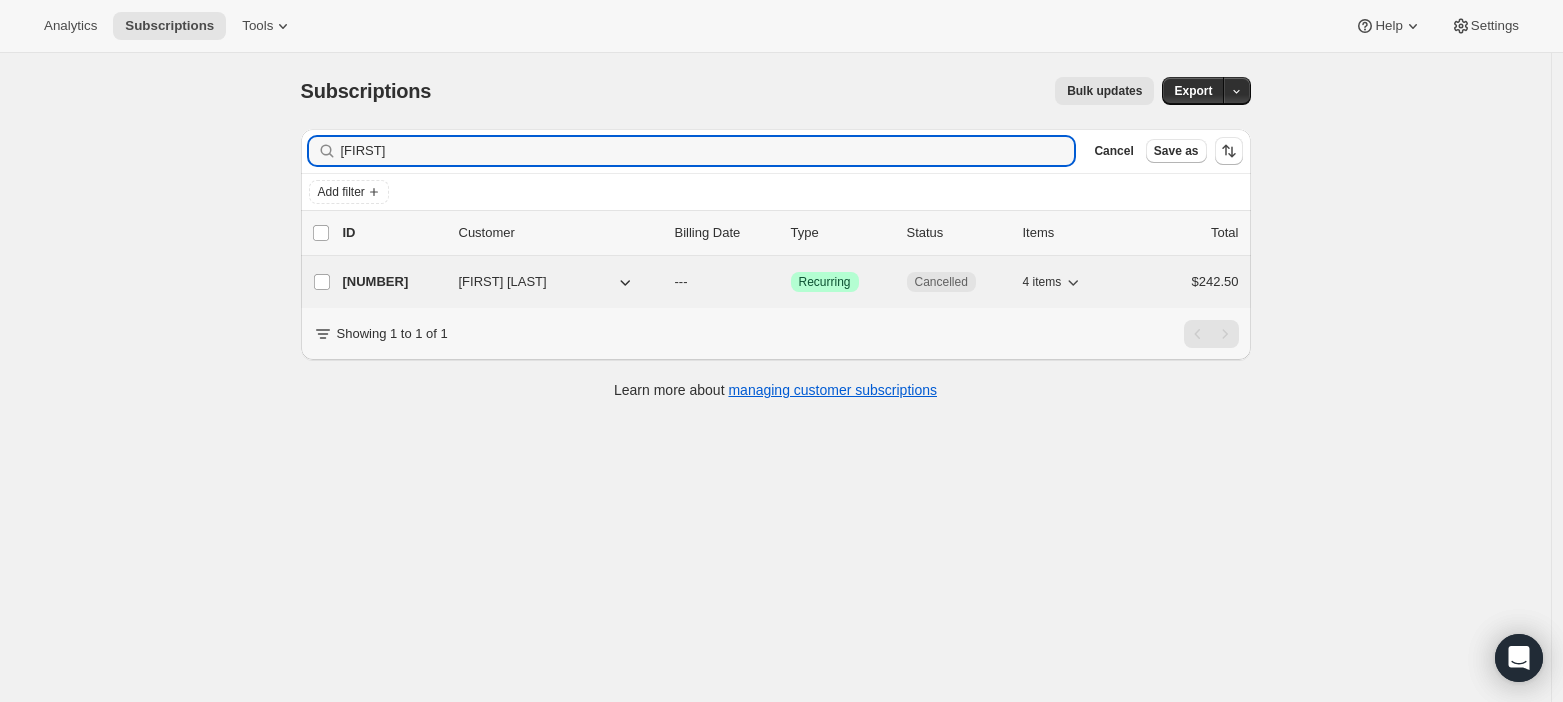 type on "[FIRST]" 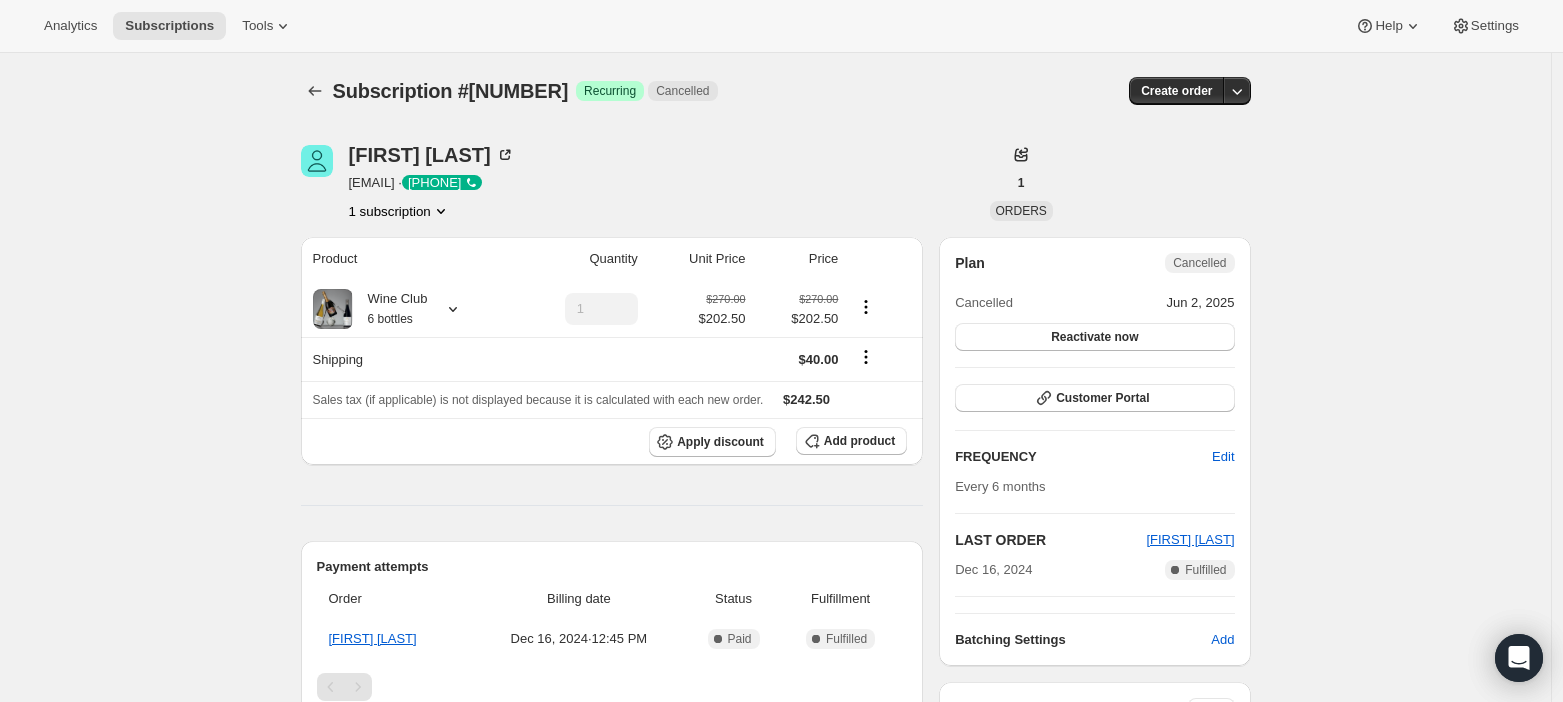 scroll, scrollTop: 4, scrollLeft: 0, axis: vertical 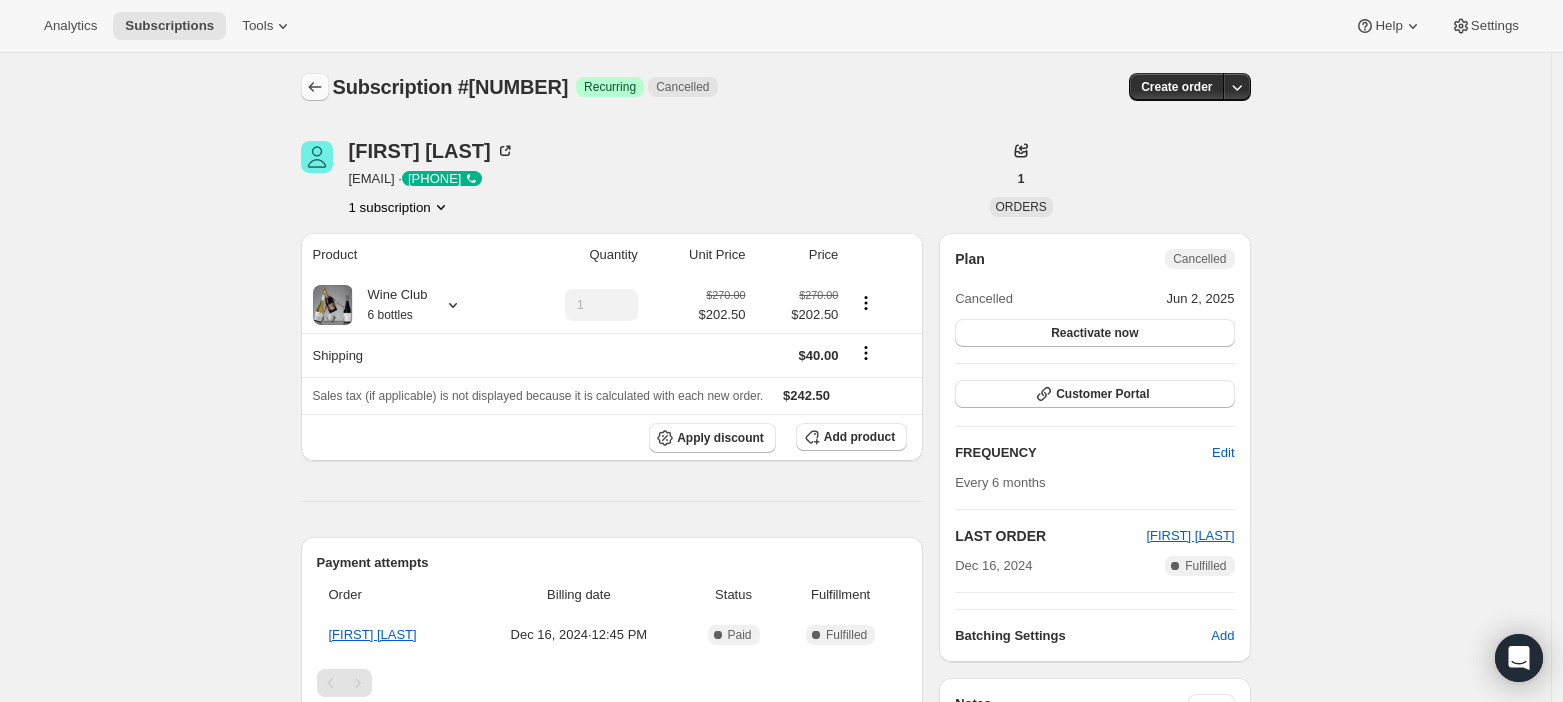click 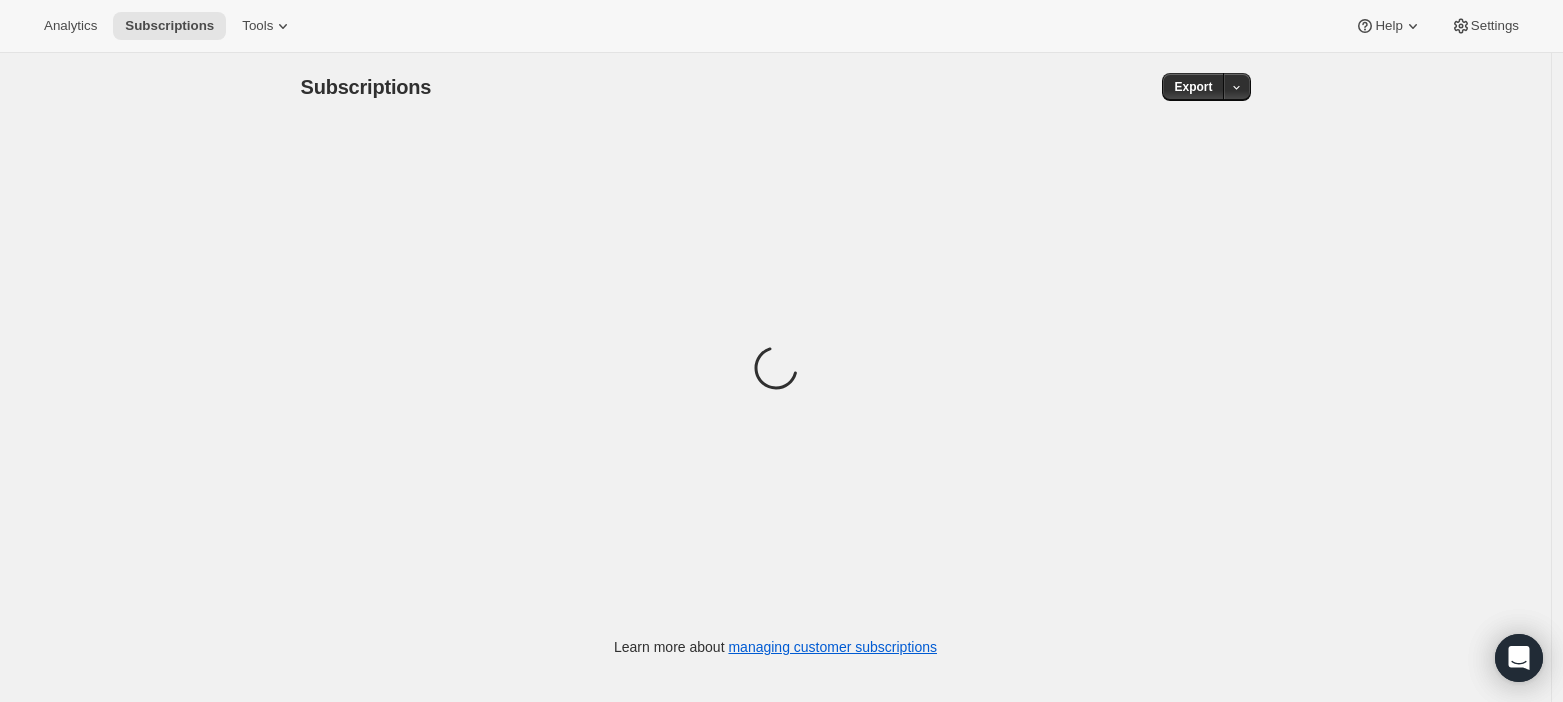scroll, scrollTop: 0, scrollLeft: 0, axis: both 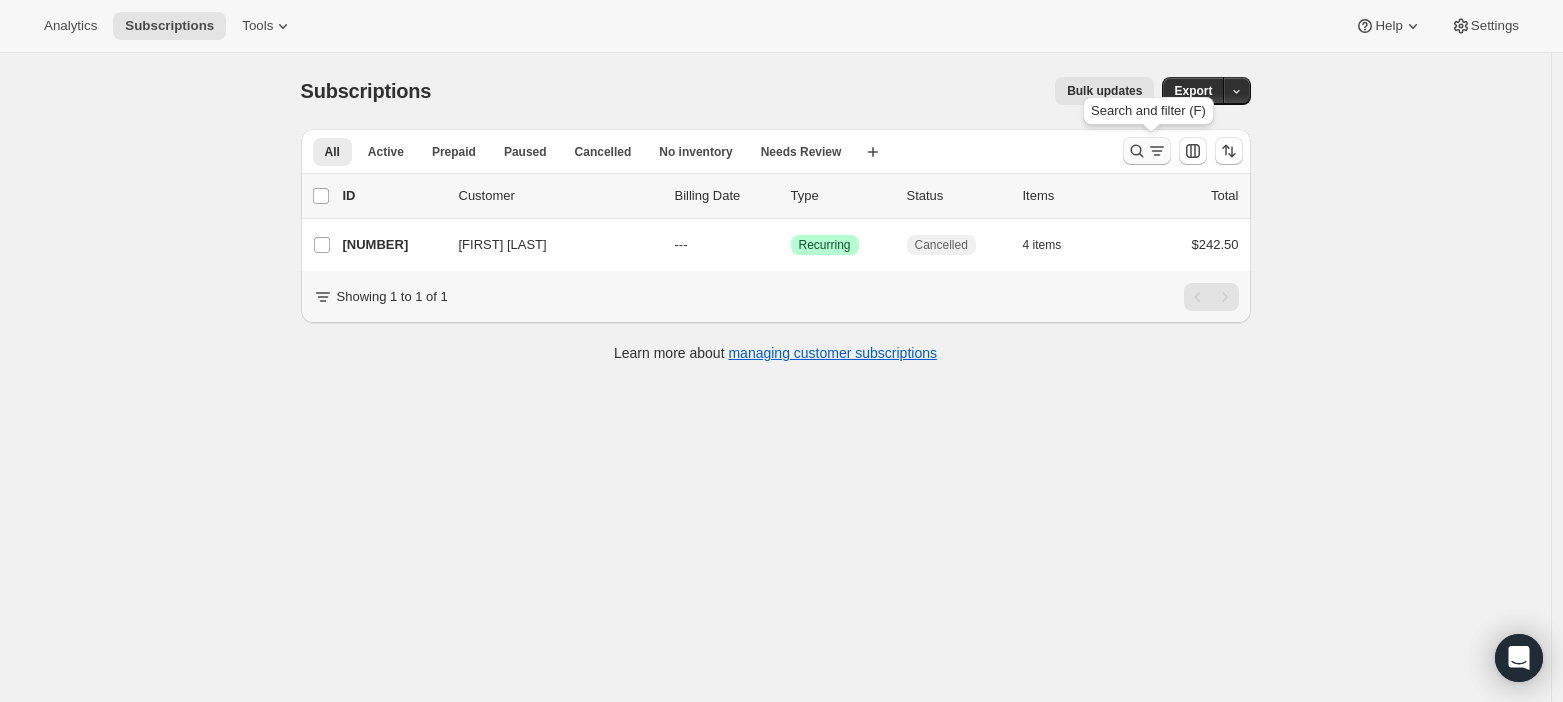 click 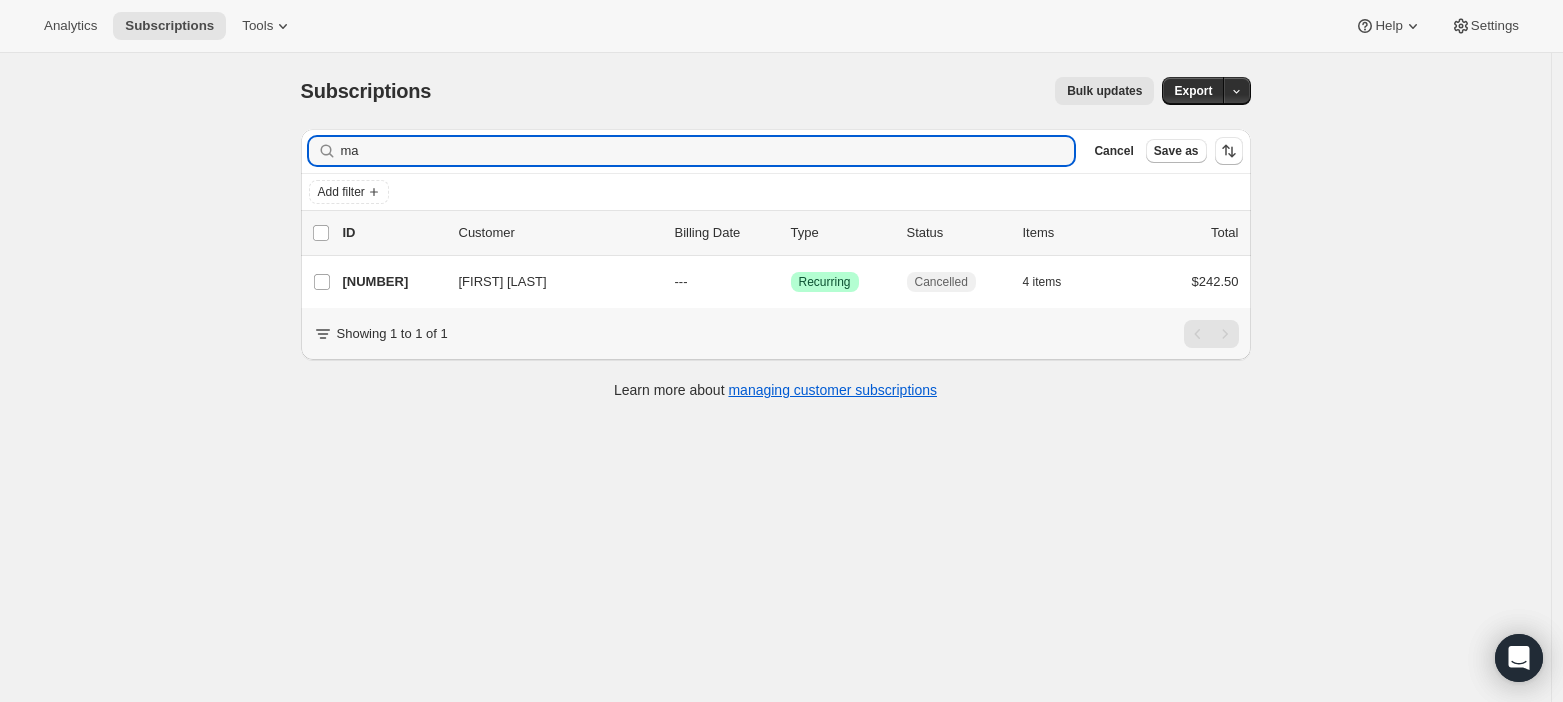 type on "m" 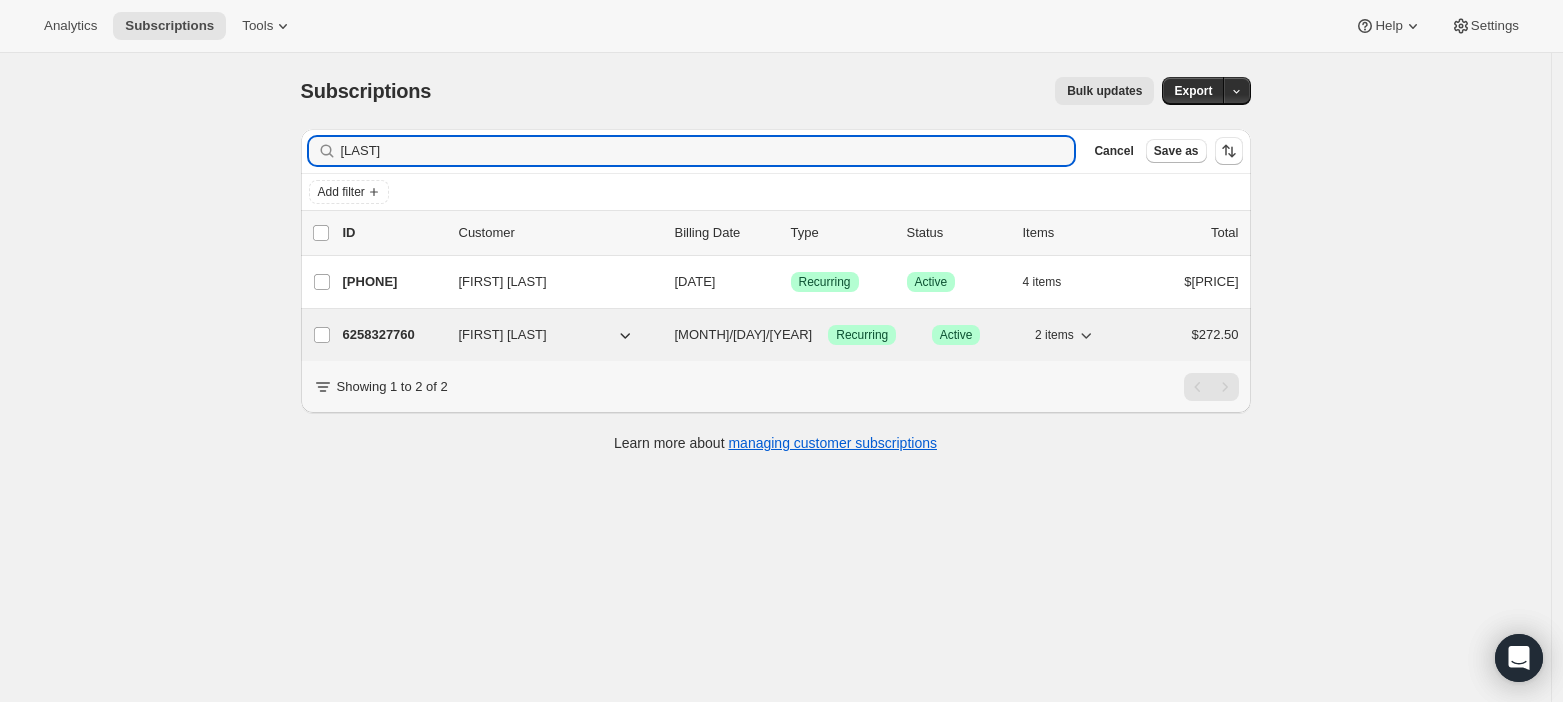 type on "[LAST]" 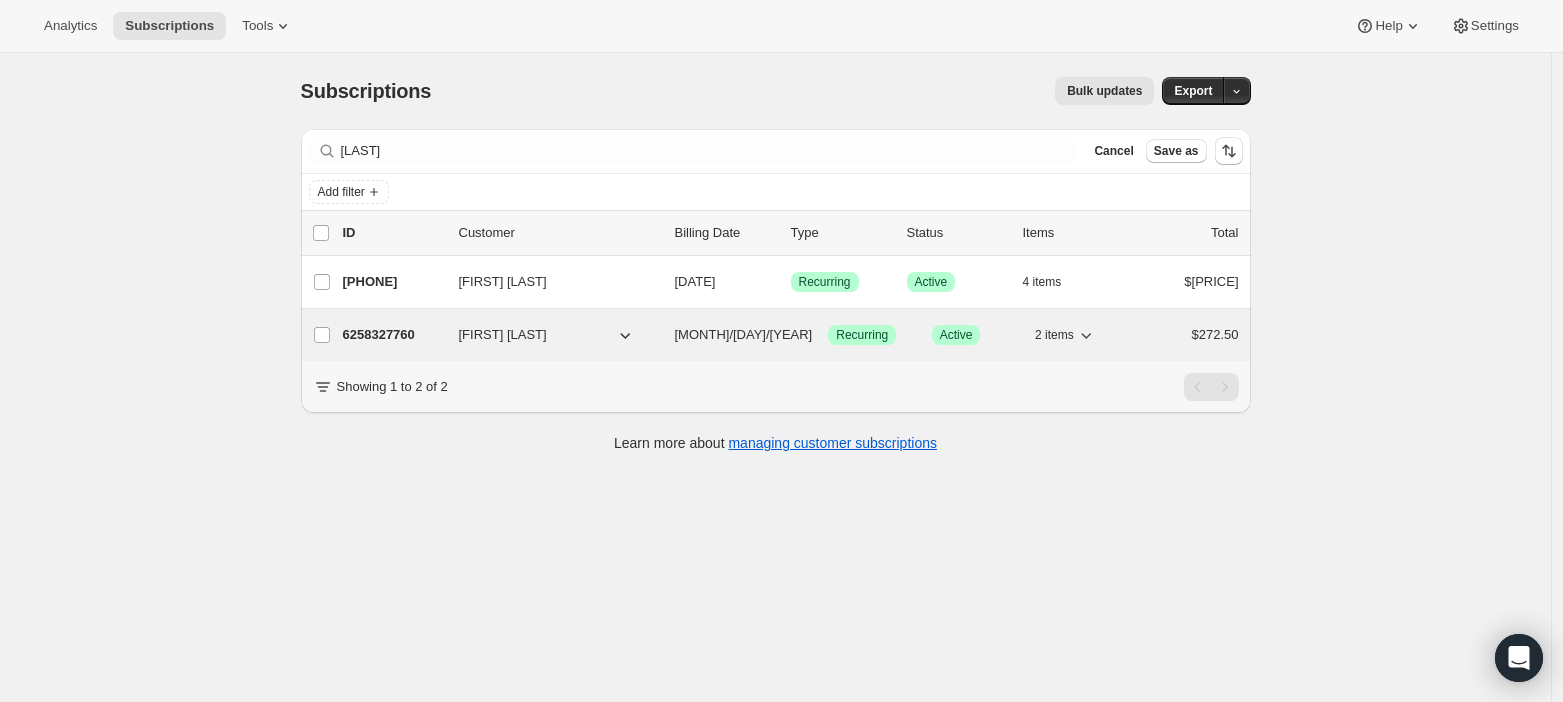 click on "[FIRST] [LAST]" at bounding box center (503, 335) 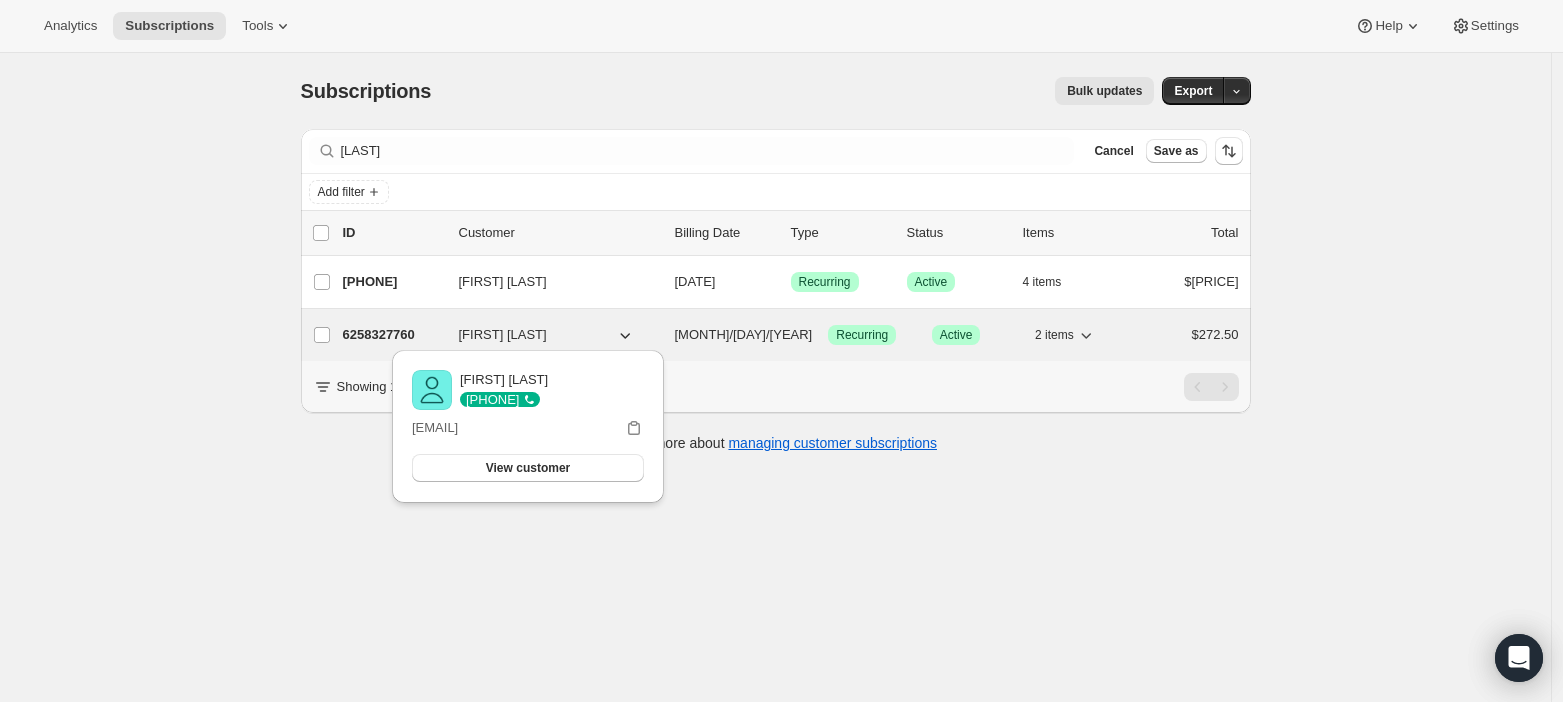 click on "Subscription #[NUMBER] [FIRST] [LAST] [MM]/[DD]/[YYYY] Success Recurring Success Active 2   items $[PRICE]" at bounding box center [791, 335] 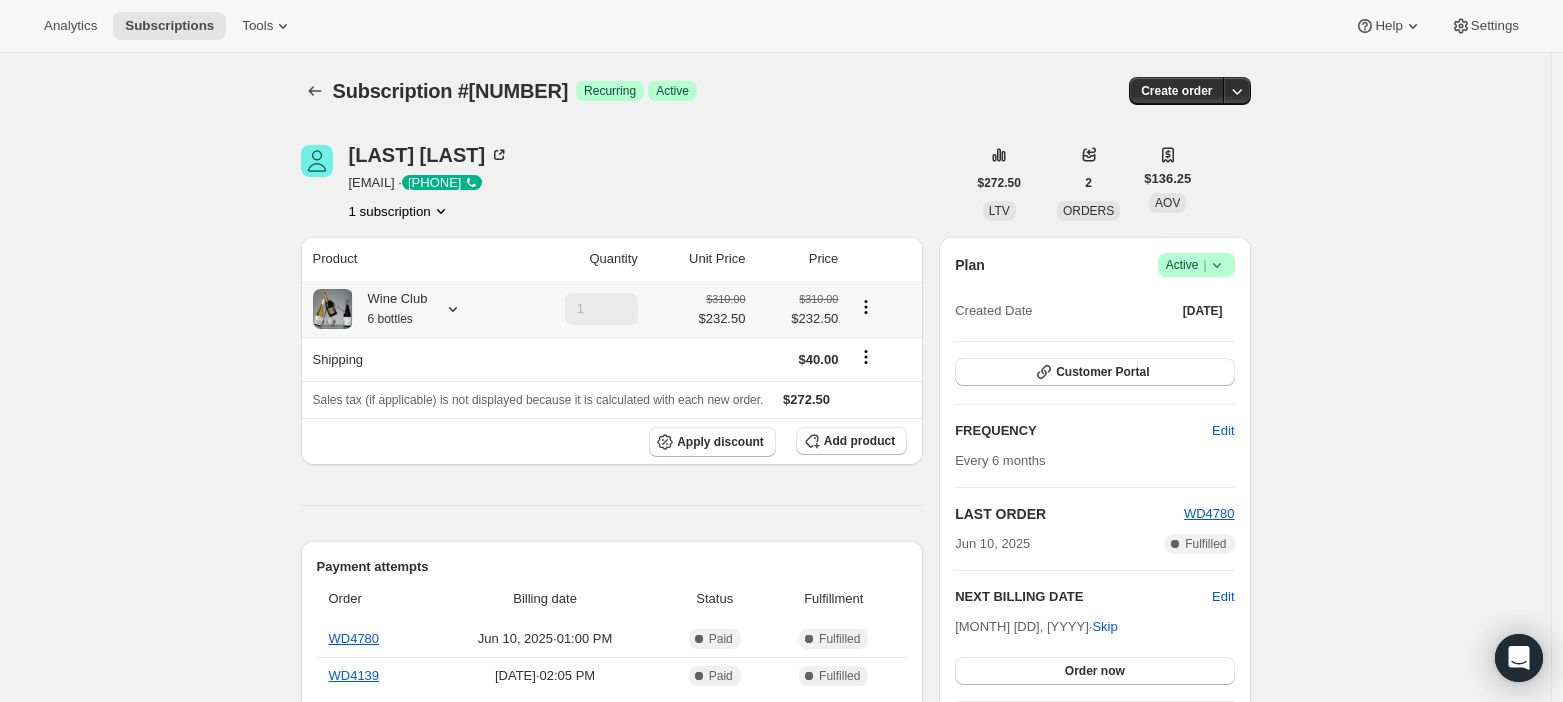 click 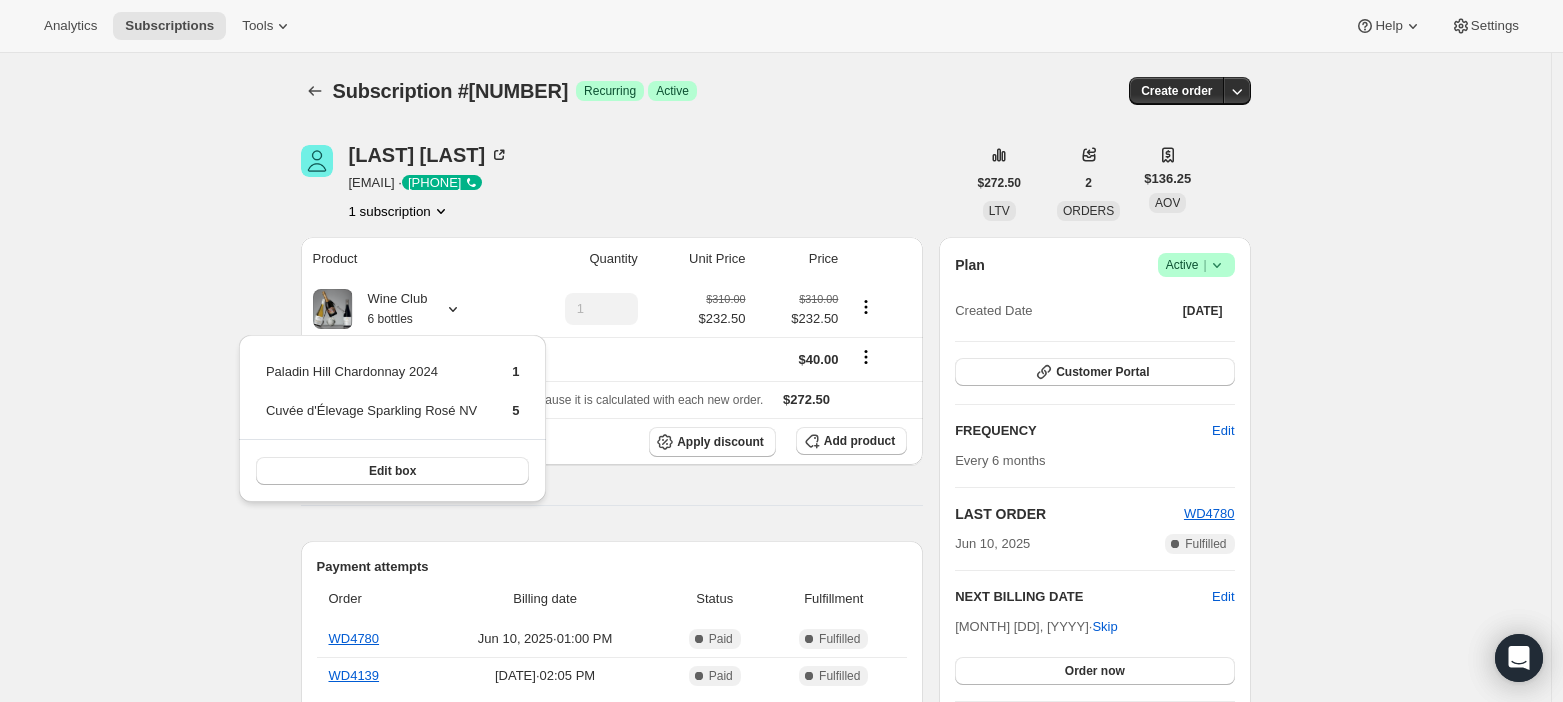 click on "Subscription # [NUMBER]. This page is ready Subscription # [NUMBER] Success Recurring Success Active Create order [FIRST]   [LAST] [EMAIL] ·  [PHONE] 1 subscription [PRICE] LTV 2 ORDERS [PRICE] AOV Product Quantity Unit Price Price Wine Club 6 bottles 1 [PRICE] [PRICE] [PRICE] [PRICE] Shipping [PRICE] Sales tax (if applicable) is not displayed because it is calculated with each new order.   [PRICE] Apply discount Add product Payment attempts Order Billing date Status Fulfillment [ID] [MONTH] [DAY], [YEAR]  ·  [TIME]  Complete Paid  Complete Fulfilled WD4139 [MONTH] [DAY], [YEAR]  ·  [TIME]  Complete Paid  Complete Fulfilled Timeline [MONTH] [DAY], [YEAR] Automatically swapped items within Wine Club .   View bulk process New box selection Paladin Hill Chardonnay 2024 Previous box selection Paladin Hill Chardonnay 2023 [TIME] [MONTH] [DAY], [YEAR] Order processed successfully.  View order [TIME] [MONTH] [DAY], [YEAR] Subscription reminder email sent via Awtomic email. [TIME] [MONTH] [DAY], [YEAR] [TIME] [MONTH] [DAY], [YEAR] |" at bounding box center (775, 774) 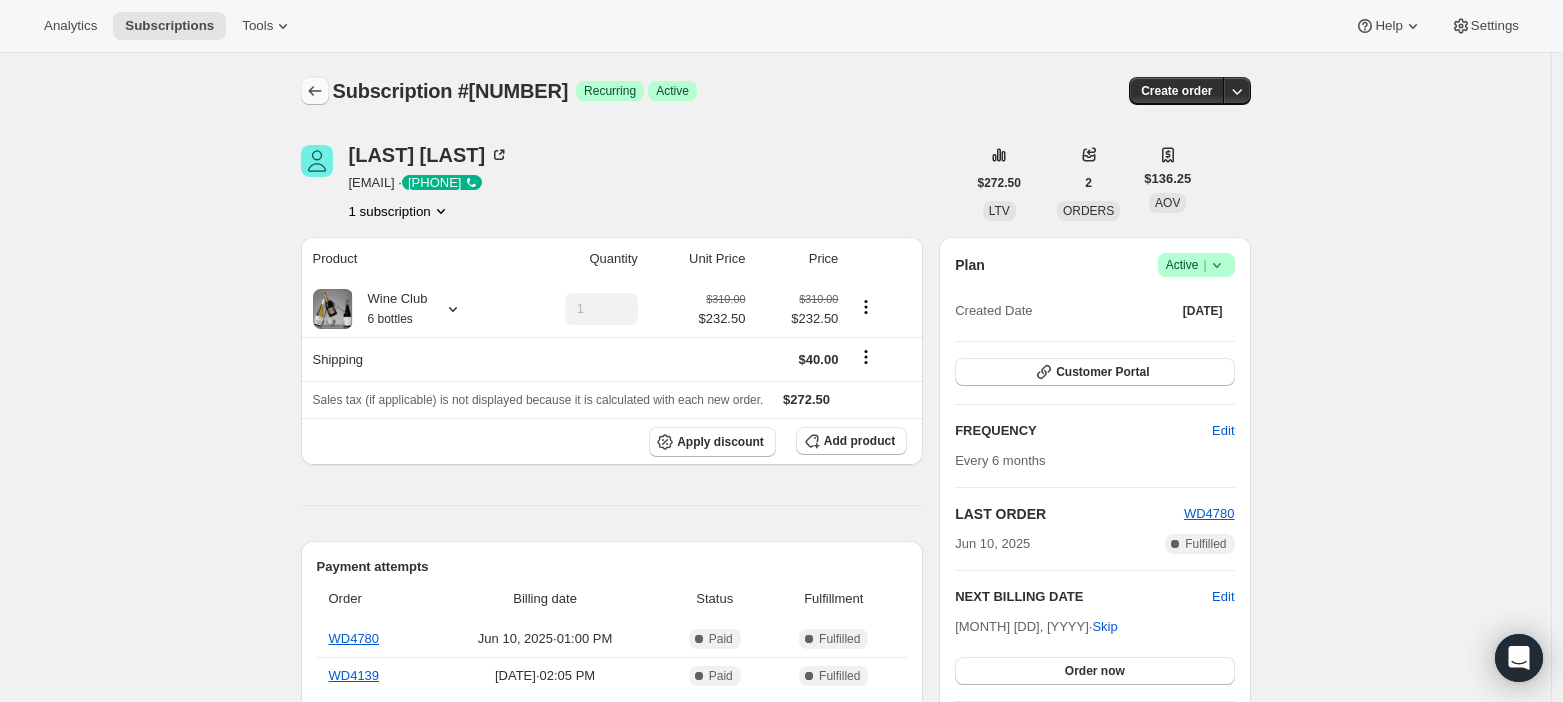click at bounding box center [315, 91] 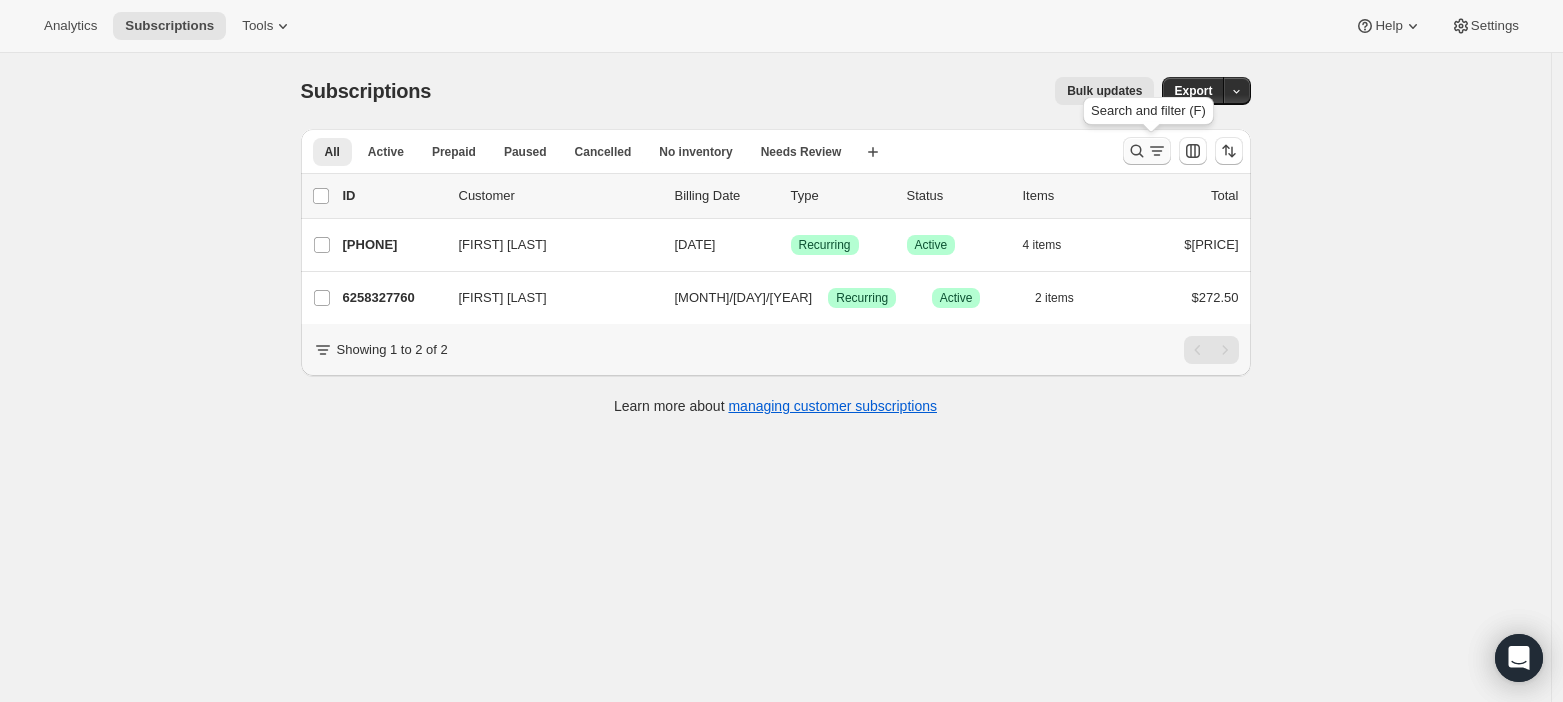 click 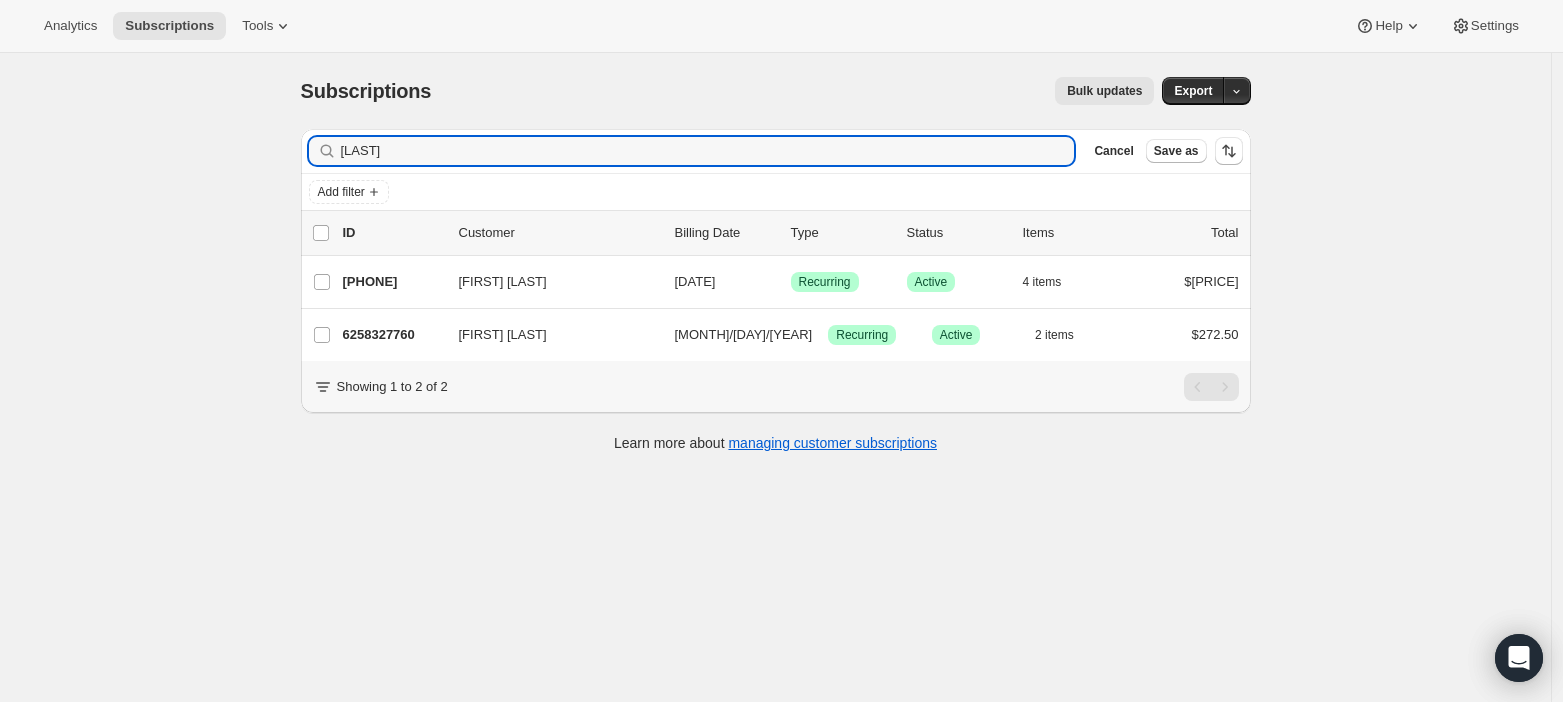 drag, startPoint x: 492, startPoint y: 151, endPoint x: -51, endPoint y: 144, distance: 543.0451 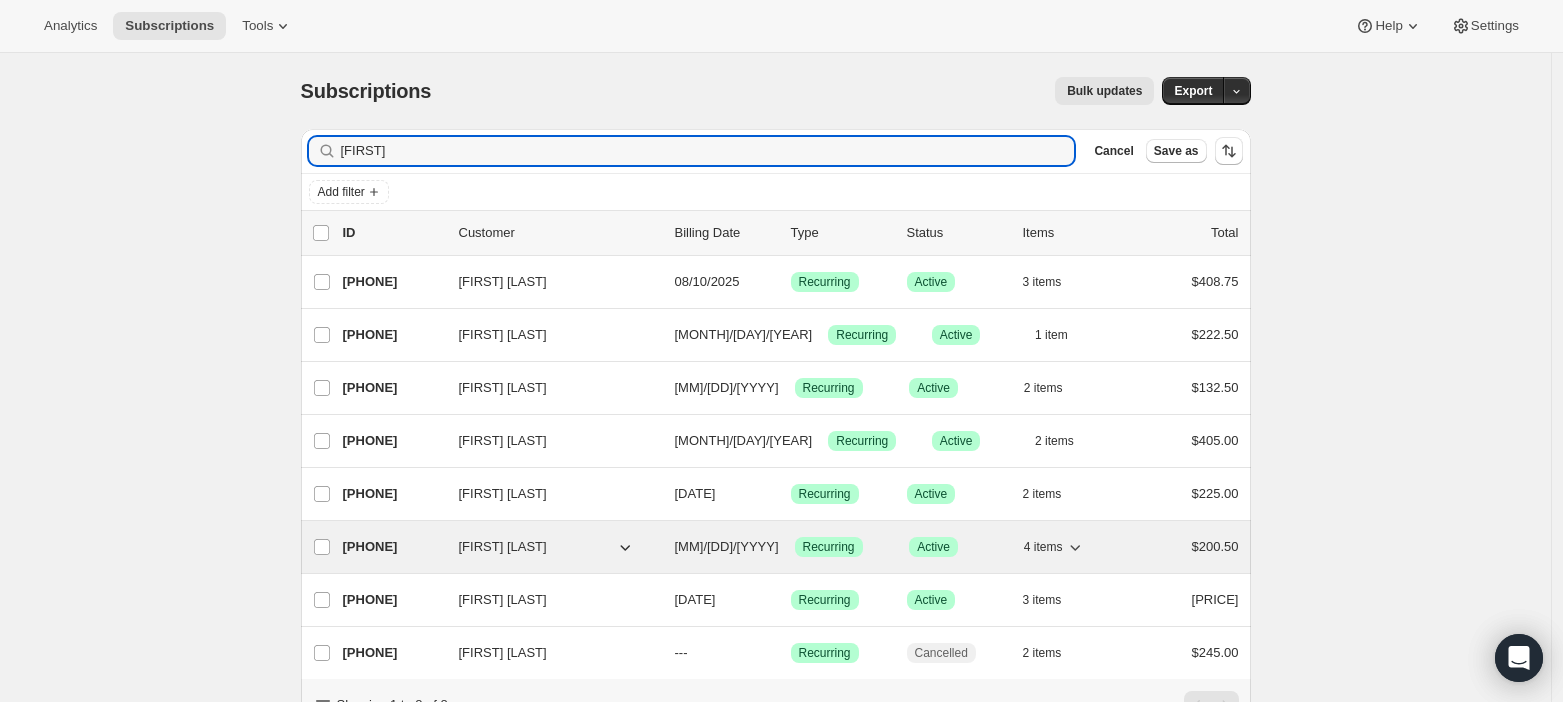 type on "[FIRST]" 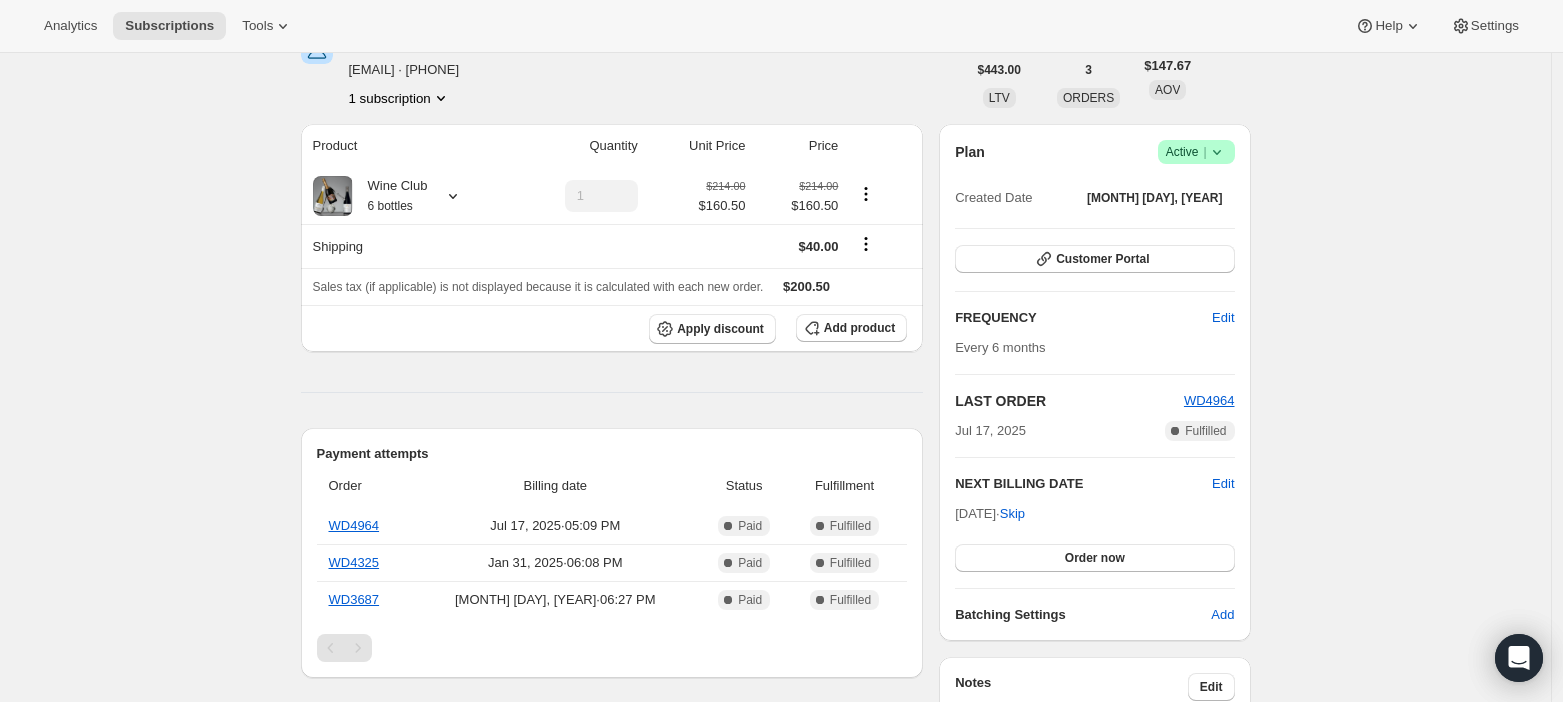 scroll, scrollTop: 122, scrollLeft: 0, axis: vertical 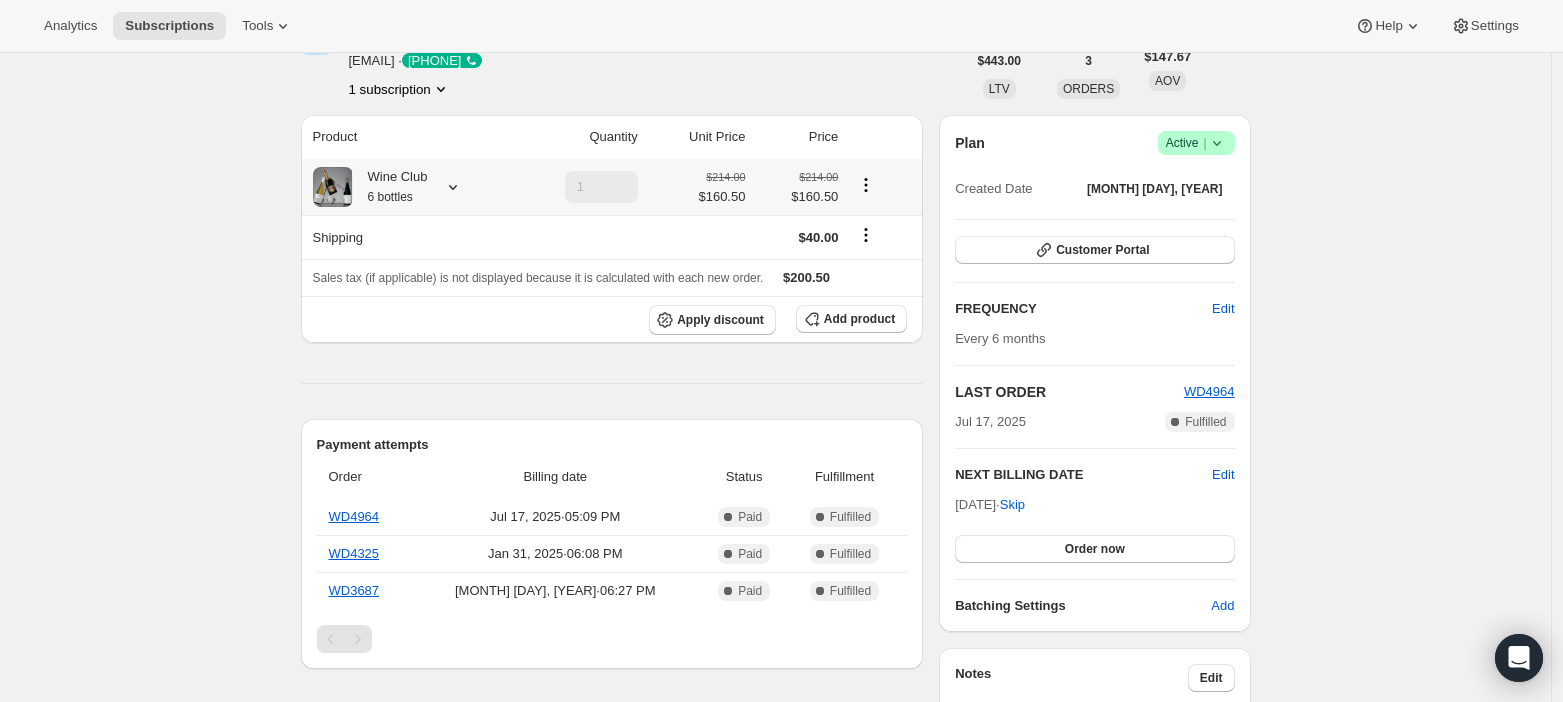 click 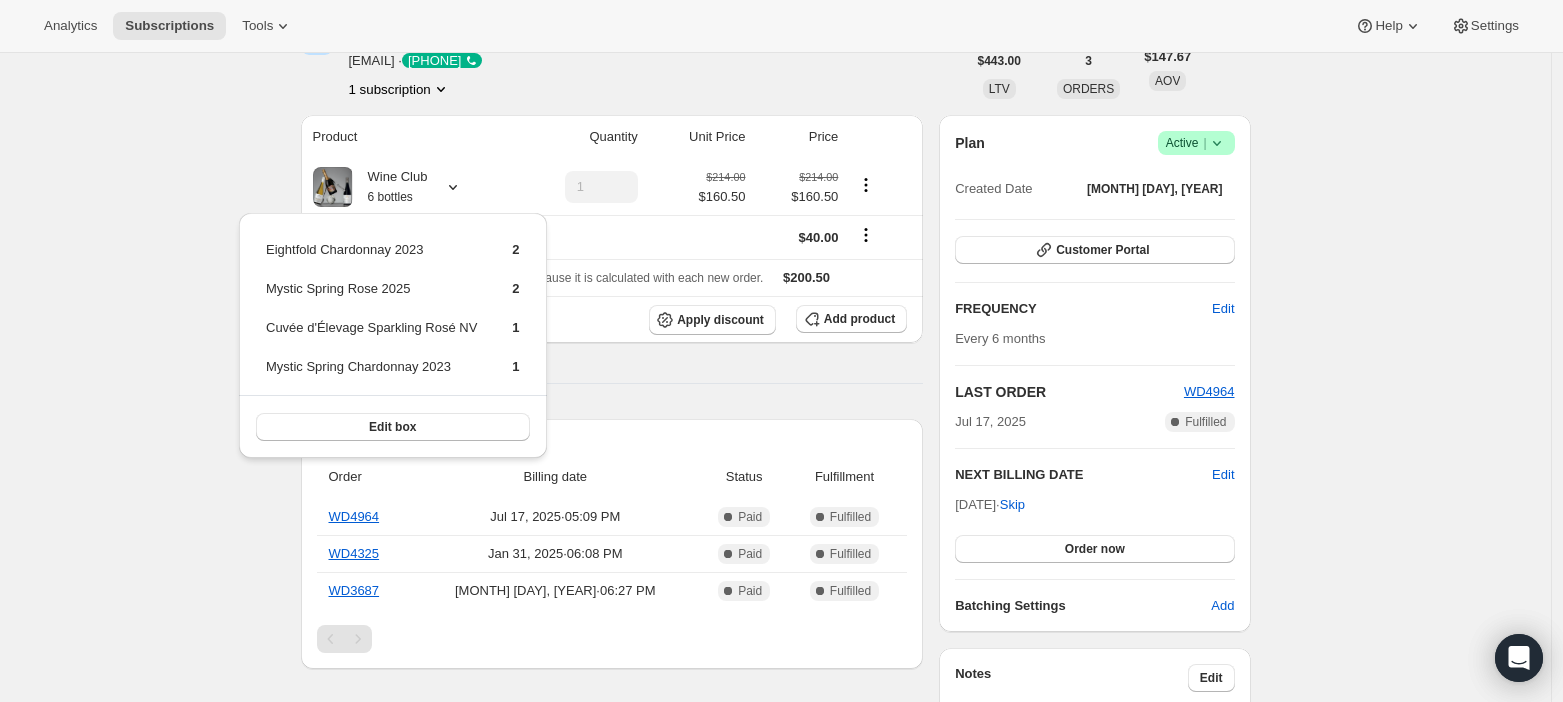 click on "Subscription #5750063312. This page is ready Subscription #5750063312 Success Recurring Success Active Create order [FIRST] [LAST] [EMAIL] · [PHONE] 1 subscription $443.00 LTV 3 ORDERS $147.67 AOV Product Quantity Unit Price Price Wine Club 6 bottles 1 $214.00 $160.50 $214.00 $160.50 Shipping $40.00 Sales tax (if applicable) is not displayed because it is calculated with each new order.  $200.50 Apply discount Add product Payment attempts Order Billing date Status Fulfillment WD4964 Jul 17, 2025  ·  05:09 PM  Complete Paid  Complete Fulfilled WD4325 Jan 31, 2025  ·  06:08 PM  Complete Paid  Complete Fulfilled WD3687 Aug 19, 2024  ·  06:27 PM  Complete Paid  Complete Fulfilled Timeline Jul 17, 2025 Order processed successfully.  View order 05:09 PM [FIRST] [LAST] initiated an order with "Order now" from Customer Portal. 05:09 PM [FIRST] [LAST] updated box contents via Customer Portal 05:09 PM New box selection 1 - Cuvée d'Élevage Sparkling Rosé NV 2 - Eightfold Chardonnay 2023 05:00 PM ." at bounding box center (775, 738) 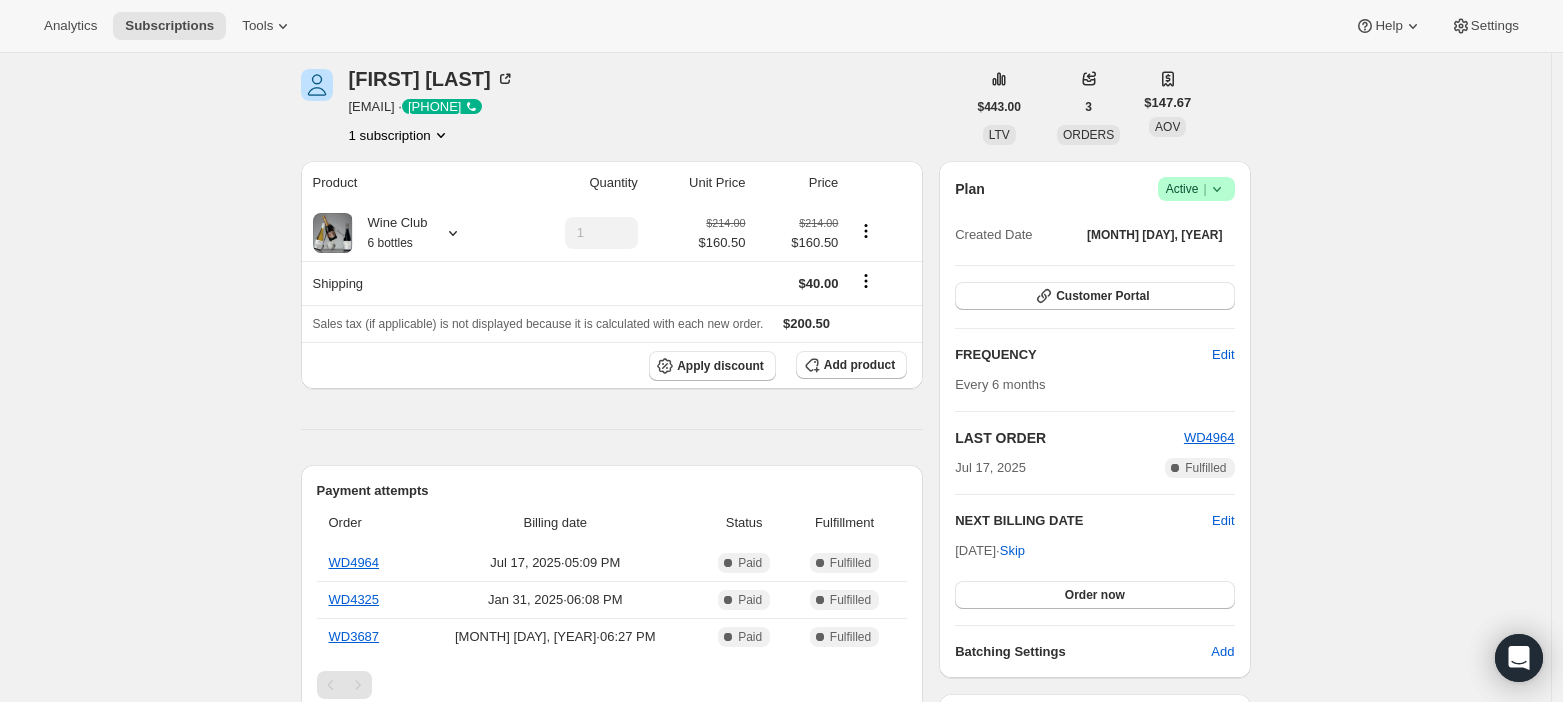 scroll, scrollTop: 0, scrollLeft: 0, axis: both 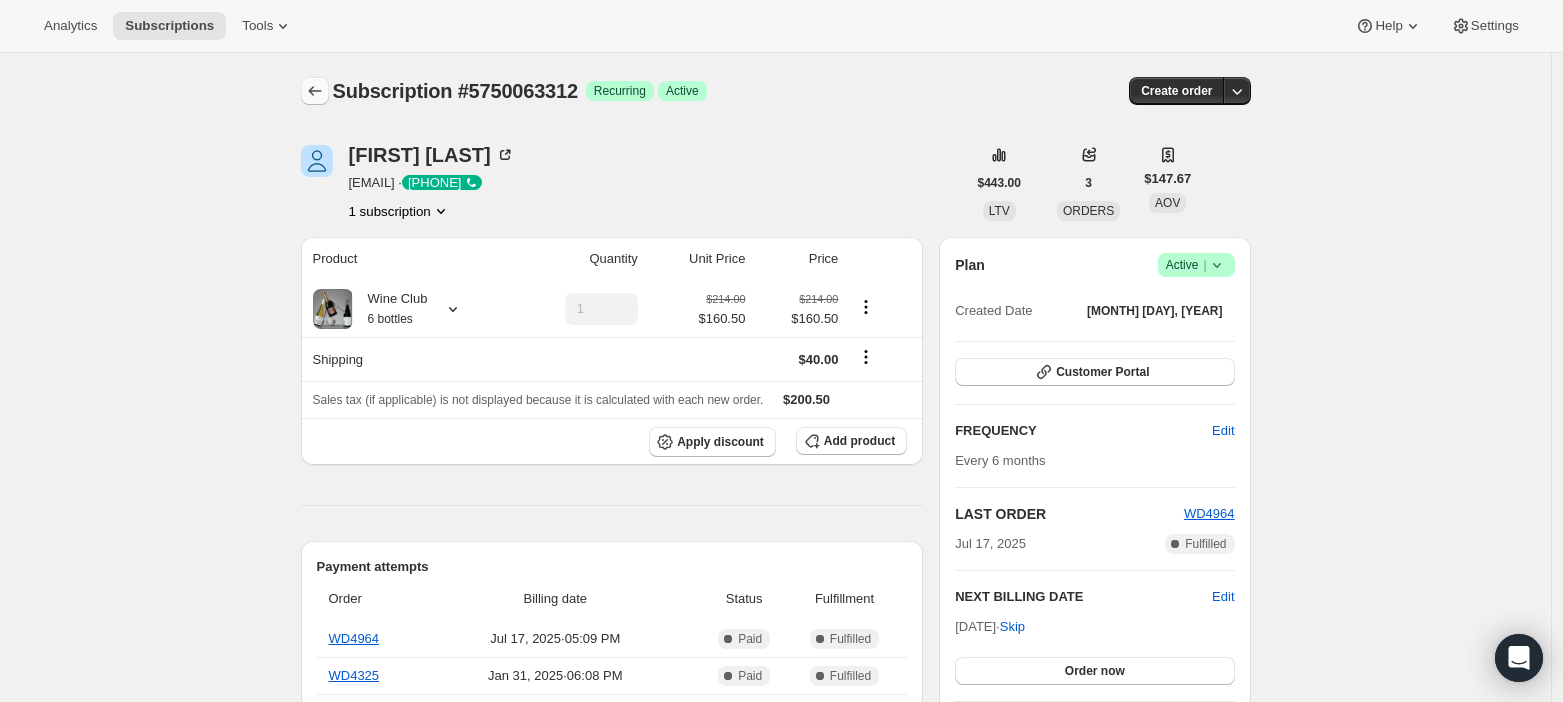 click 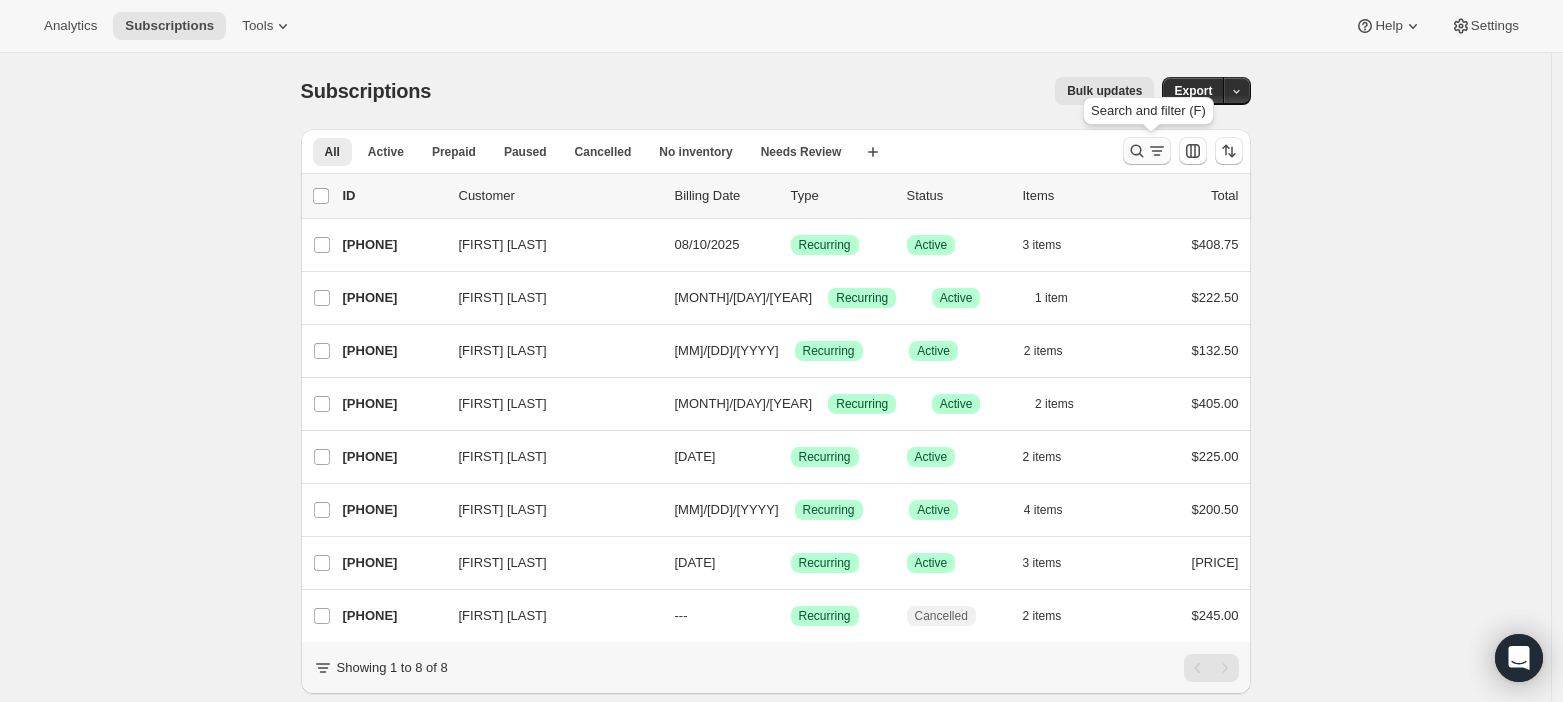 click 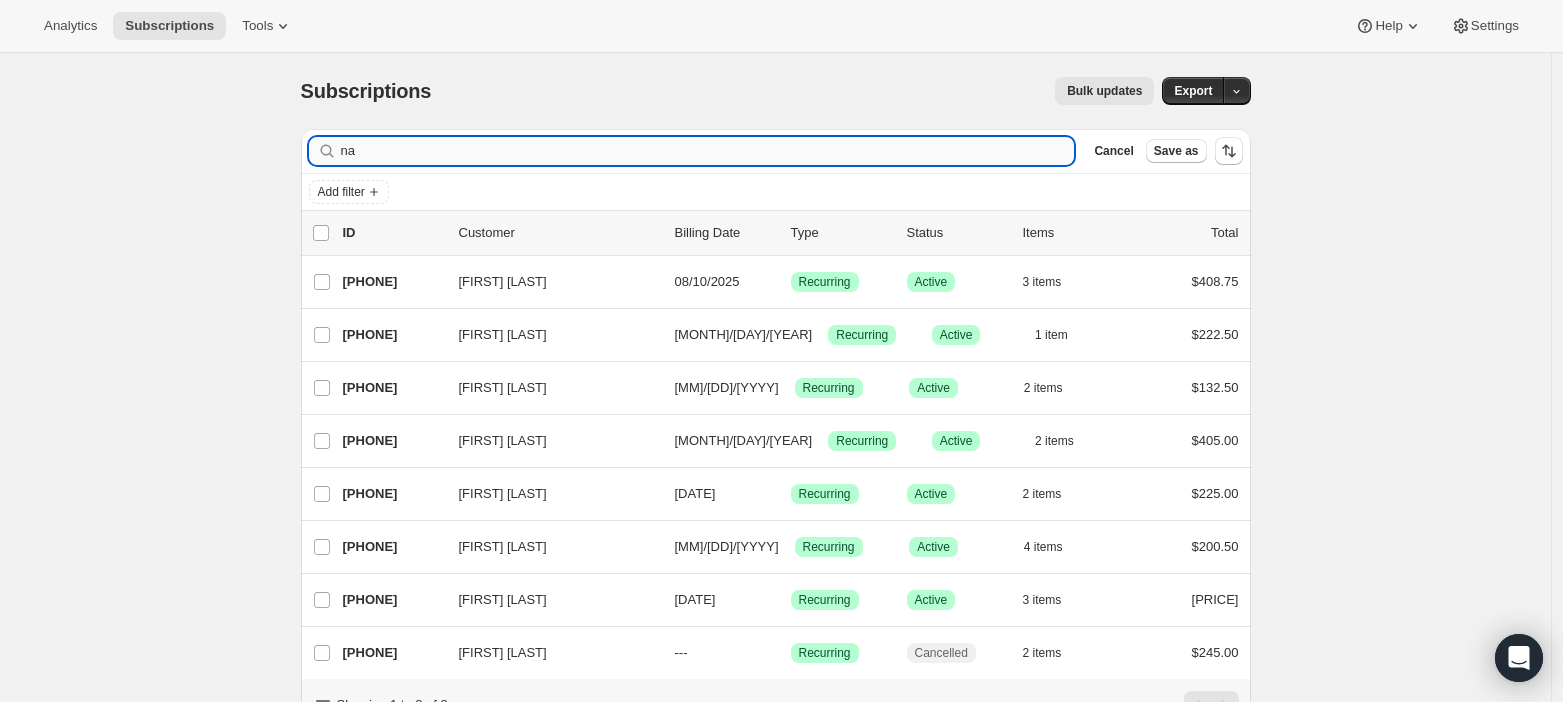 type on "n" 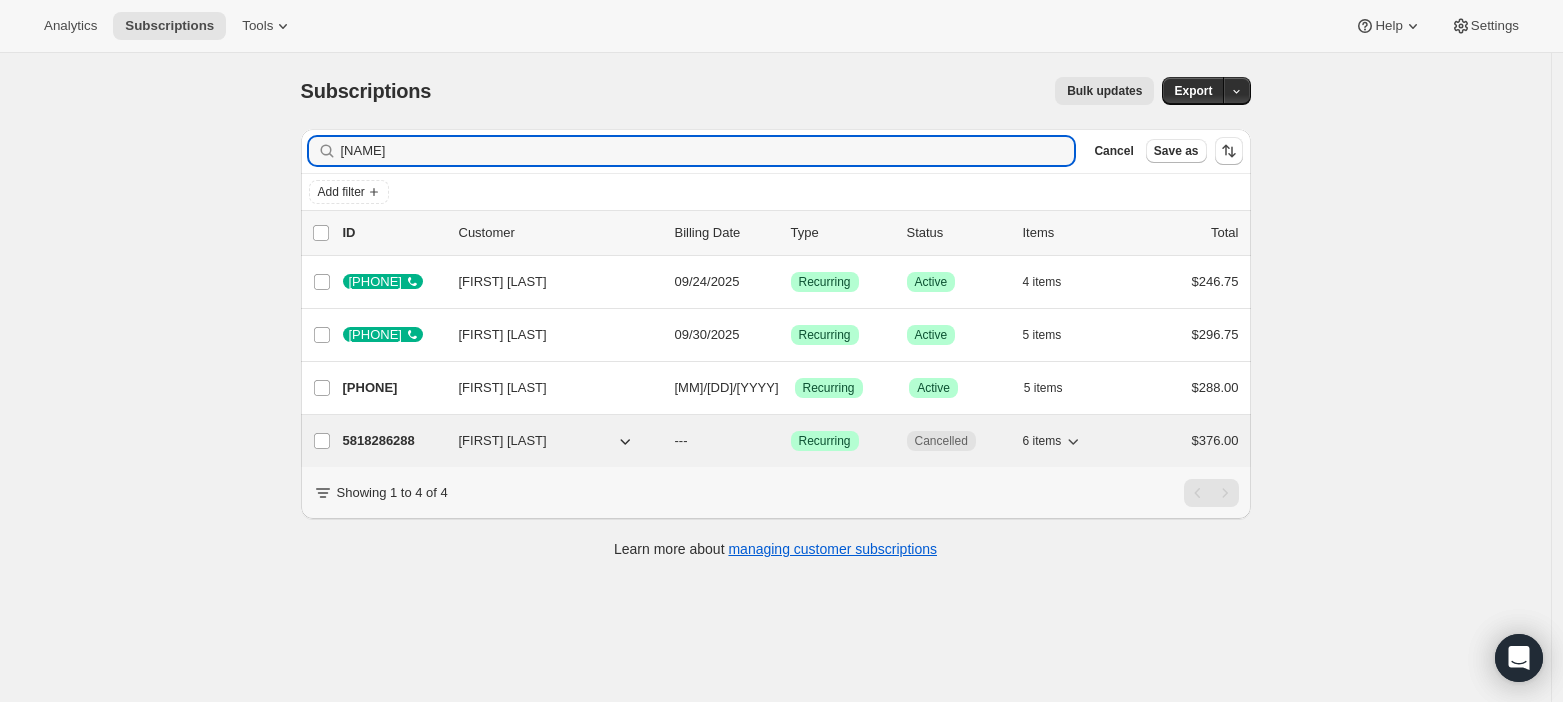 type on "[NAME]" 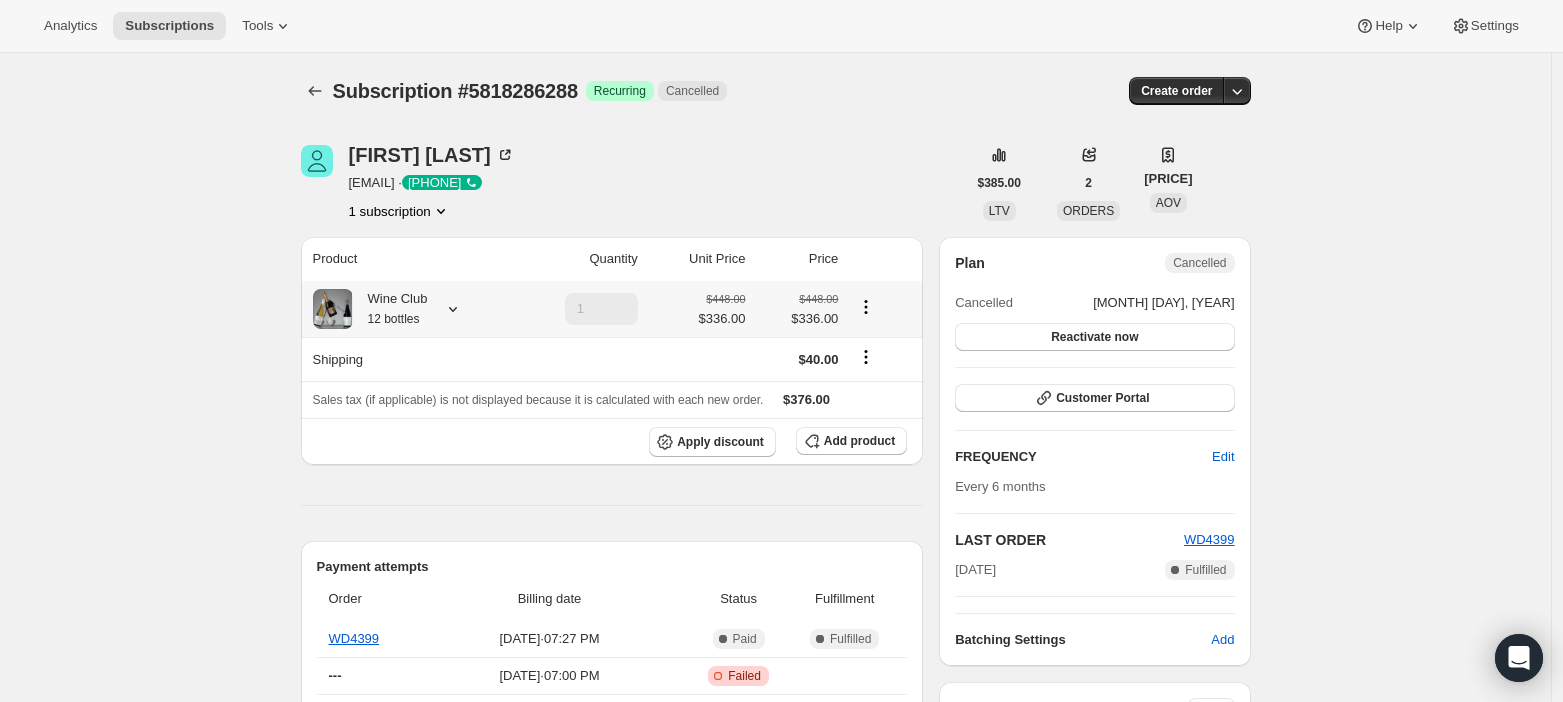 click 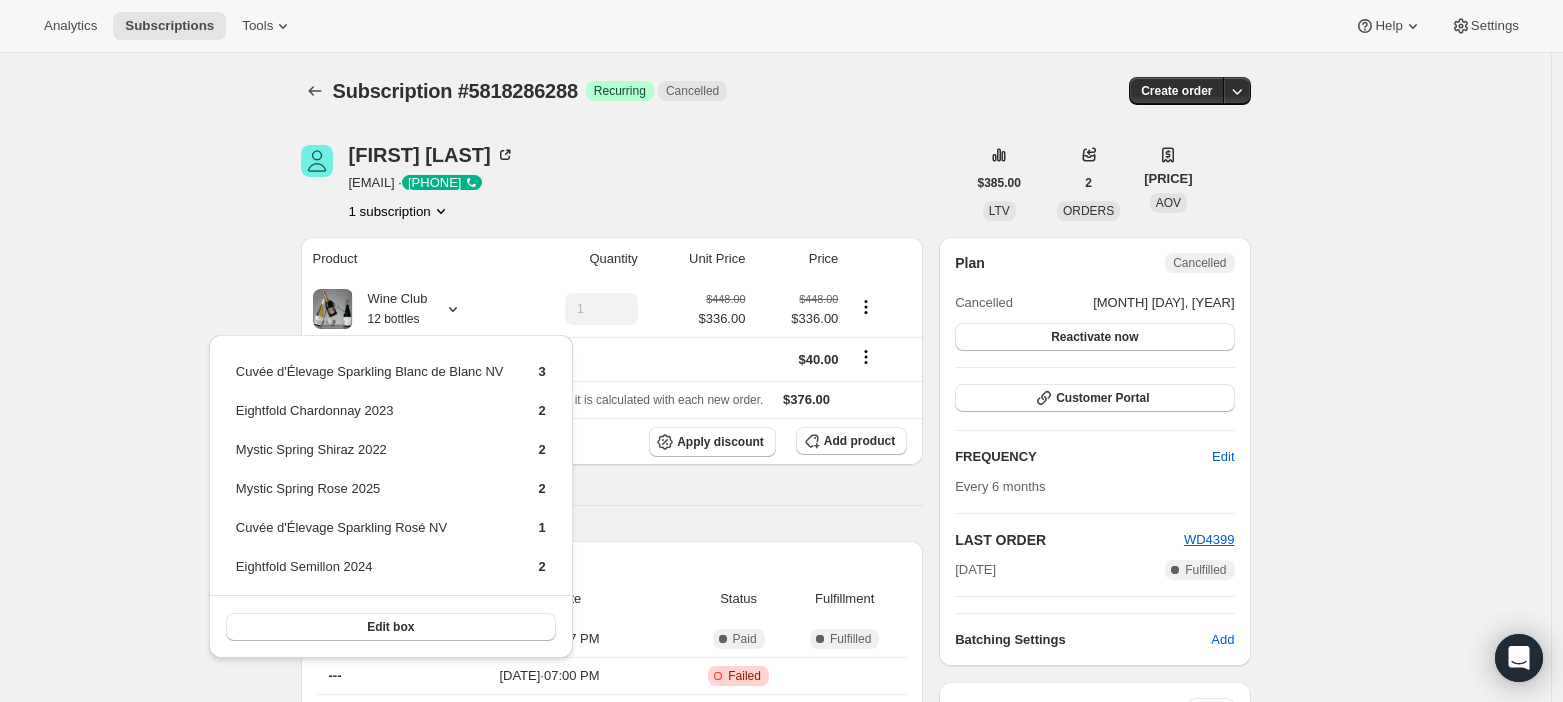click on "Subscription #5818286288. This page is ready Subscription #5818286288 Success Recurring Cancelled Create order [FIRST]   [LAST] [EMAIL] ·  [PHONE] 1 subscription $385.00 LTV 2 ORDERS $192.50 AOV Product Quantity Unit Price Price Wine Club 12 bottles 1 $448.00 $336.00 $448.00 $336.00 Shipping $40.00 Sales tax (if applicable) is not displayed because it is calculated with each new order.   $376.00 Apply discount Add product Payment attempts Order Billing date Status Fulfillment WD4399 Feb 28, 2025  ·  07:27 PM  Complete Paid  Complete Fulfilled --- Feb 28, 2025  ·  07:00 PM Critical Incomplete Failed --- Feb 26, 2025  ·  07:00 PM Critical Incomplete Failed Timeline May 21, 2025 1 product price updated via APP .   View bulk process Eightfold Semillon 2024 Old price:  $45.00 New price:  $39.00 09:40 AM May 8, 2025 [FIRST] [LAST] updated box contents via Admin 04:06 PM New box selection 3 - Cuvée d'Élevage Sparkling Blanc de Blanc NV 2 - Eightfold Chardonnay 2023 Previous box selection" at bounding box center [775, 921] 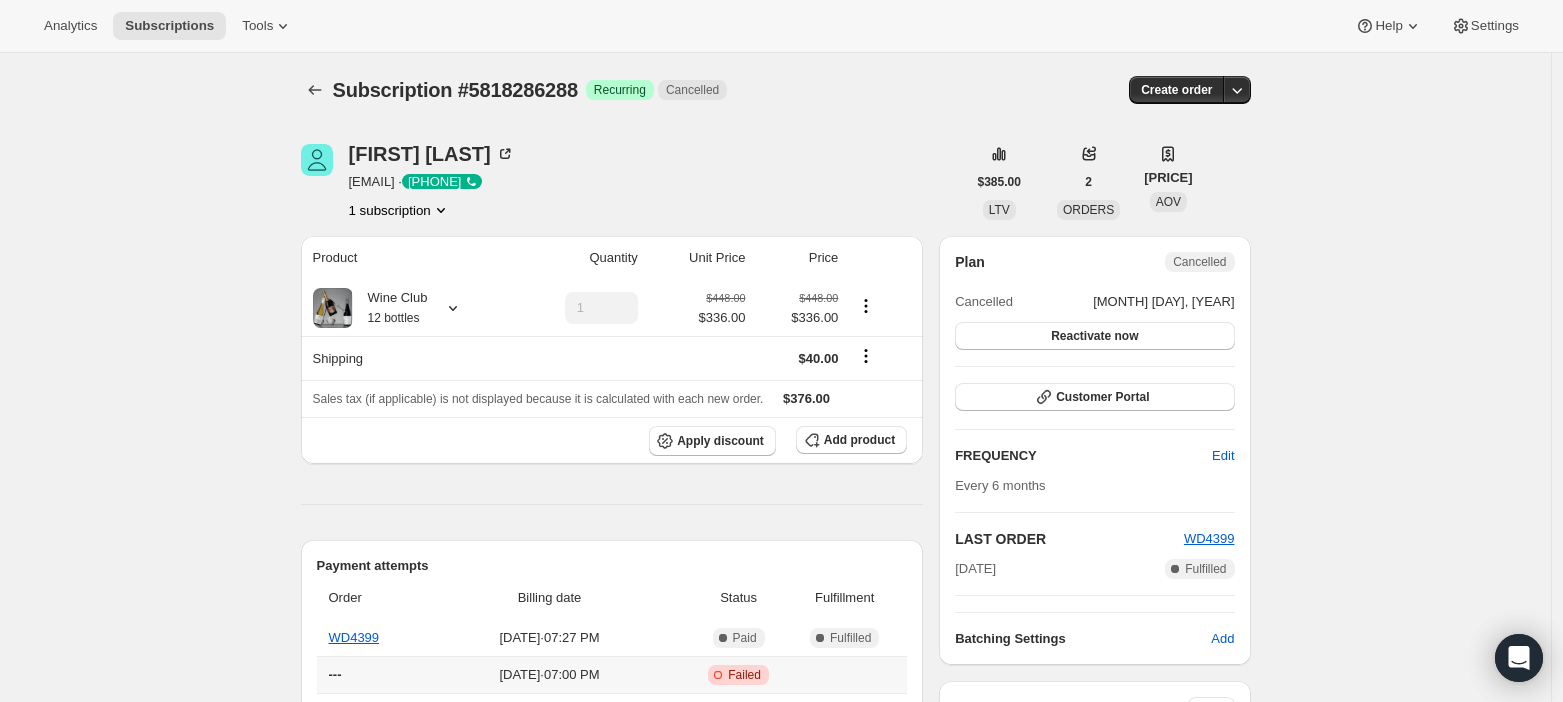 scroll, scrollTop: 0, scrollLeft: 0, axis: both 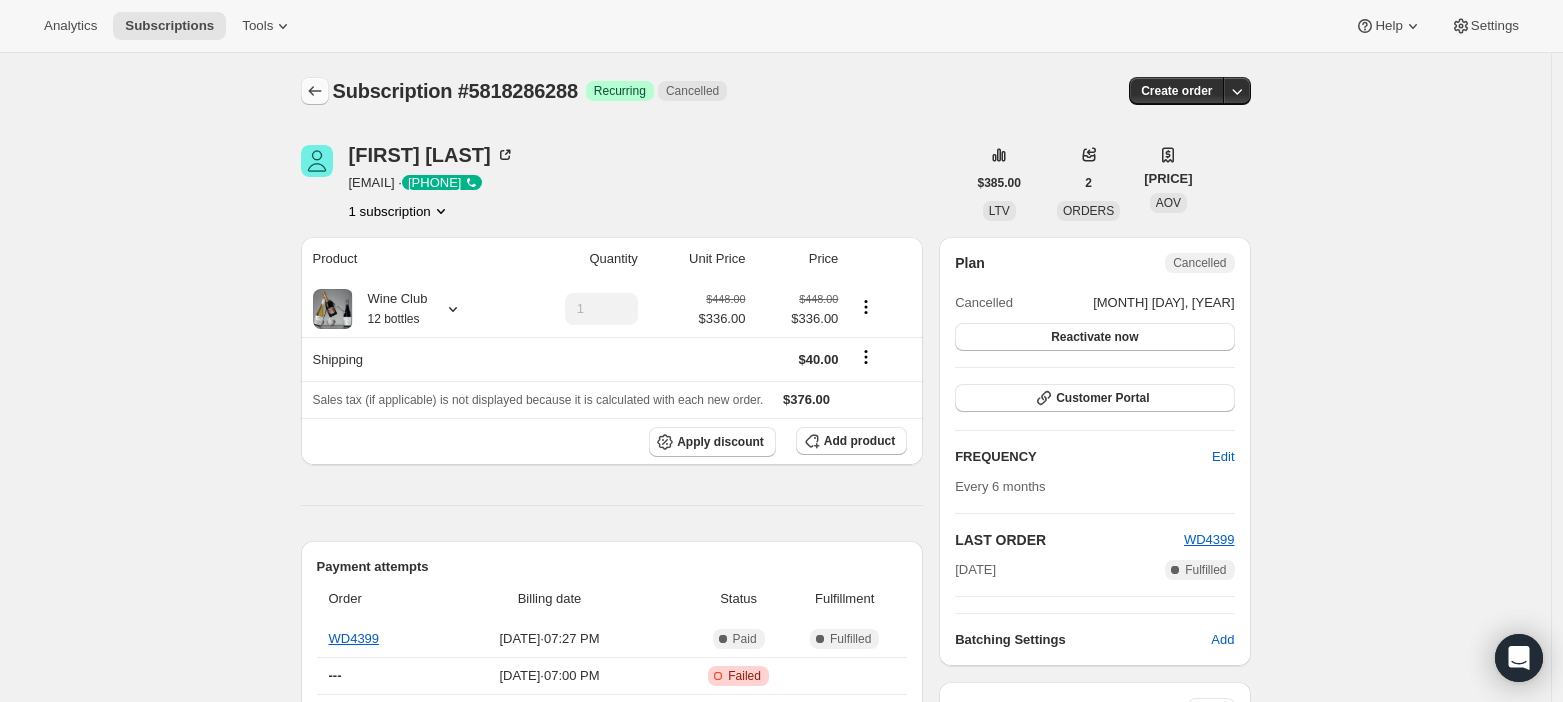 click 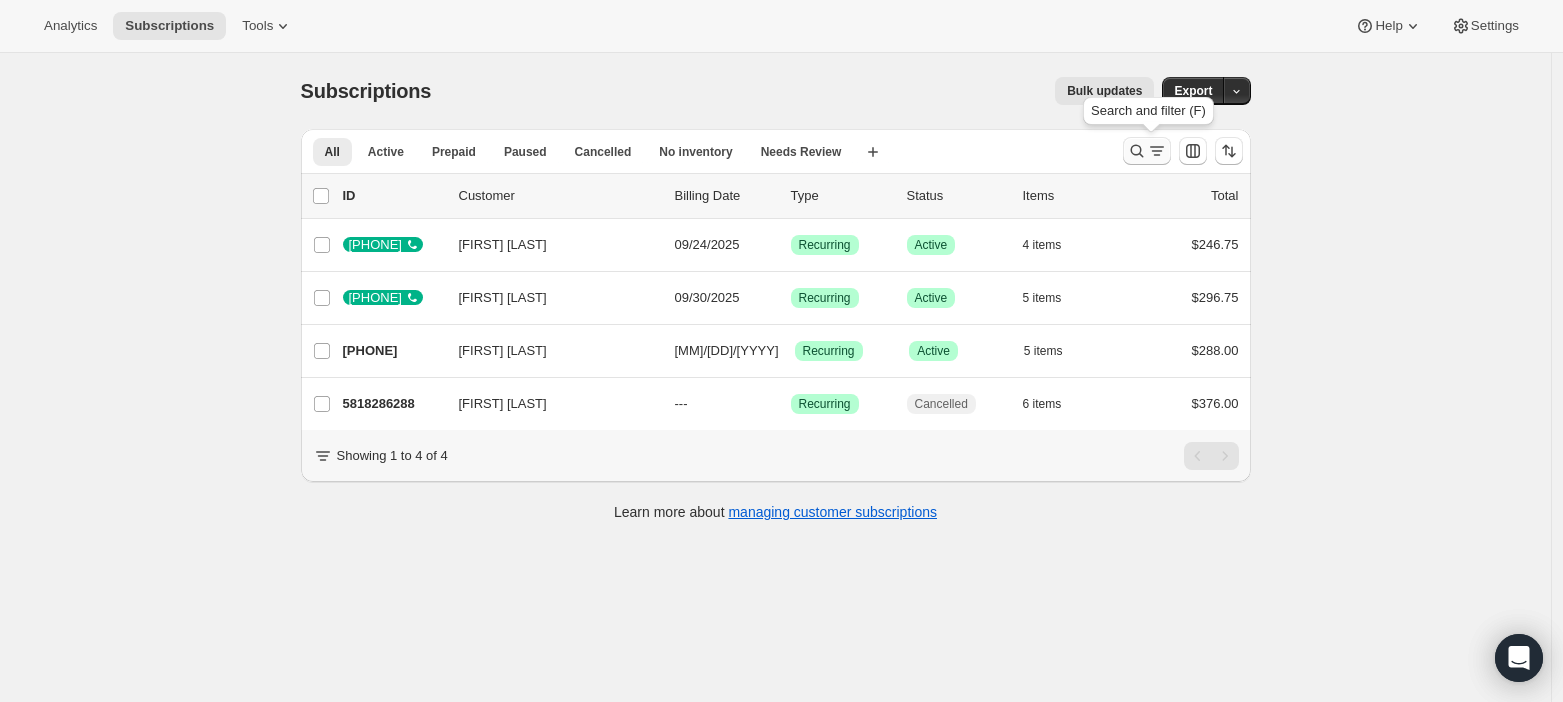 click 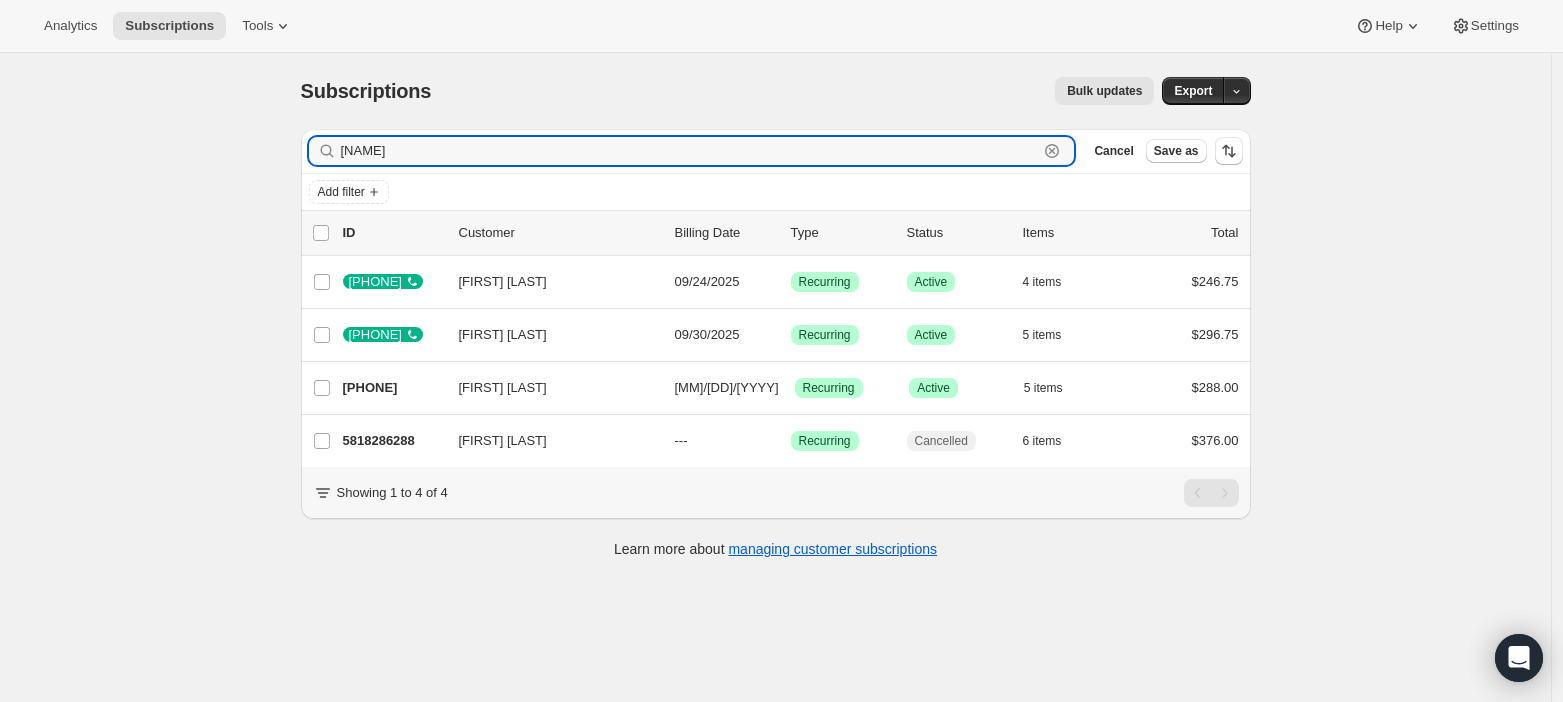 drag, startPoint x: 477, startPoint y: 148, endPoint x: 138, endPoint y: 140, distance: 339.0944 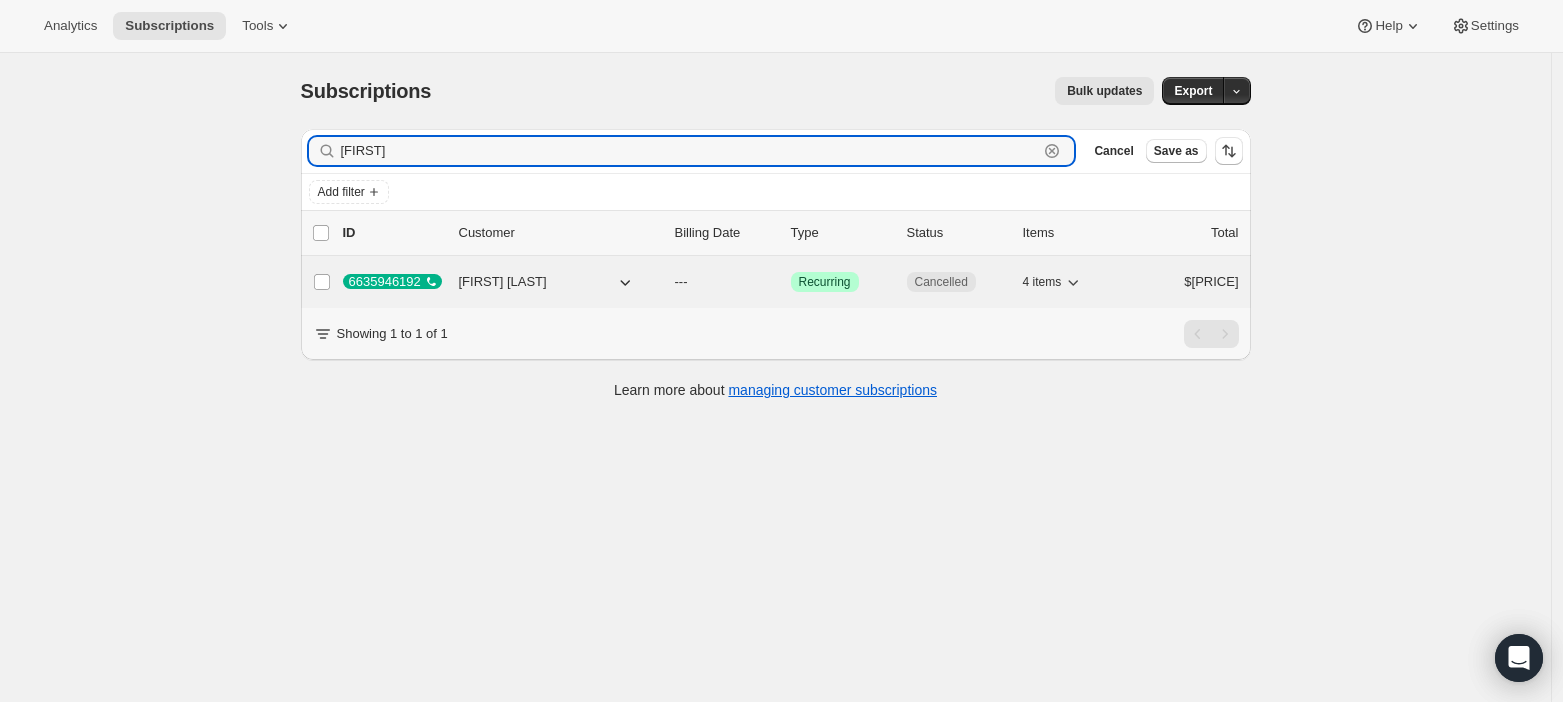 type on "[FIRST]" 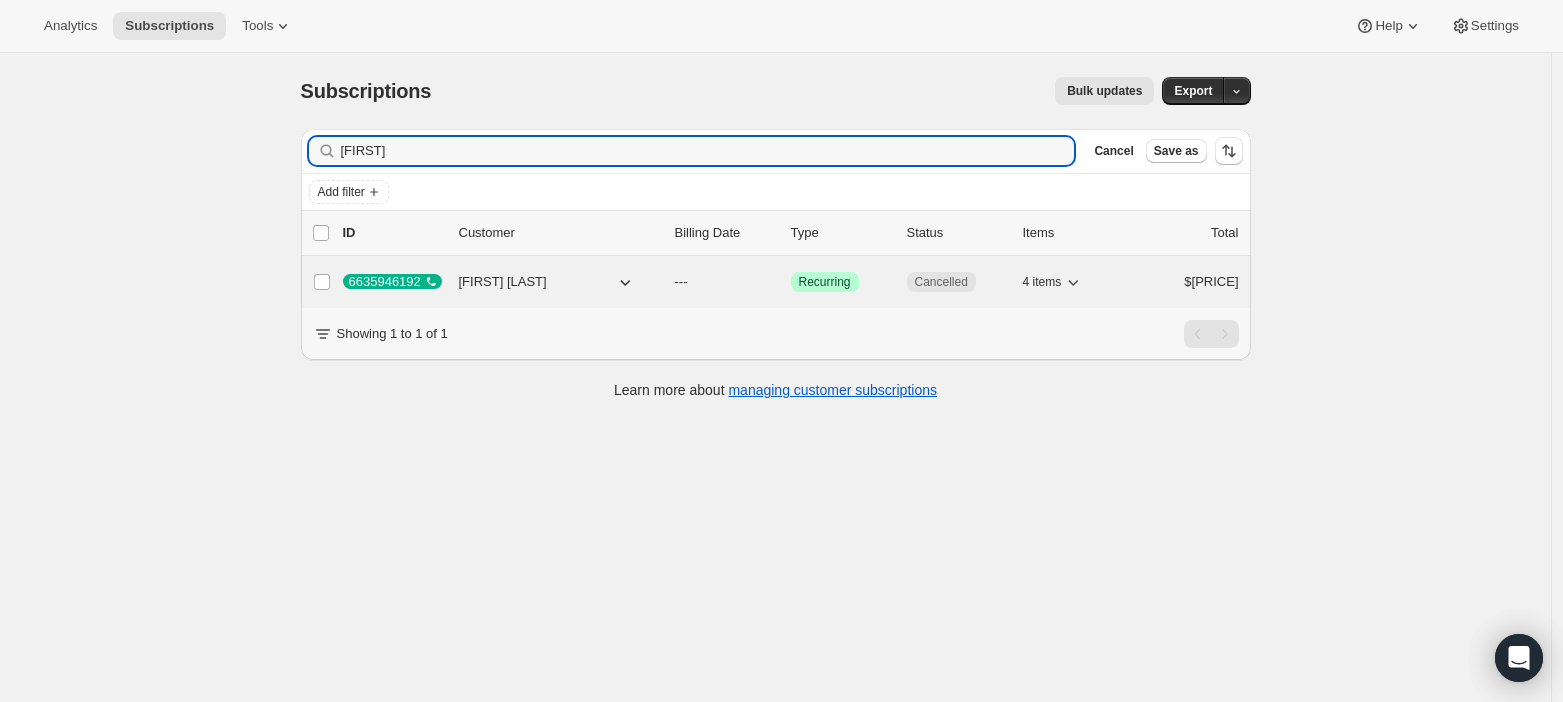 click on "Cancelled" at bounding box center (941, 282) 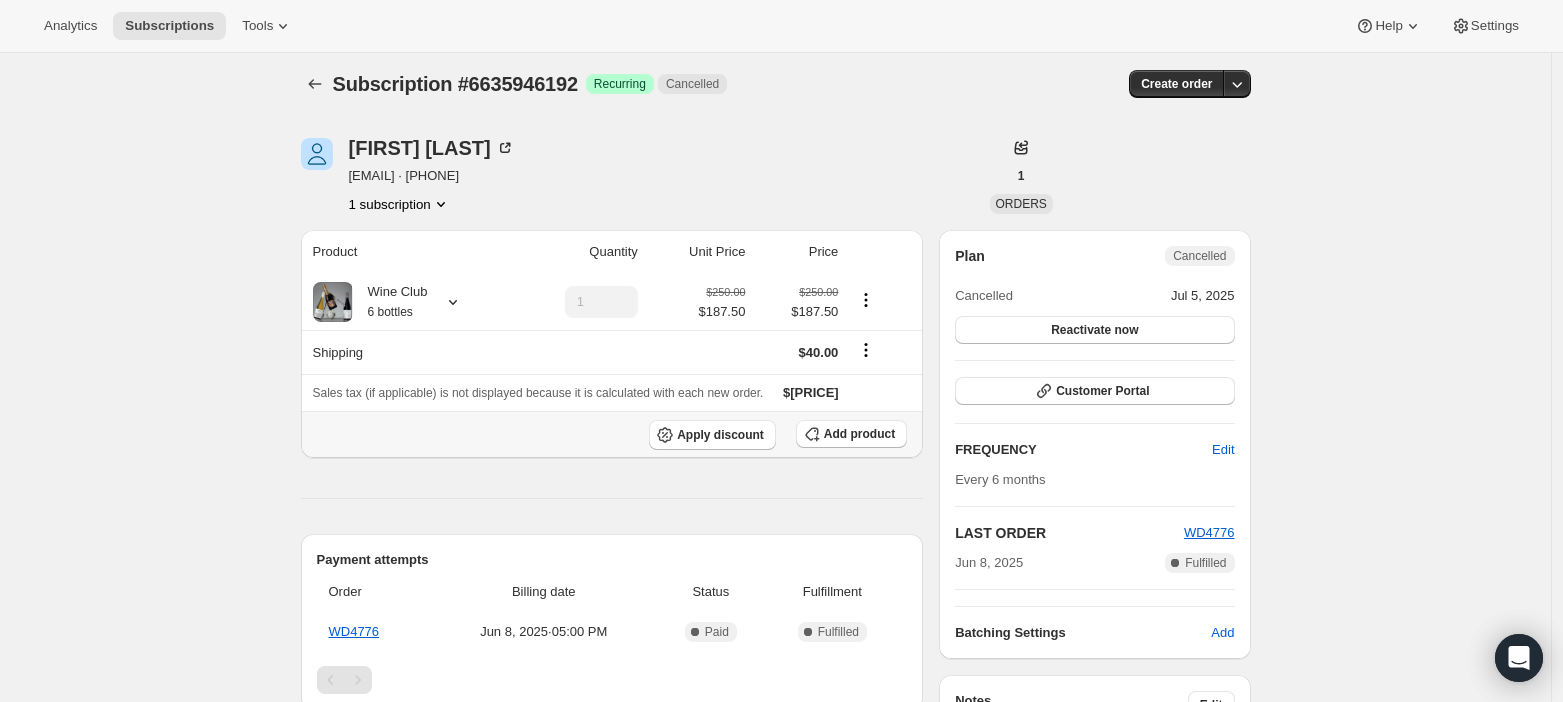 scroll, scrollTop: 8, scrollLeft: 0, axis: vertical 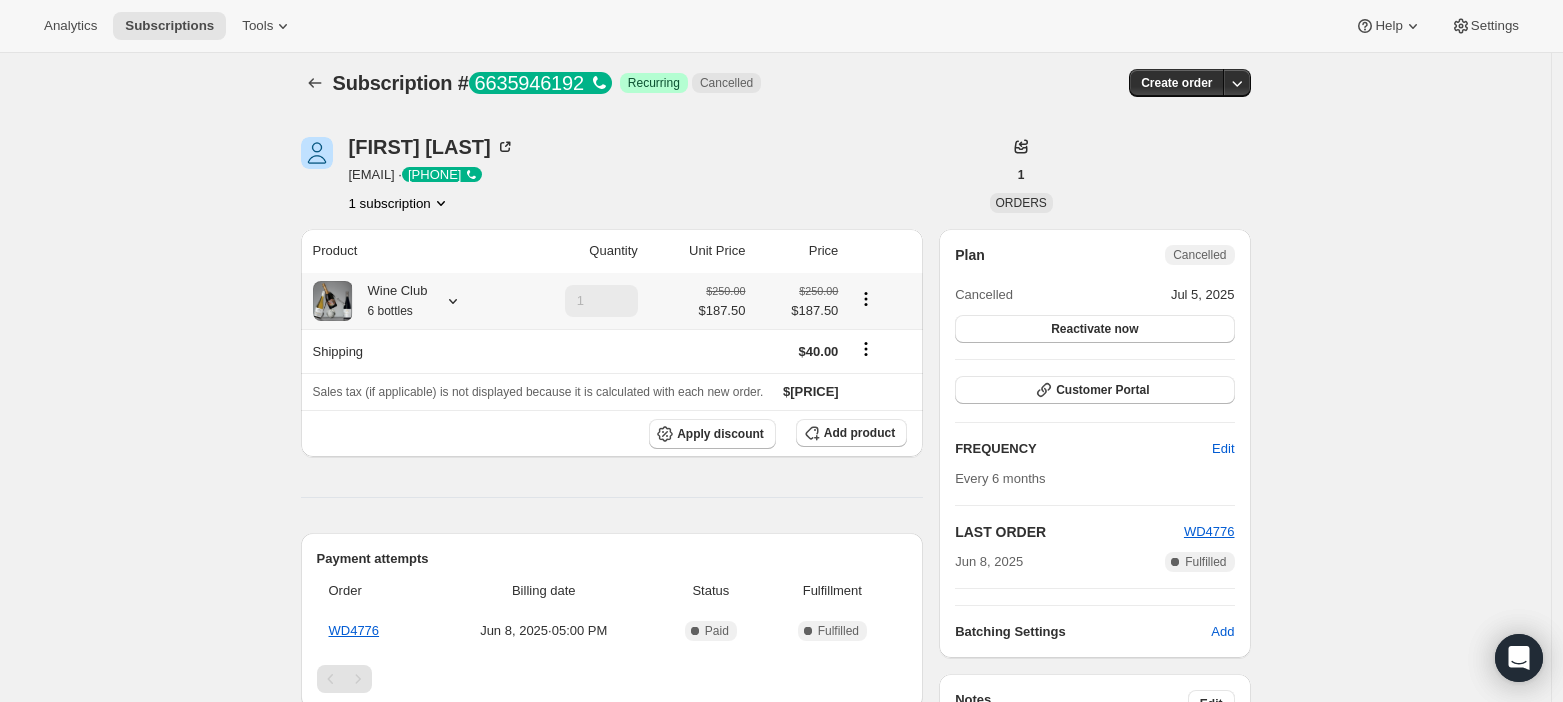 click 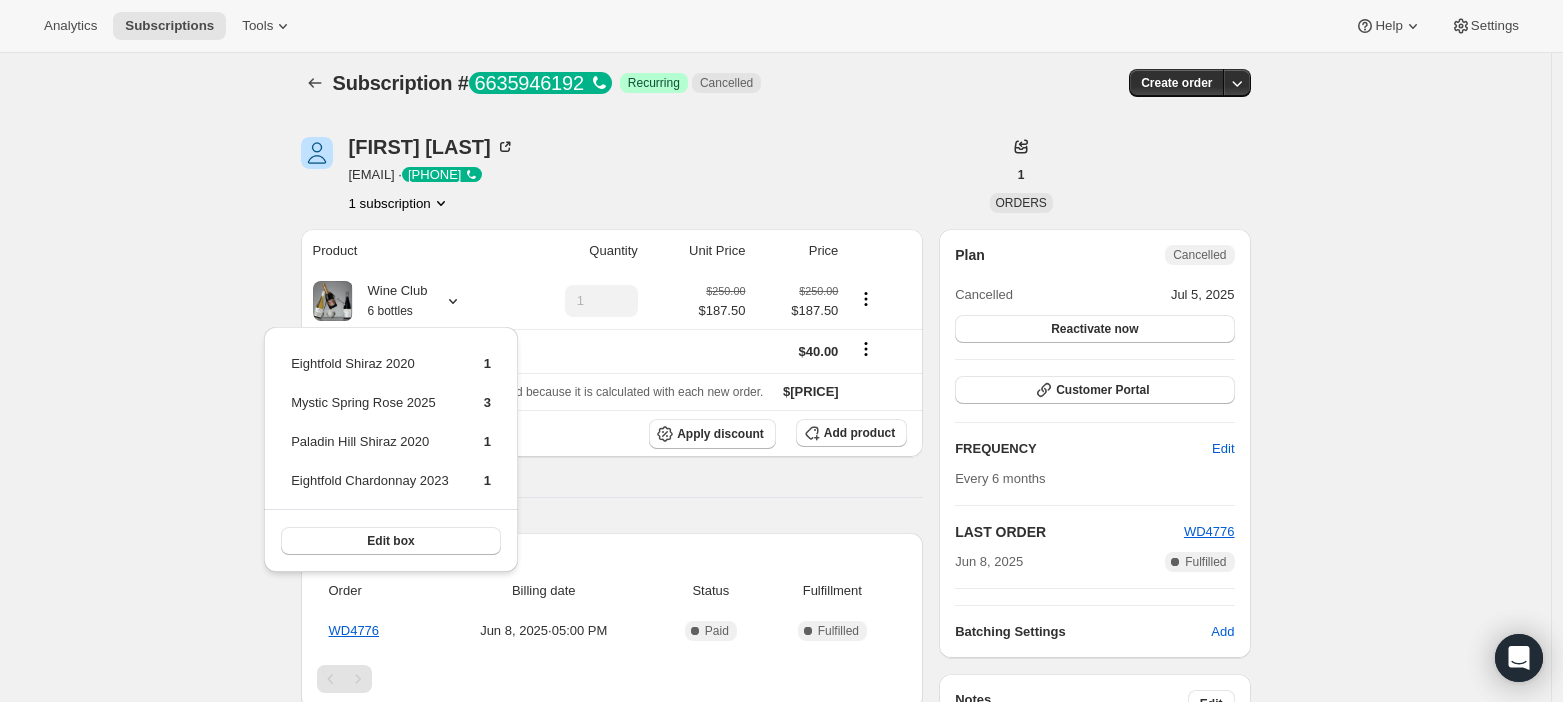 click on "Subscription # 6635946192 . This page is ready Subscription # 6635946192 Success Recurring Cancelled Create order [FIRST] [LAST] [EMAIL] · [PHONE] 1 subscription 1 ORDERS Product Quantity Unit Price Price Wine Club 6 bottles 1 $250.00 $187.50 $250.00 $187.50 Shipping $40.00 Sales tax (if applicable) is not displayed because it is calculated with each new order.  $227.50 Apply discount Add product Payment attempts Order Billing date Status Fulfillment WD4776 Jun 8, 2025  ·  05:00 PM  Complete Paid  Complete Fulfilled Timeline Jul 5, 2025 [FIRST] [LAST] cancelled the subscription via Customer Portal.  11:42 PM Doesn't fit customer budget We've recently had a sudden change in circumstances and regretfully need to cancel our membership please. Jun 8, 2025 [FIRST] [LAST]  created the subscription order.  View order 05:00 PM Plan Cancelled Cancelled Jul 5, 2025 Reactivate now Customer Portal FREQUENCY Edit Every 6 months LAST ORDER WD4776 Jun 8, 2025  Complete Fulfilled Add" at bounding box center [775, 655] 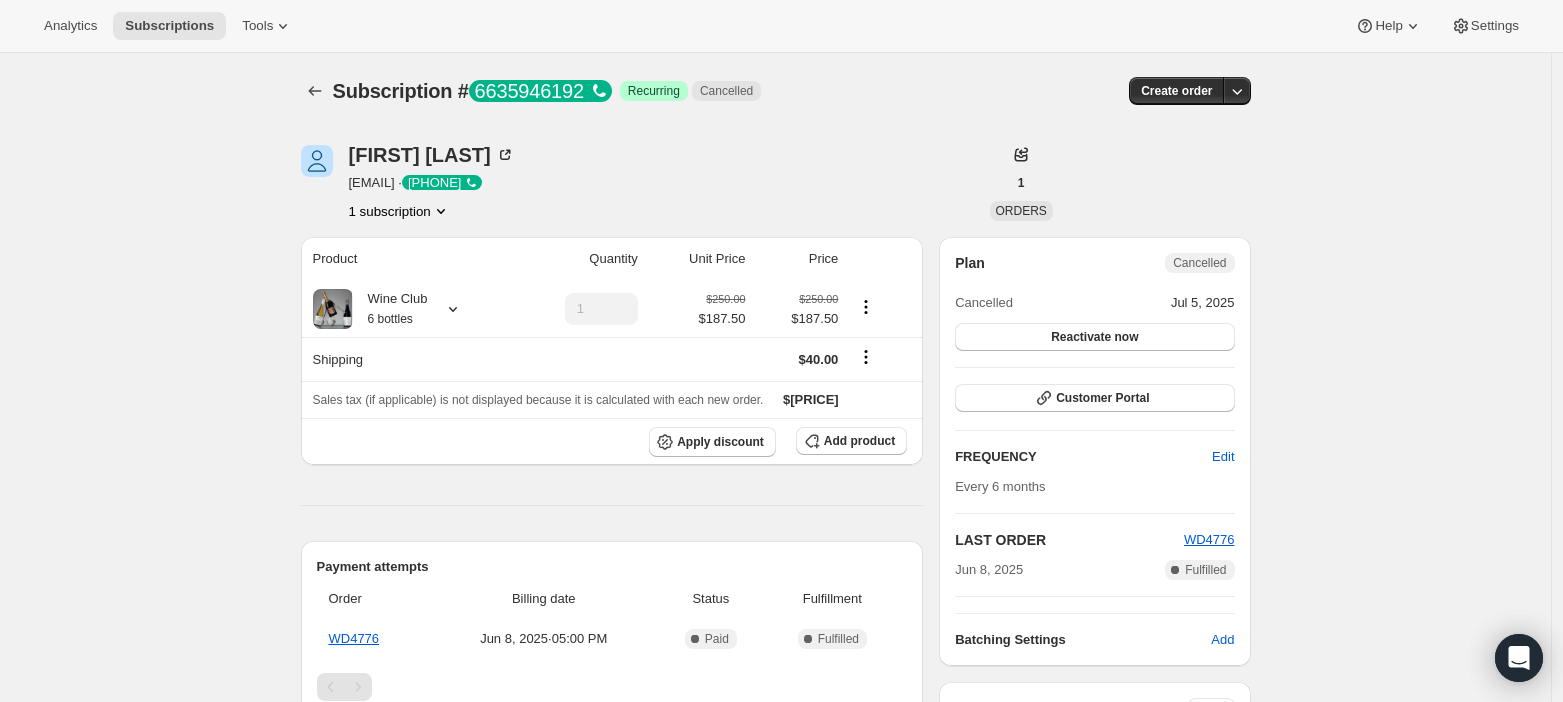 scroll, scrollTop: 4, scrollLeft: 0, axis: vertical 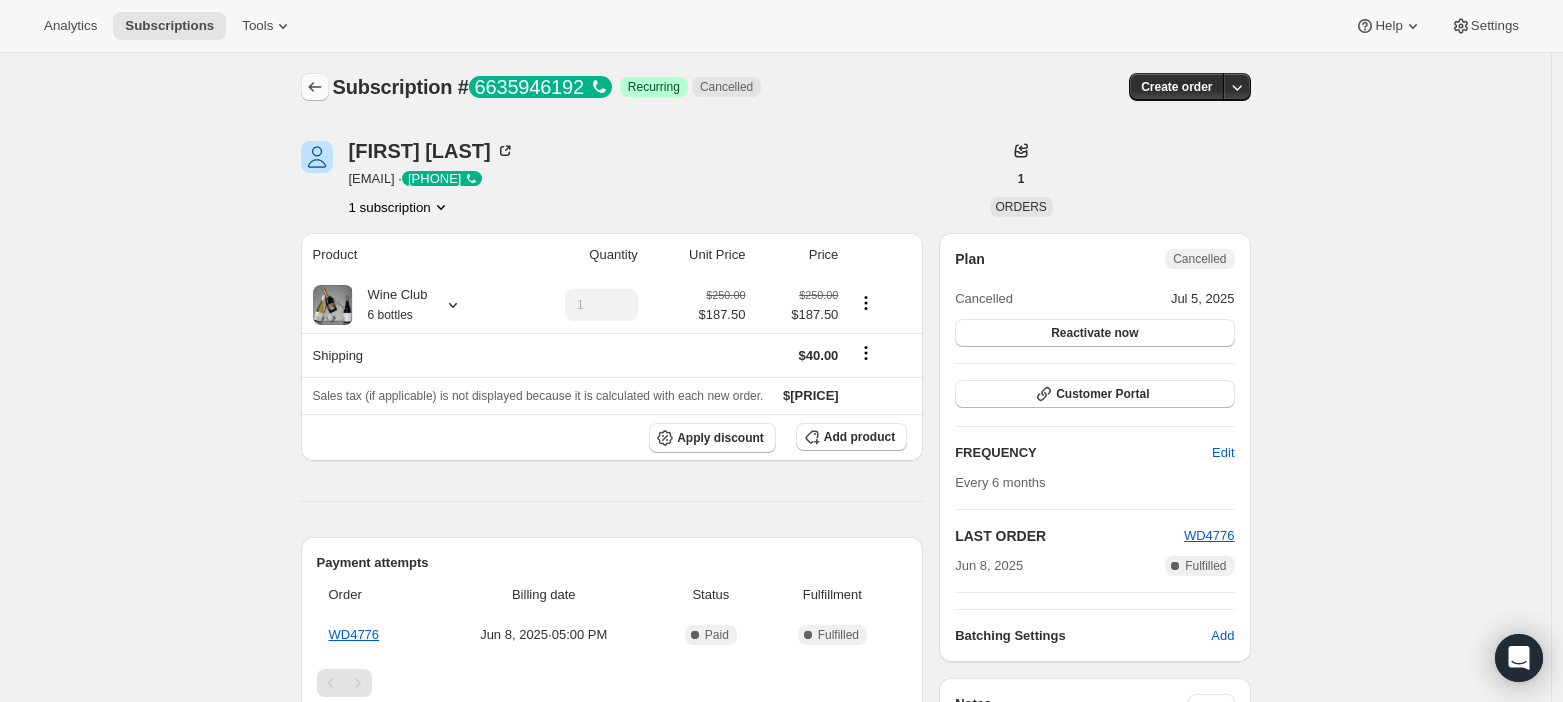click at bounding box center [315, 87] 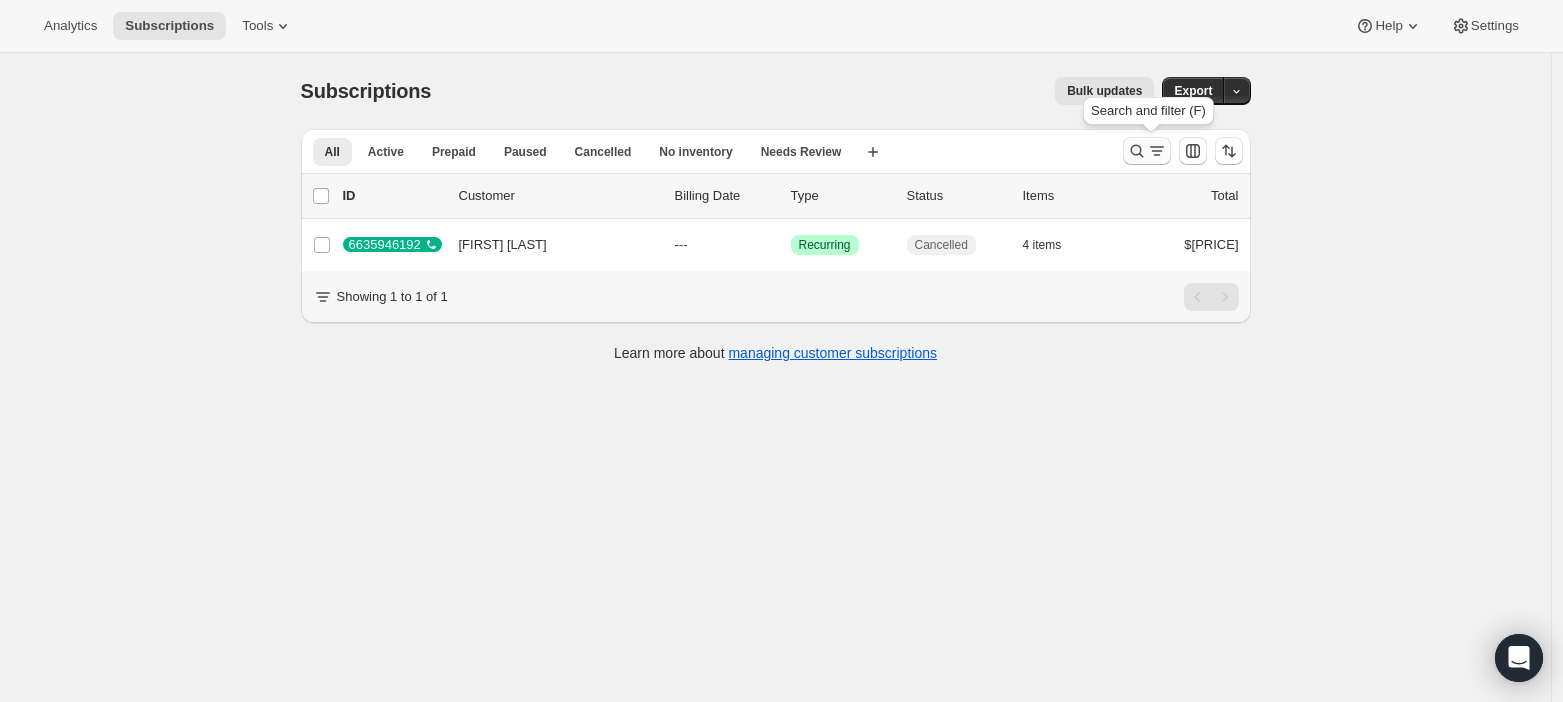 click 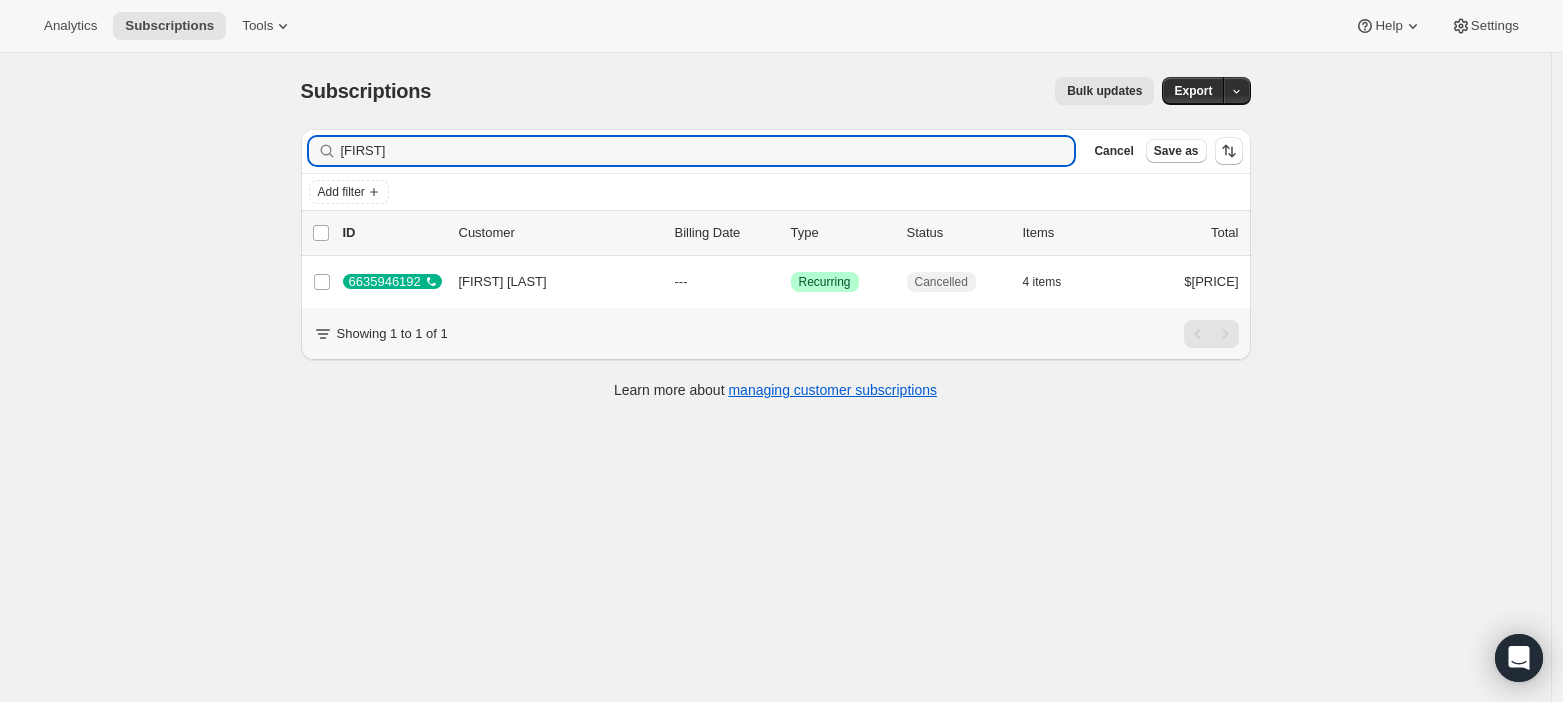 drag, startPoint x: 404, startPoint y: 147, endPoint x: 65, endPoint y: 121, distance: 339.99557 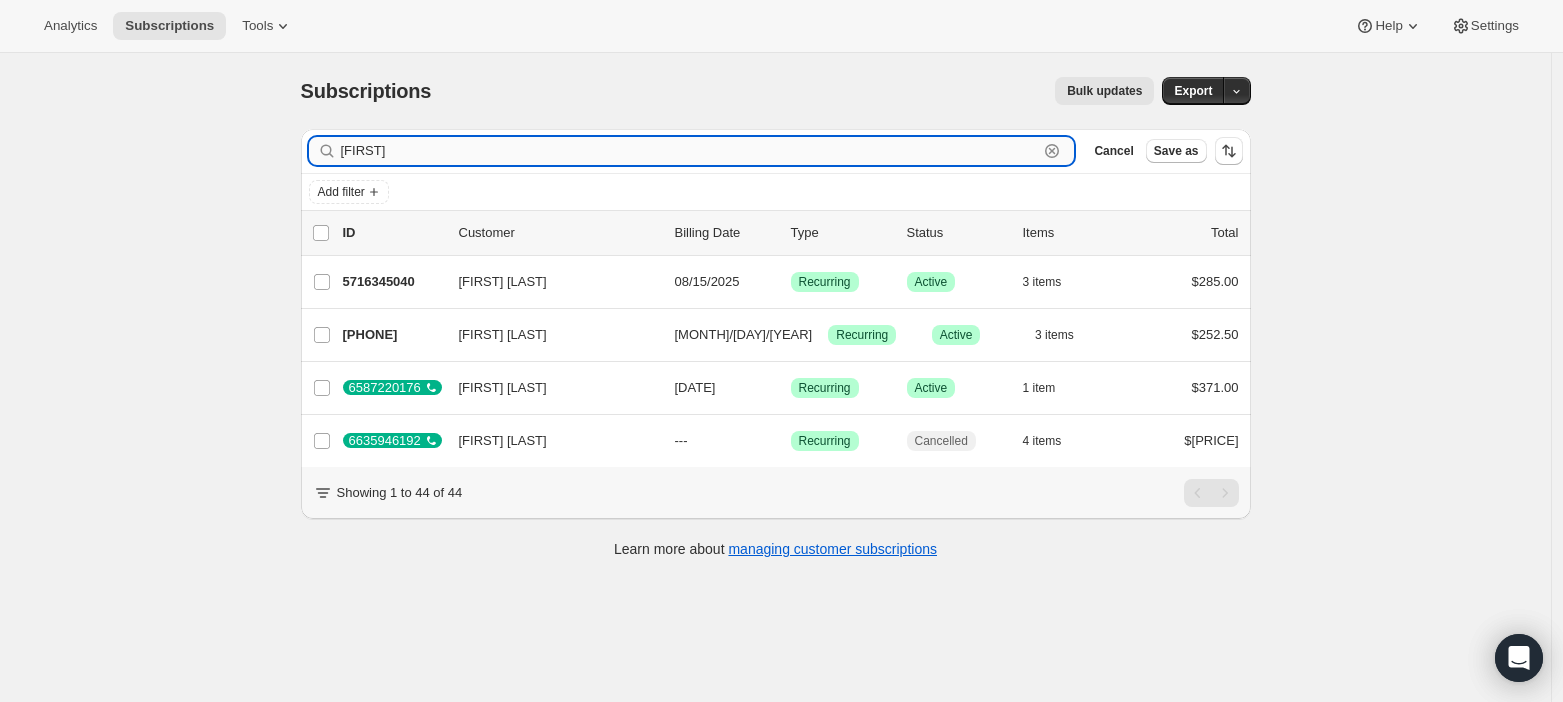 click on "[FIRST]" at bounding box center [690, 151] 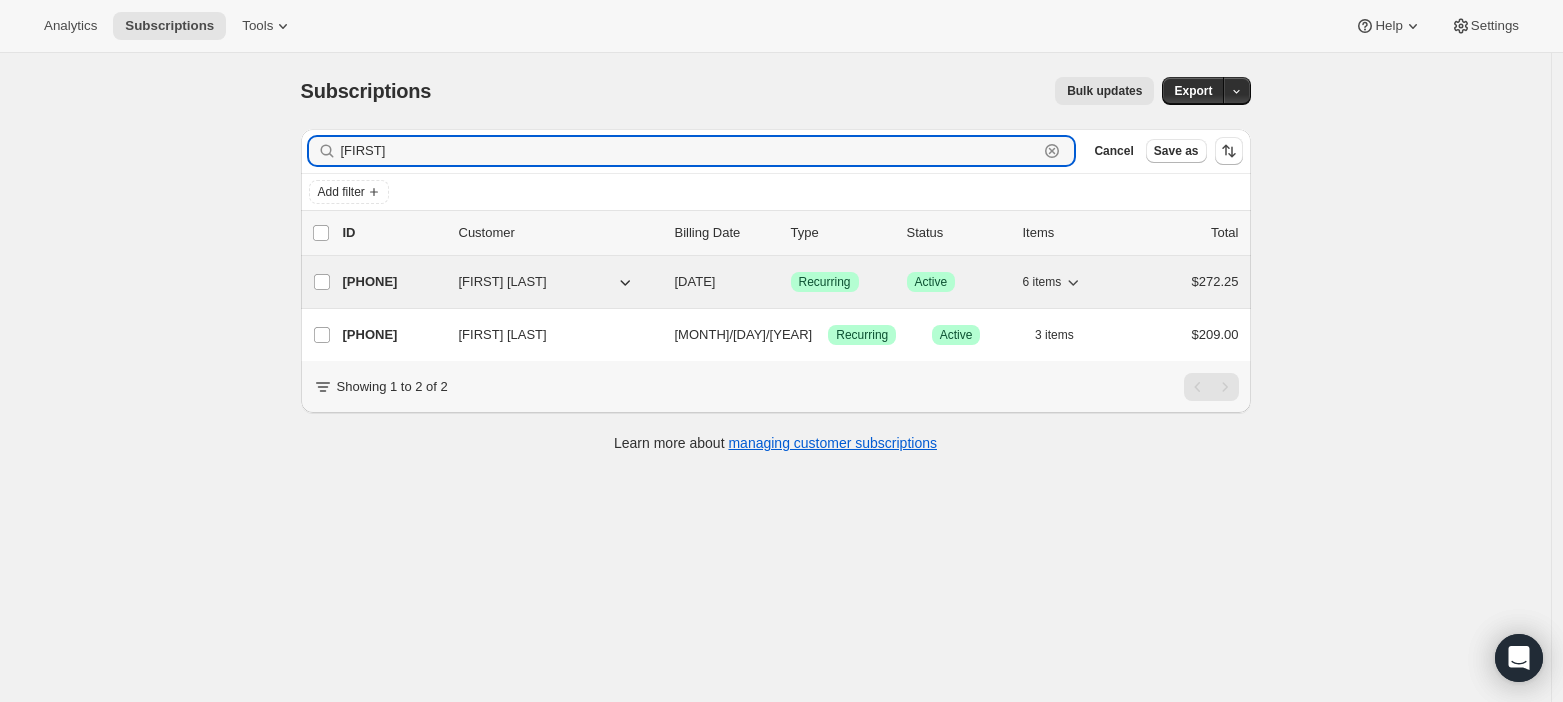 type on "[FIRST]" 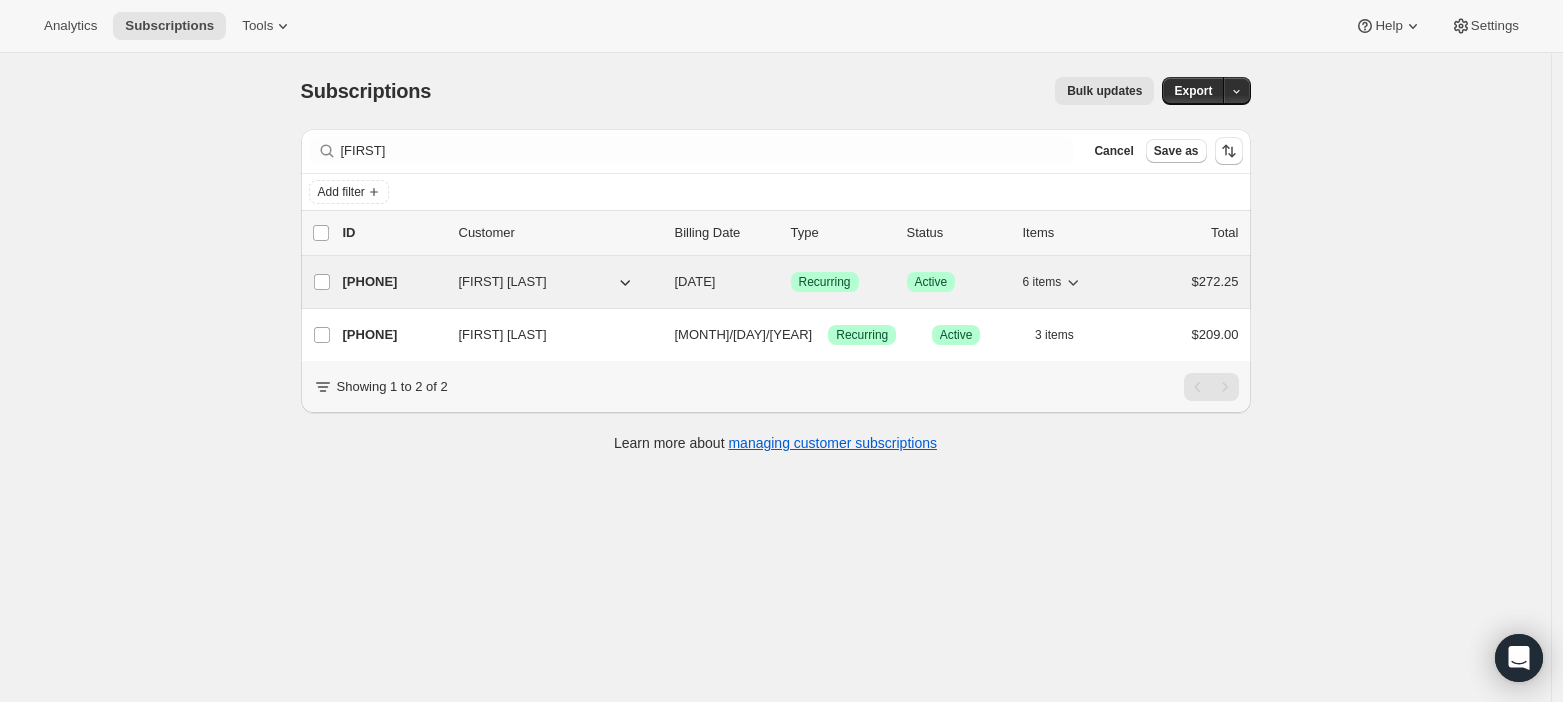 click on "[FIRST] [LAST]" at bounding box center (503, 282) 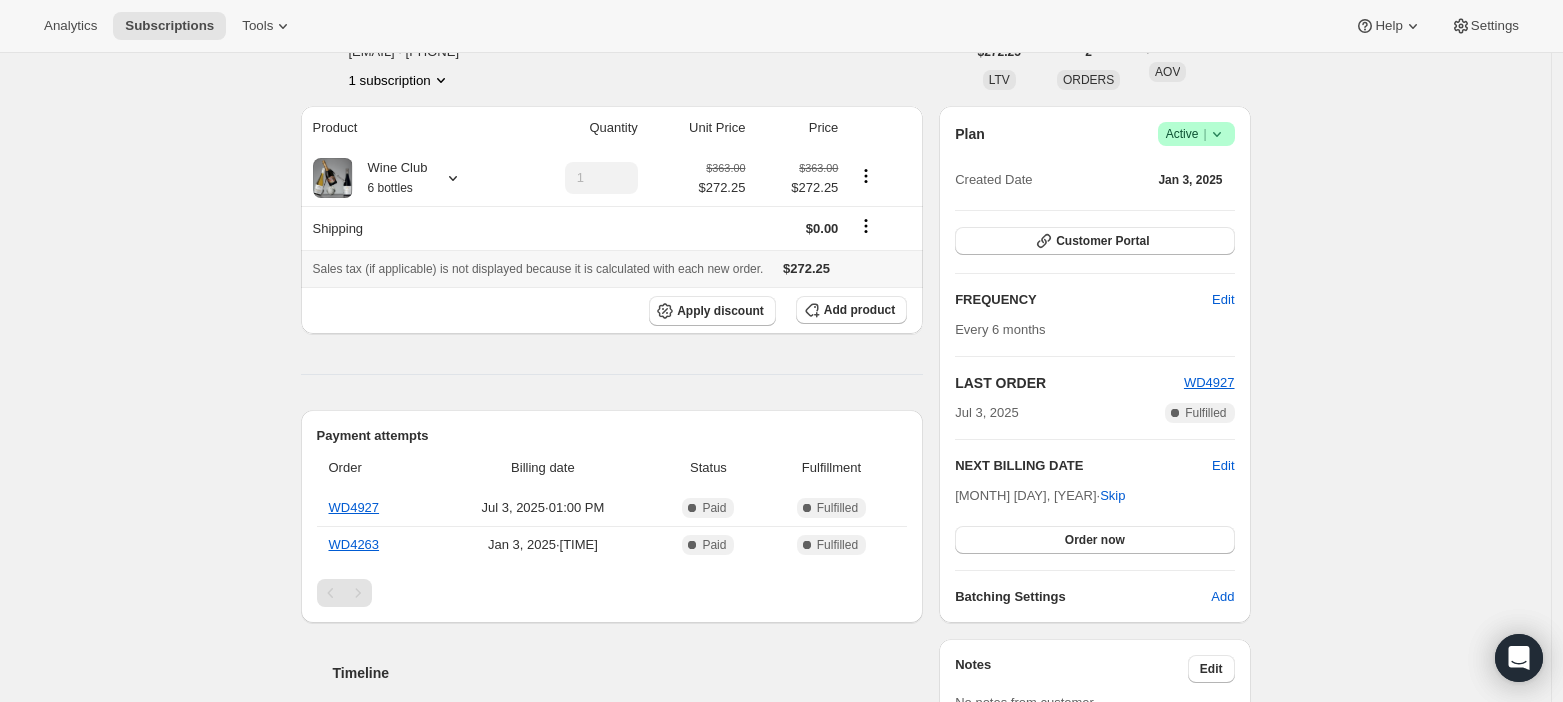 scroll, scrollTop: 157, scrollLeft: 0, axis: vertical 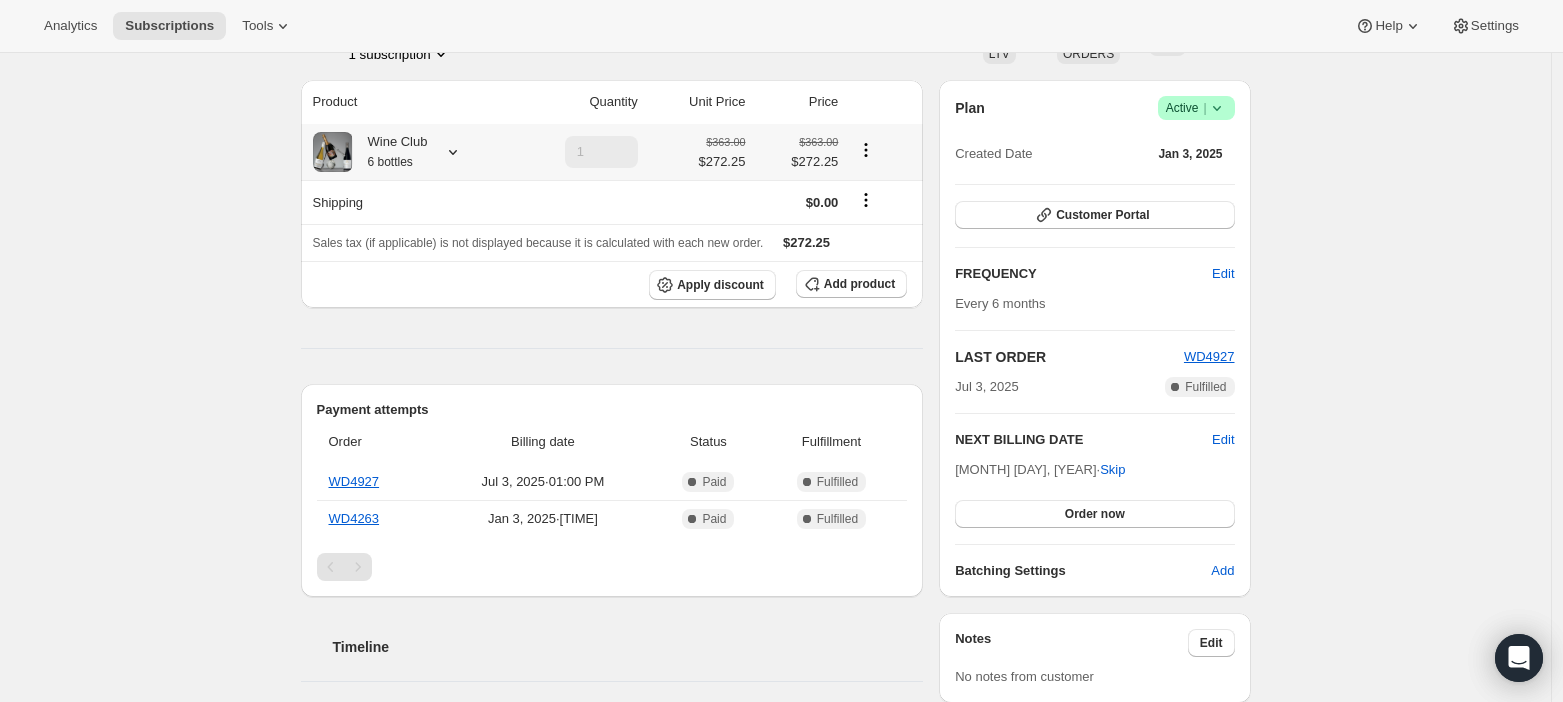 click 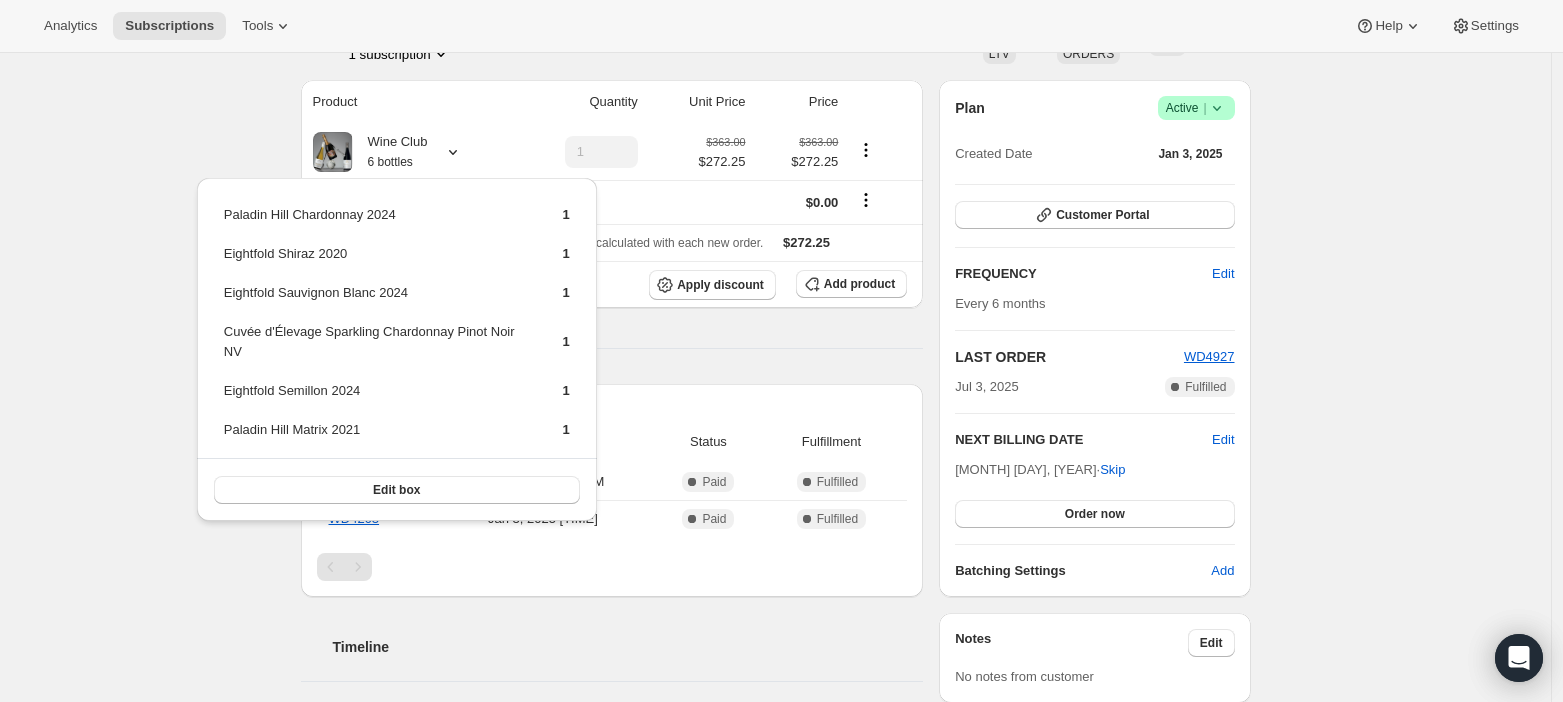 click on "Subscription # [NUMBER]. This page is ready Subscription # [NUMBER] Success Recurring Success Active Create order [FIRST]   [LAST] [EMAIL] ·  [PHONE] 1 subscription $ [PRICE] LTV 2 ORDERS [PRICE] AOV Product Quantity Unit Price Price Wine Club 6 bottles 1 [PRICE] [PRICE] [PRICE] [PRICE] Shipping [PRICE] Sales tax (if applicable) is not displayed because it is calculated with each new order.   [PRICE] Apply discount Add product Payment attempts Order Billing date Status Fulfillment [ID] [MONTH] [DAY], [YEAR]  ·  [TIME]  Complete Paid  Complete Fulfilled WD4263 [MONTH] [DAY], [YEAR]  ·  [TIME]  Complete Paid  Complete Fulfilled Timeline [MONTH] [DAY], [YEAR] Automatically swapped items within Wine Club .   View bulk process New box selection Paladin Hill Chardonnay 2024 Previous box selection Paladin Hill Chardonnay 2023 [TIME] [MONTH] [DAY], [YEAR] Order processed successfully.  View order [TIME] [MONTH] [DAY], [YEAR] Subscription reminder email sent via Awtomic email. [TIME] [MONTH] [DAY], [YEAR] Price of 2 products updated via APP ." at bounding box center [775, 658] 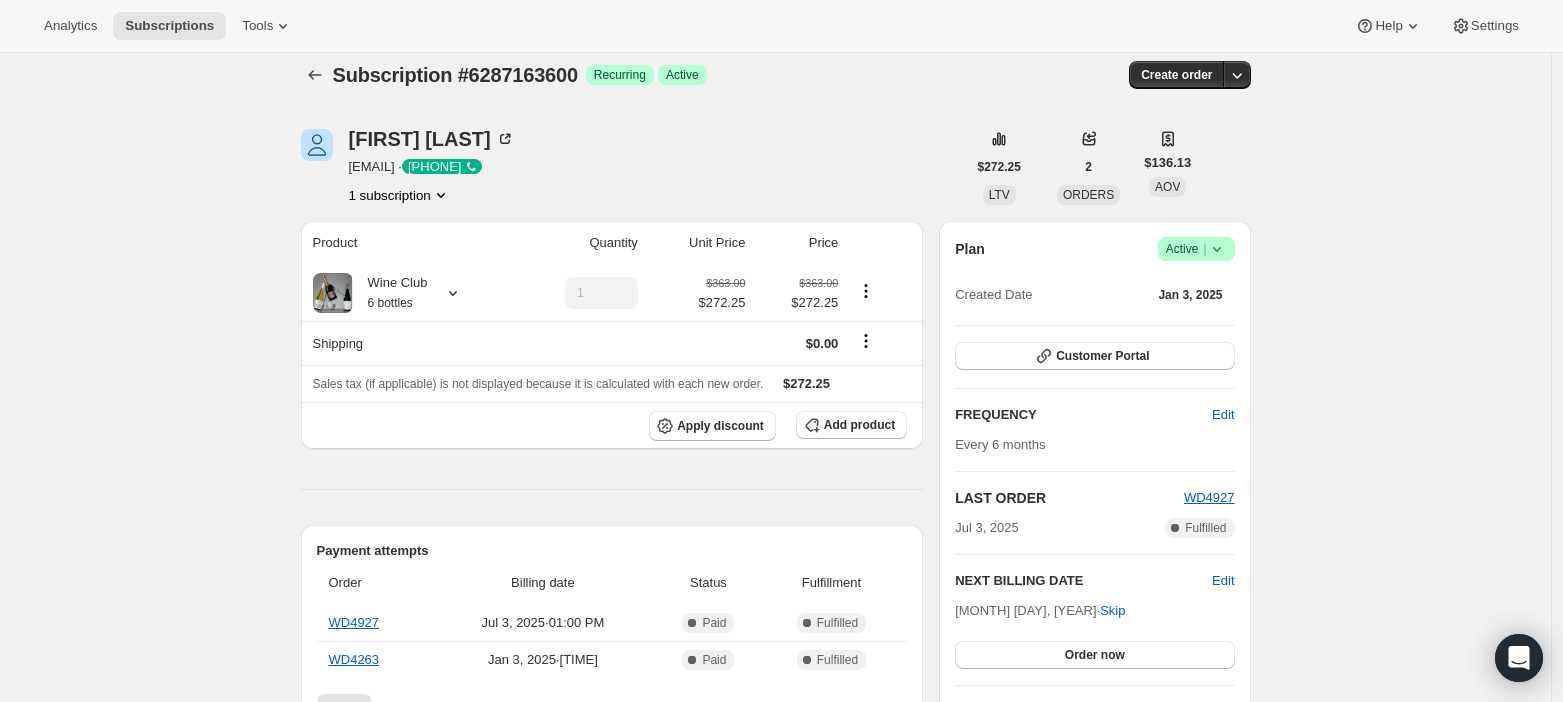 scroll, scrollTop: 0, scrollLeft: 0, axis: both 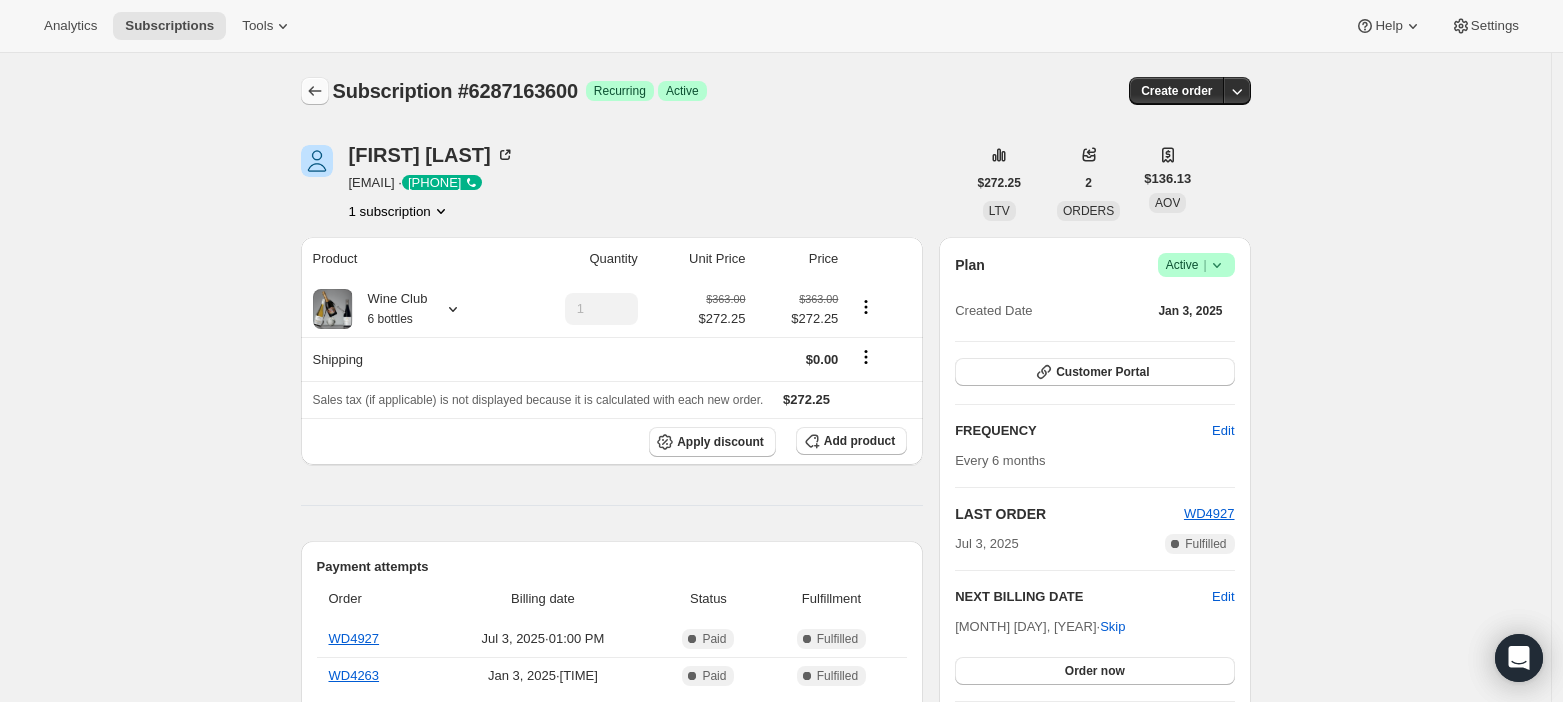 click 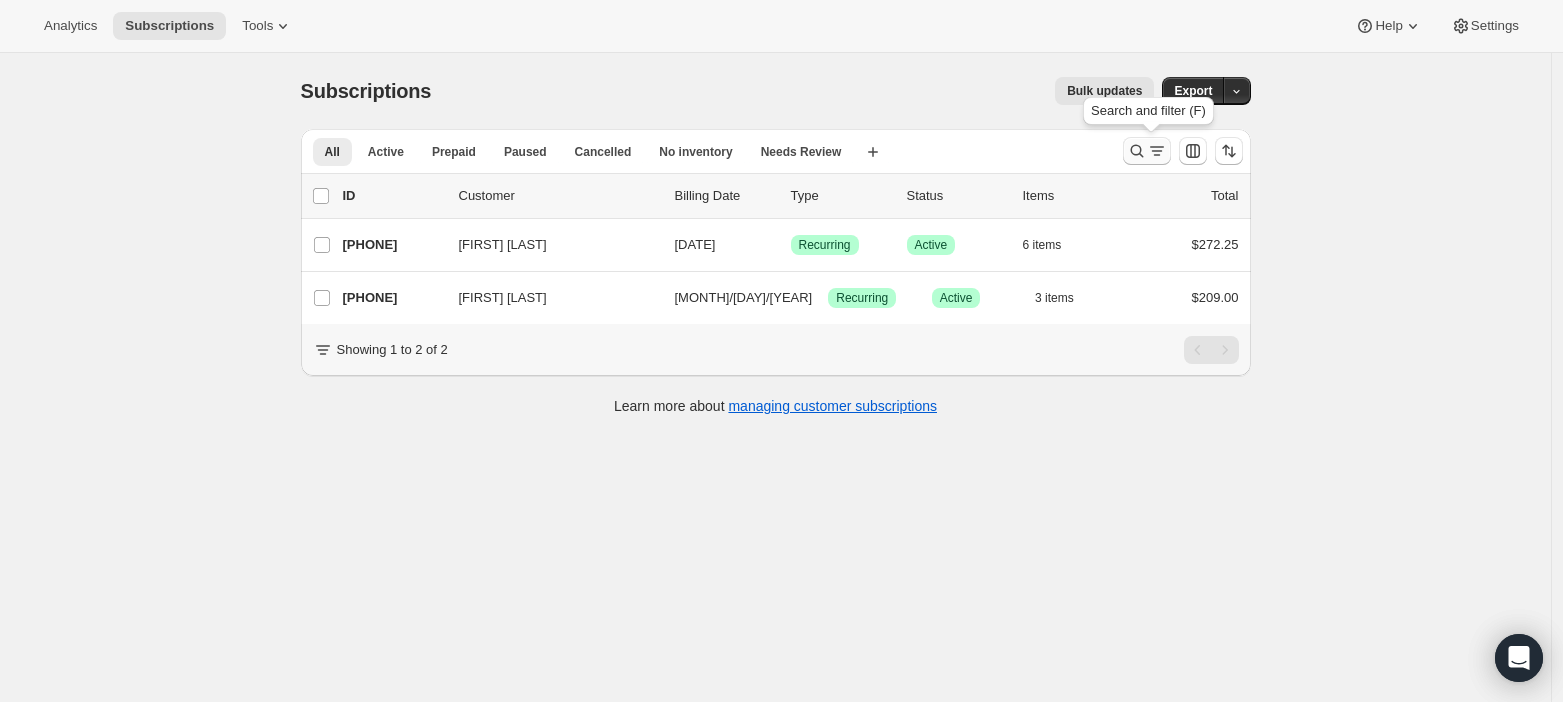 click 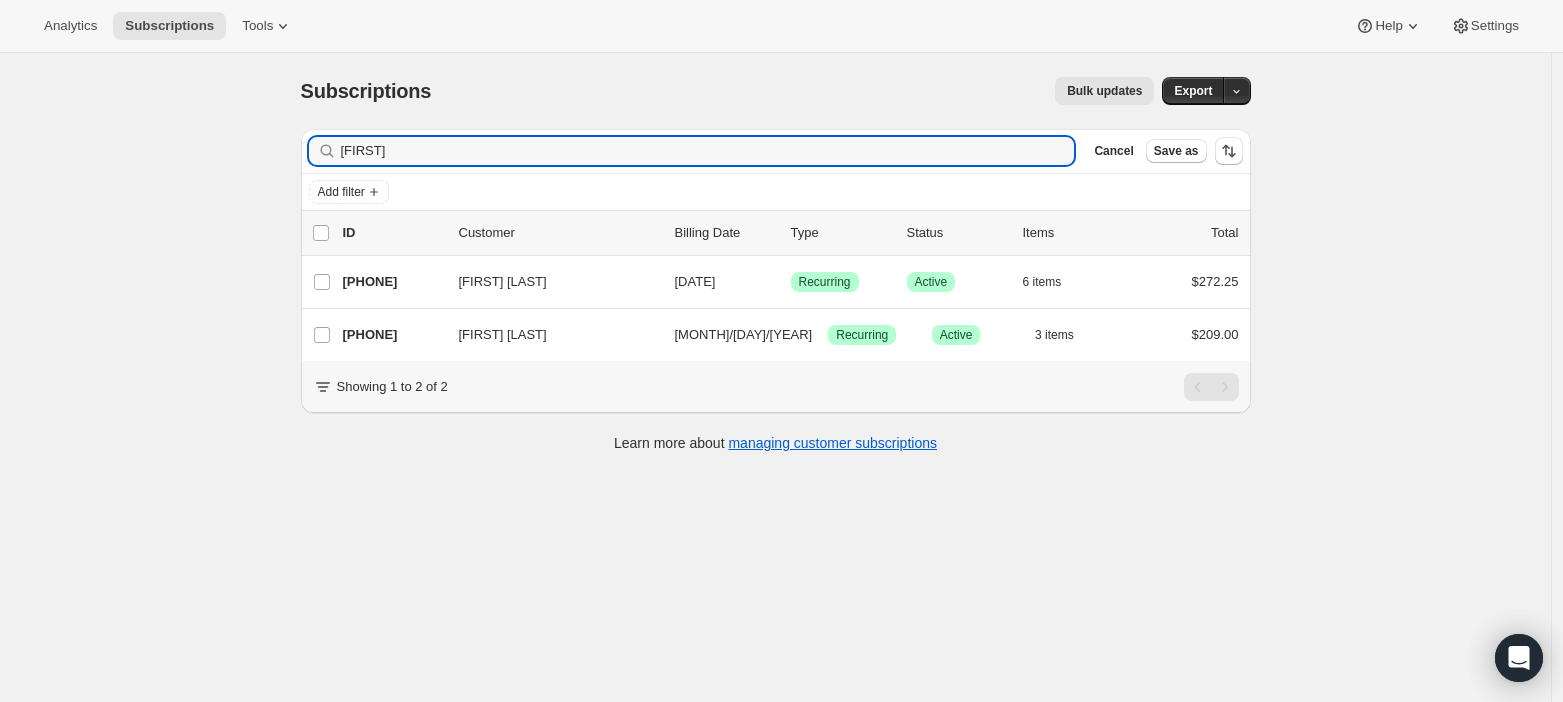 drag, startPoint x: 484, startPoint y: 156, endPoint x: 120, endPoint y: 124, distance: 365.4039 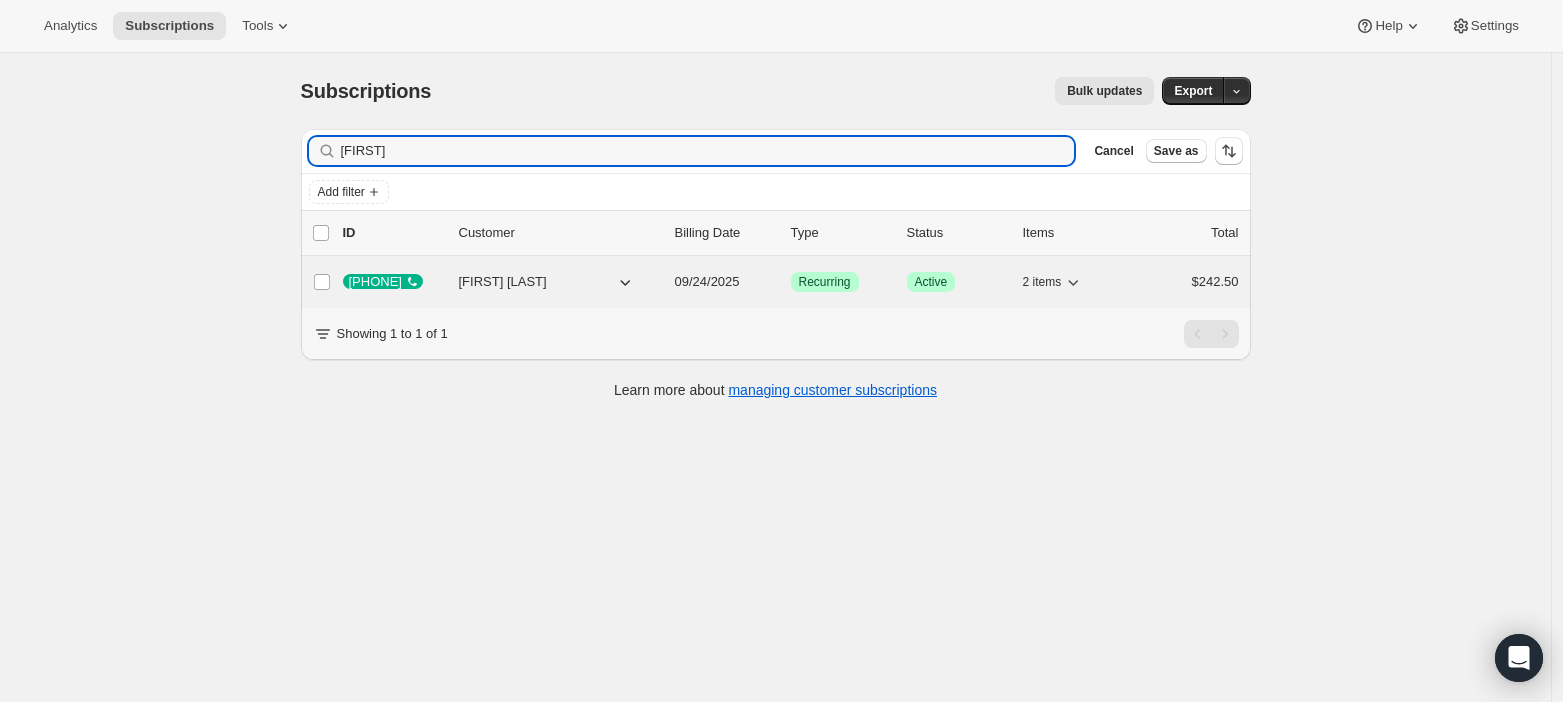 type on "[FIRST]" 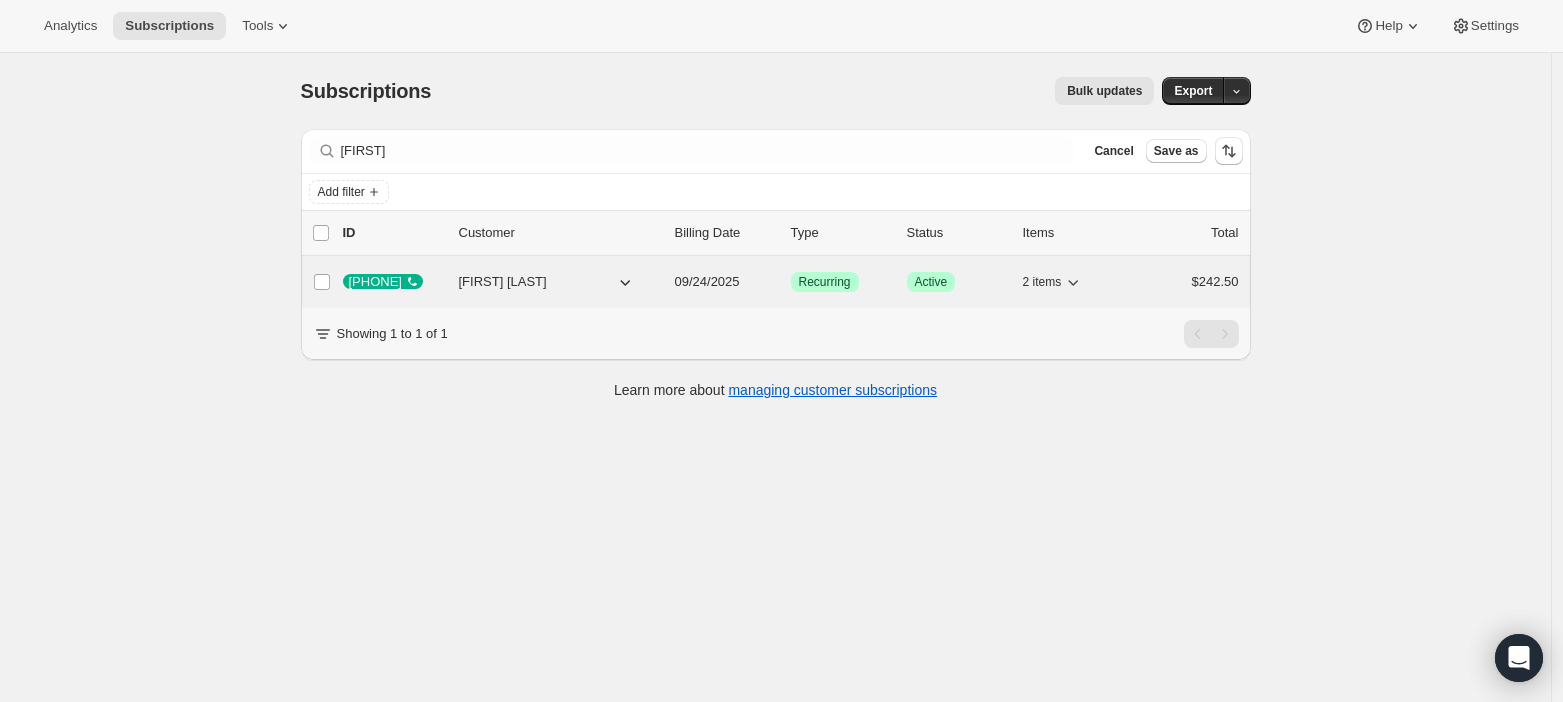 click on "Recurring" at bounding box center (825, 282) 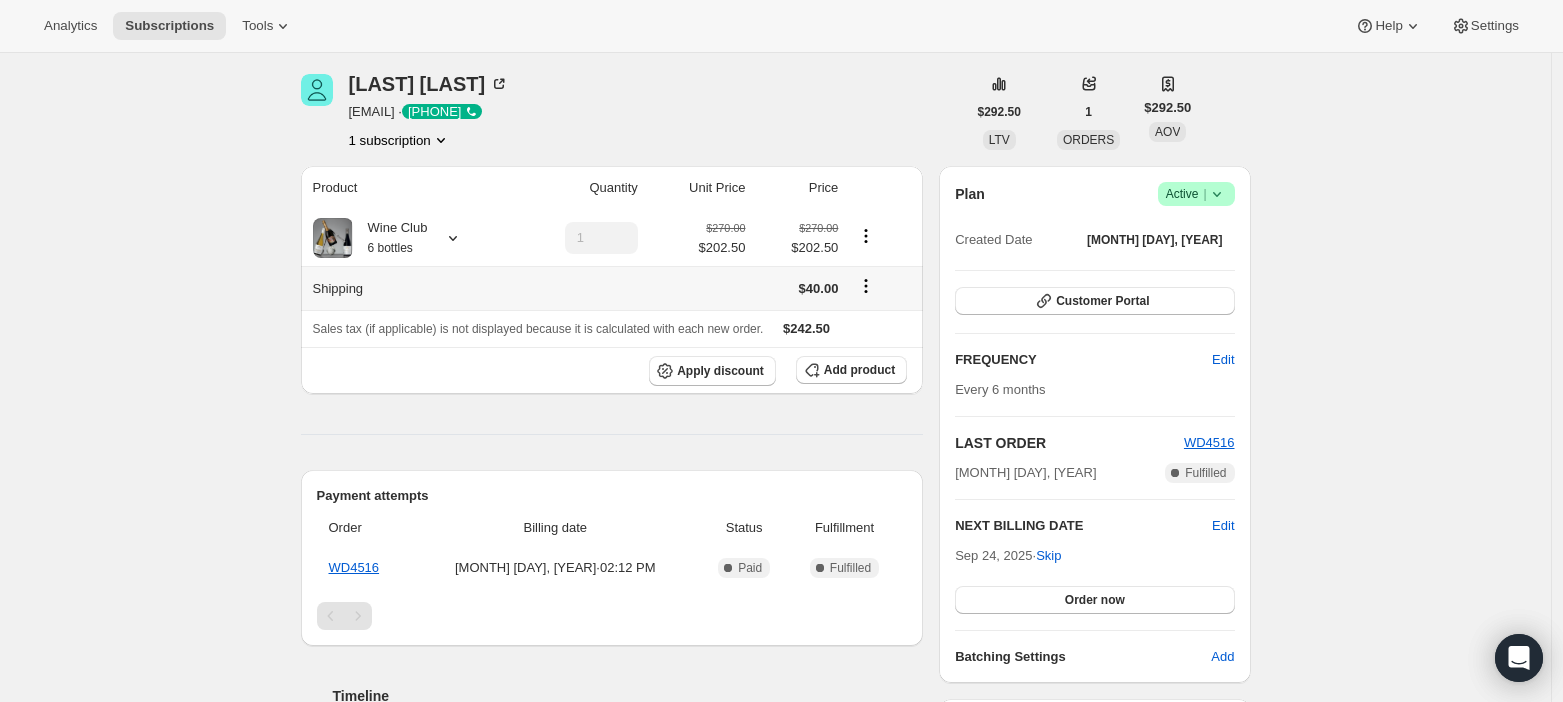 scroll, scrollTop: 0, scrollLeft: 0, axis: both 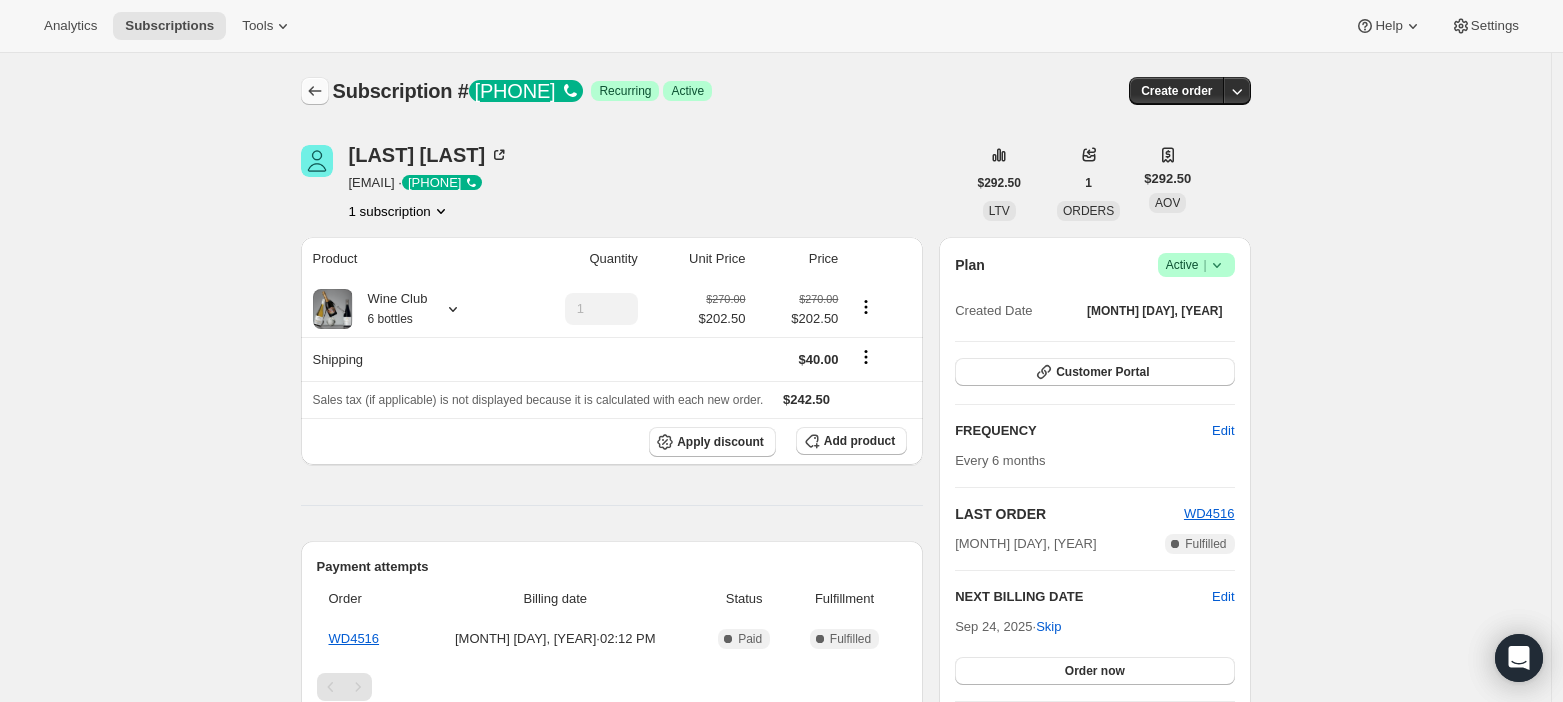 click 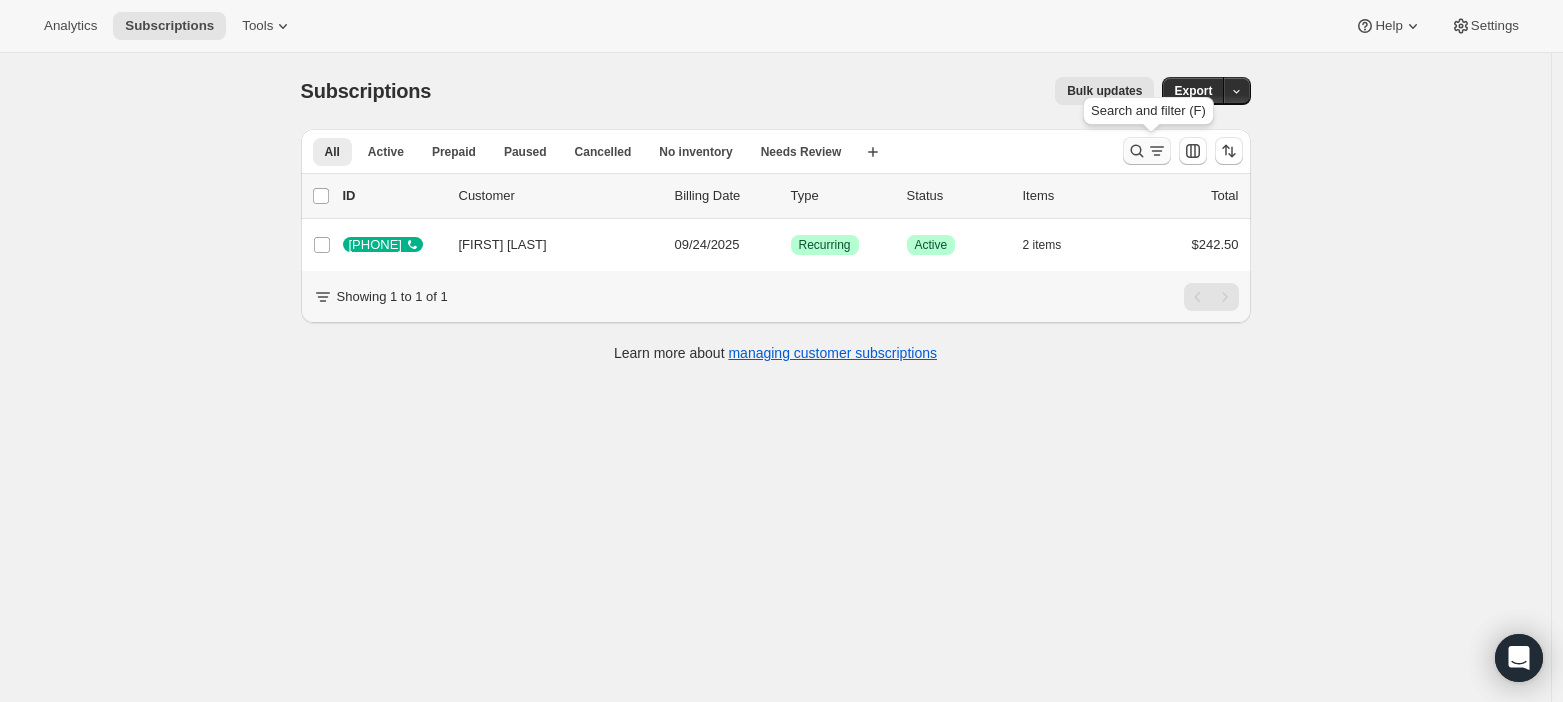 click 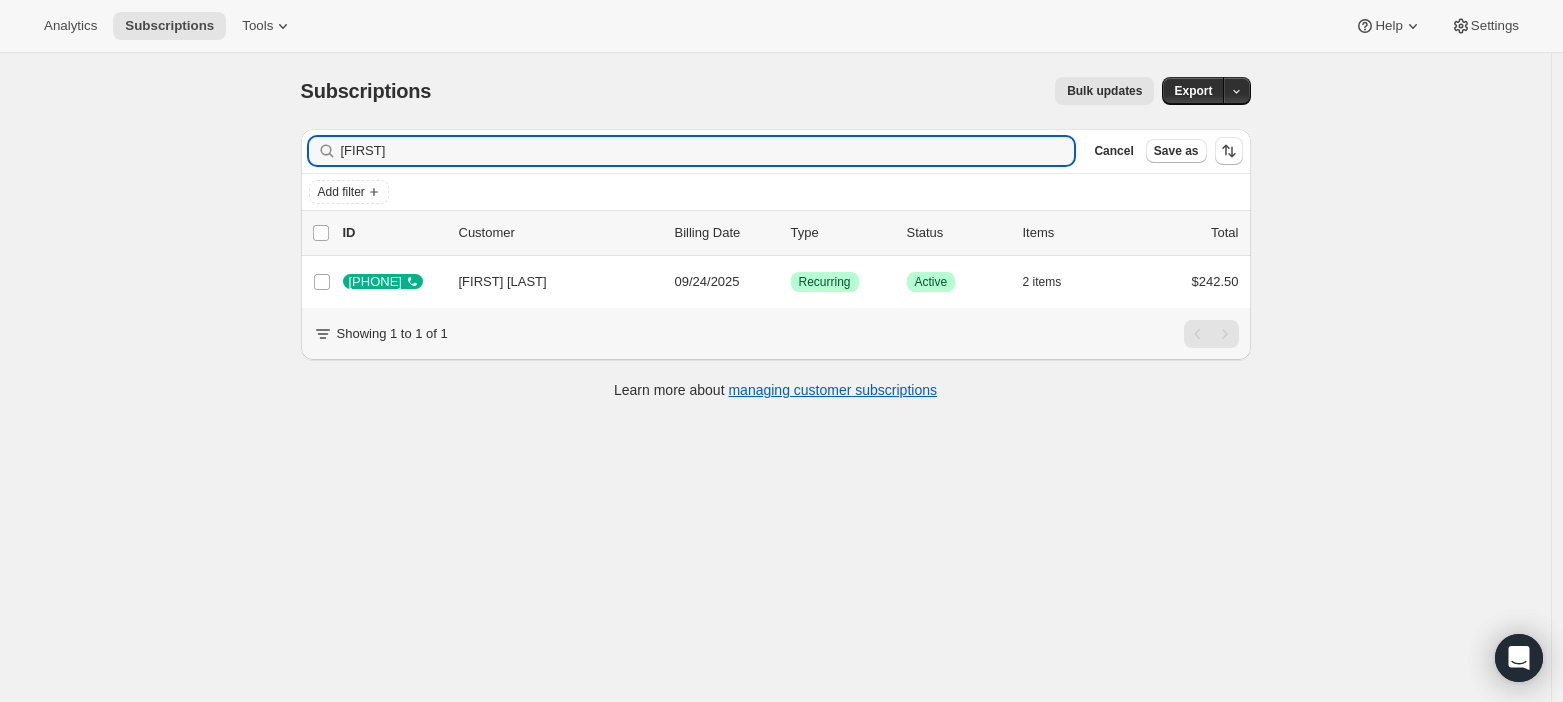 drag, startPoint x: 427, startPoint y: 159, endPoint x: 5, endPoint y: 150, distance: 422.09595 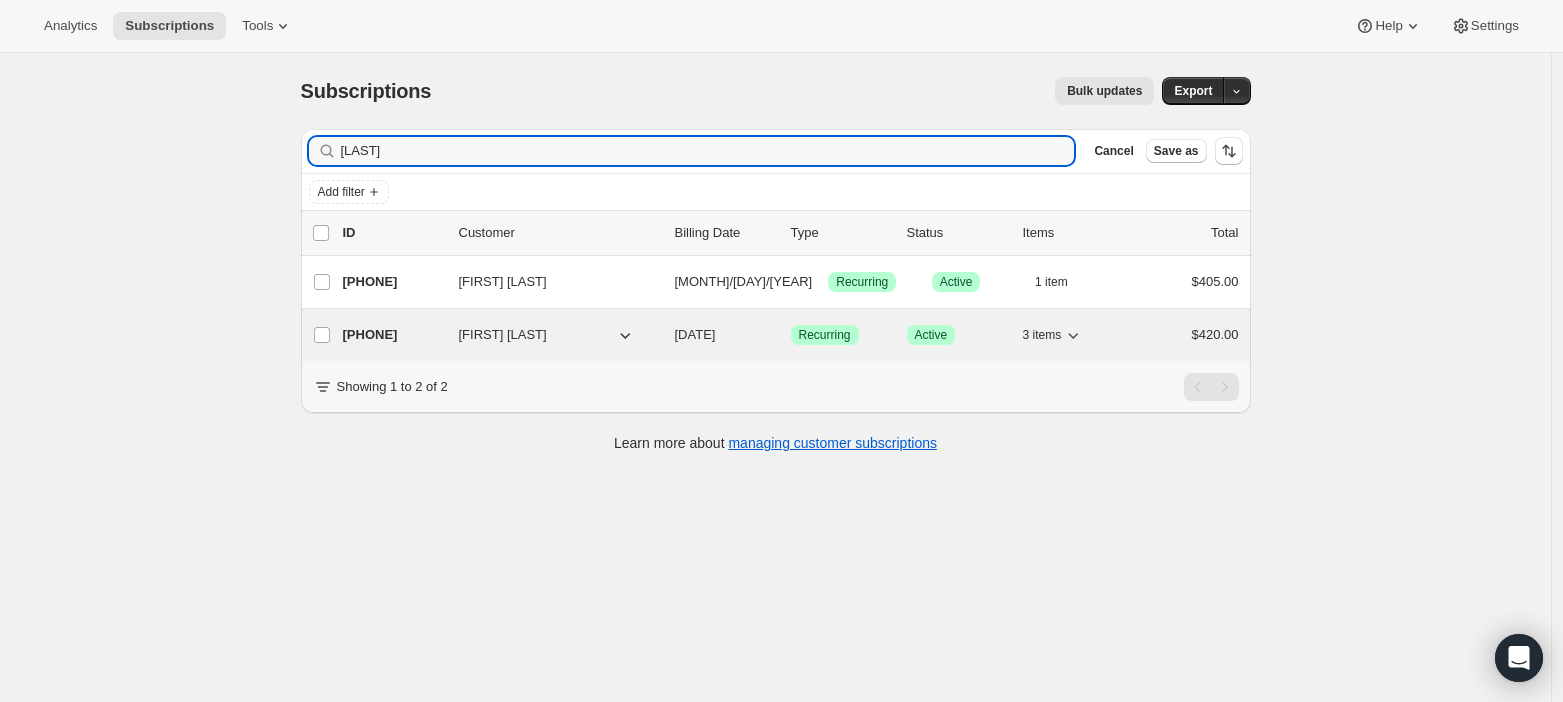 type on "[LAST]" 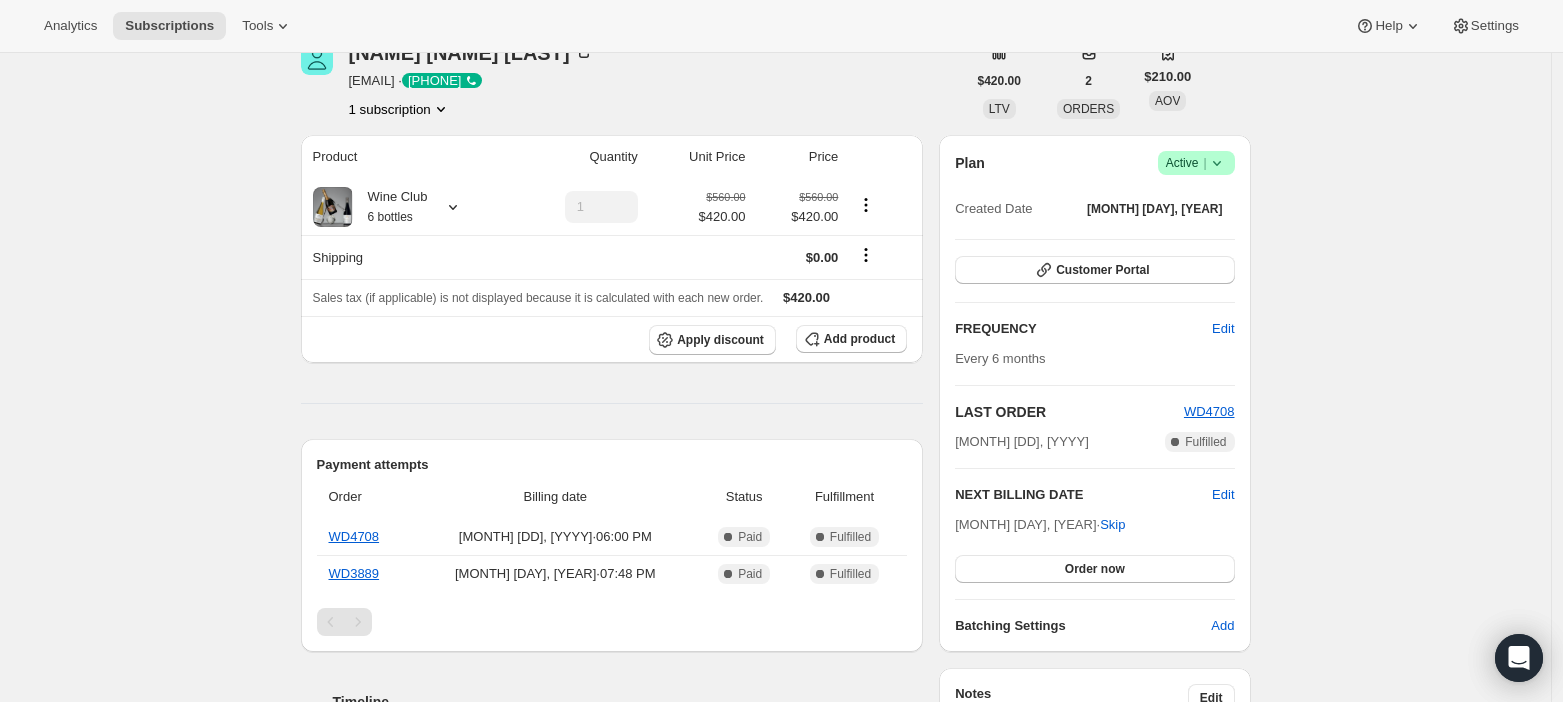 scroll, scrollTop: 0, scrollLeft: 0, axis: both 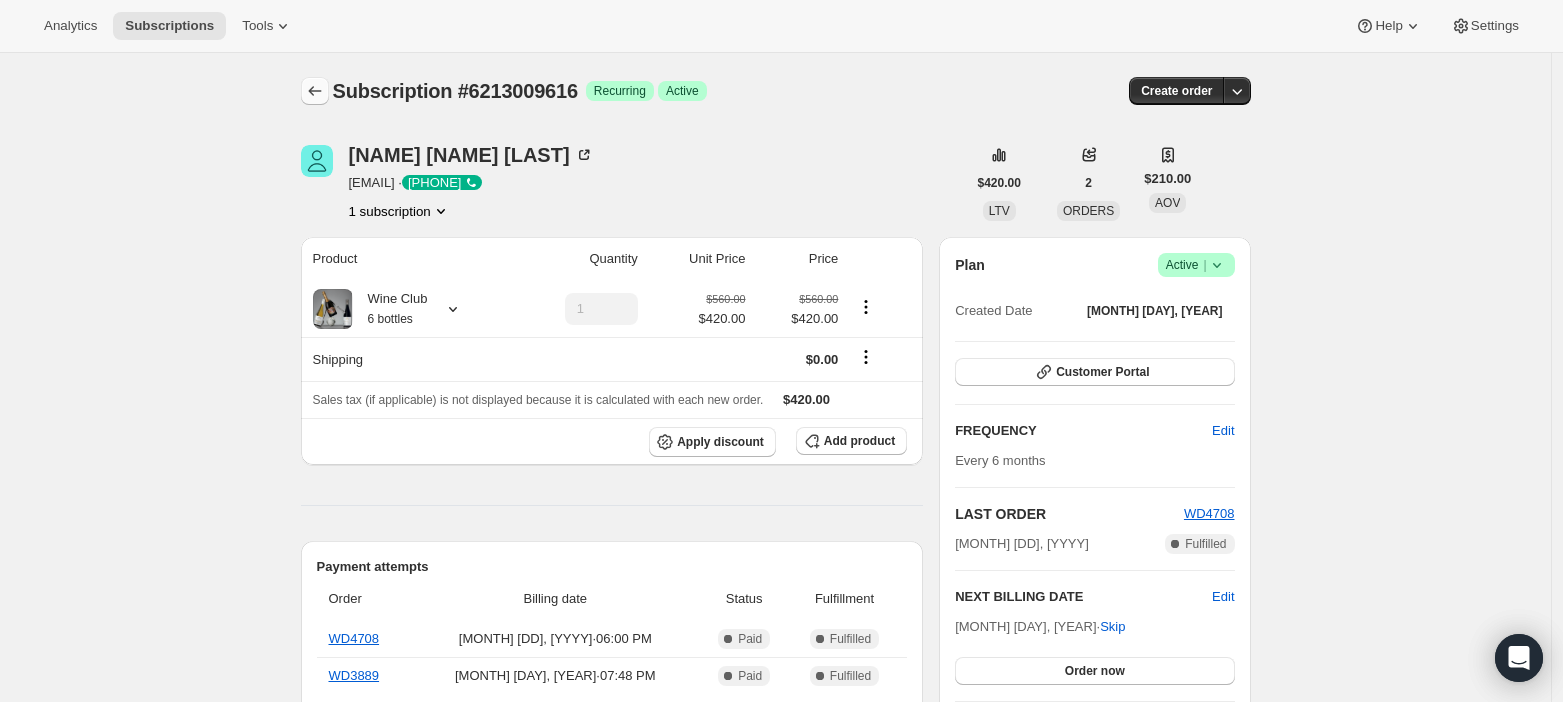 click 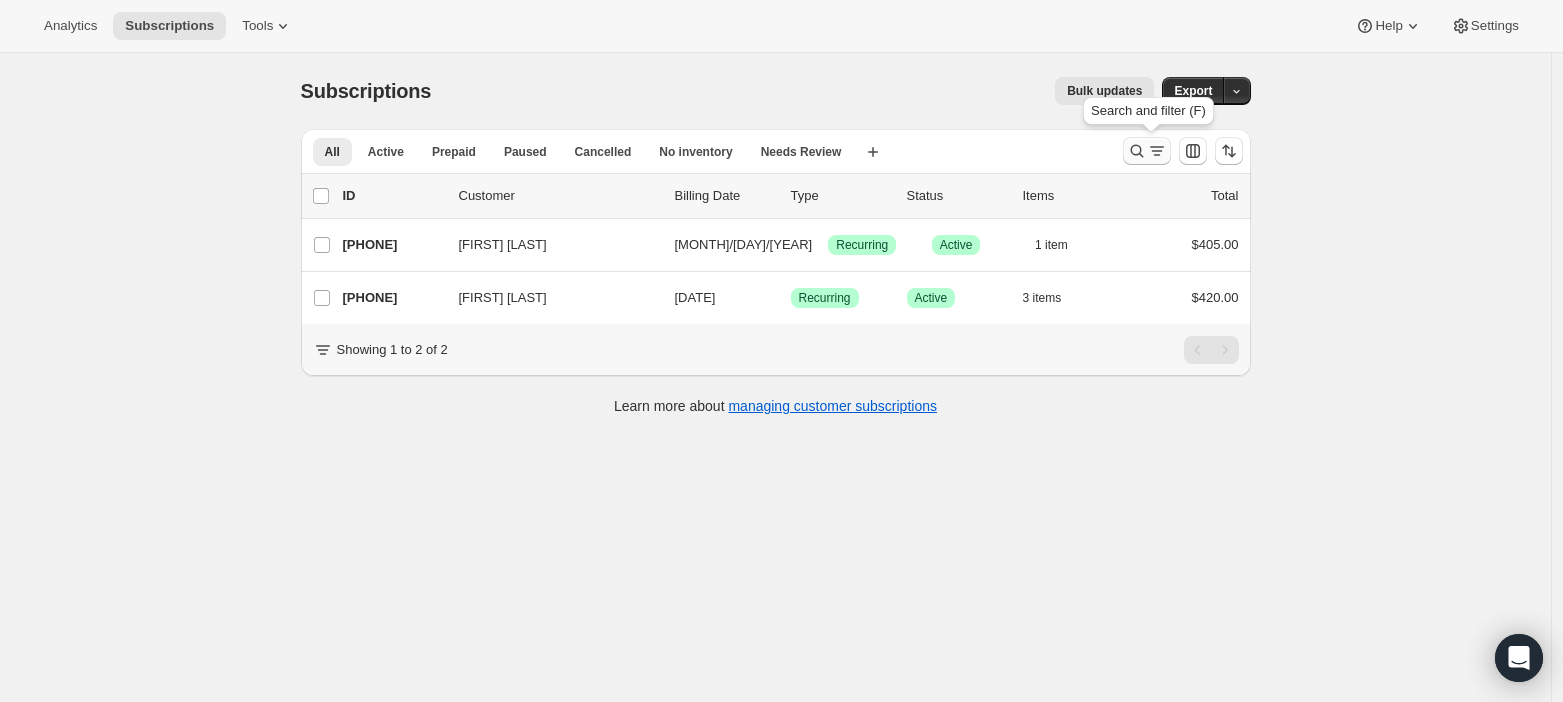 click 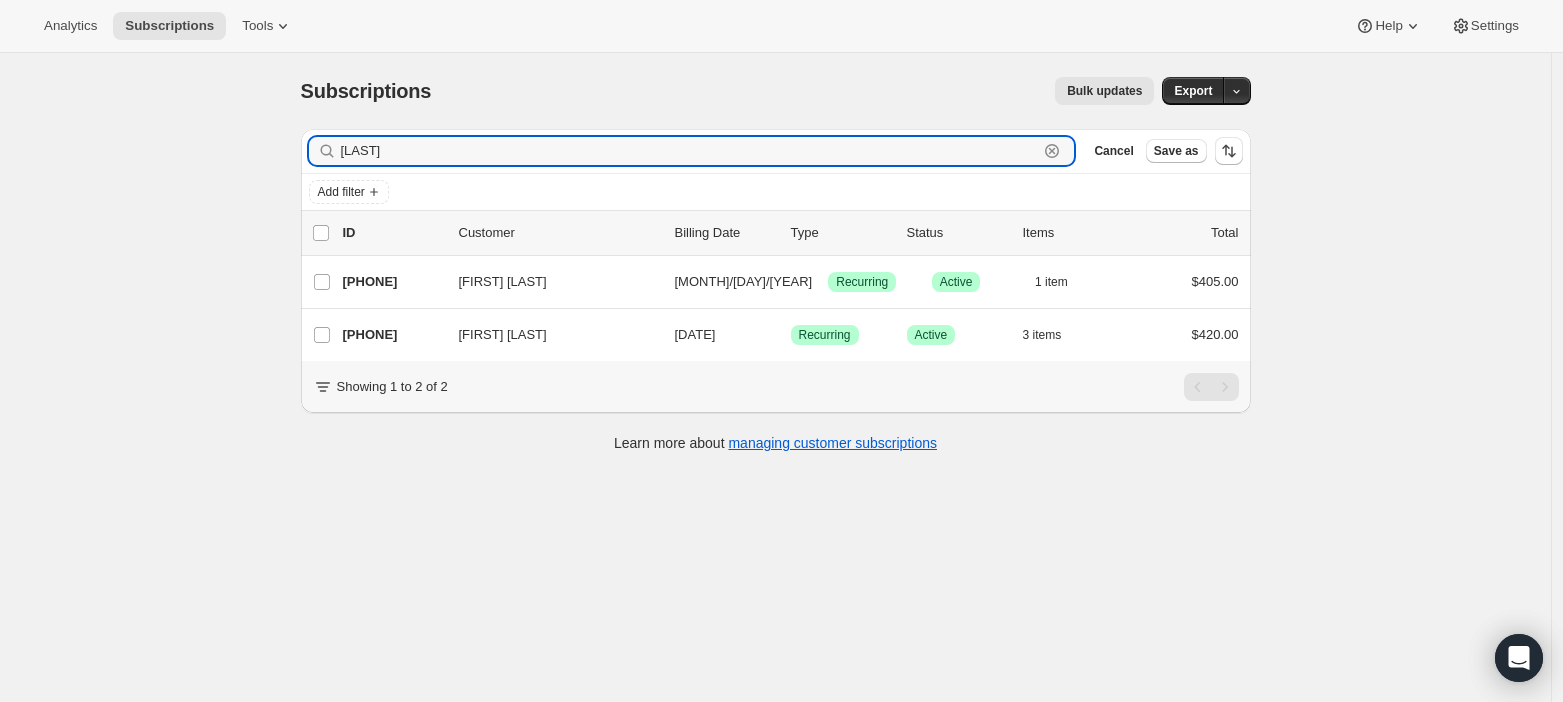 drag, startPoint x: 397, startPoint y: 149, endPoint x: 176, endPoint y: 148, distance: 221.00226 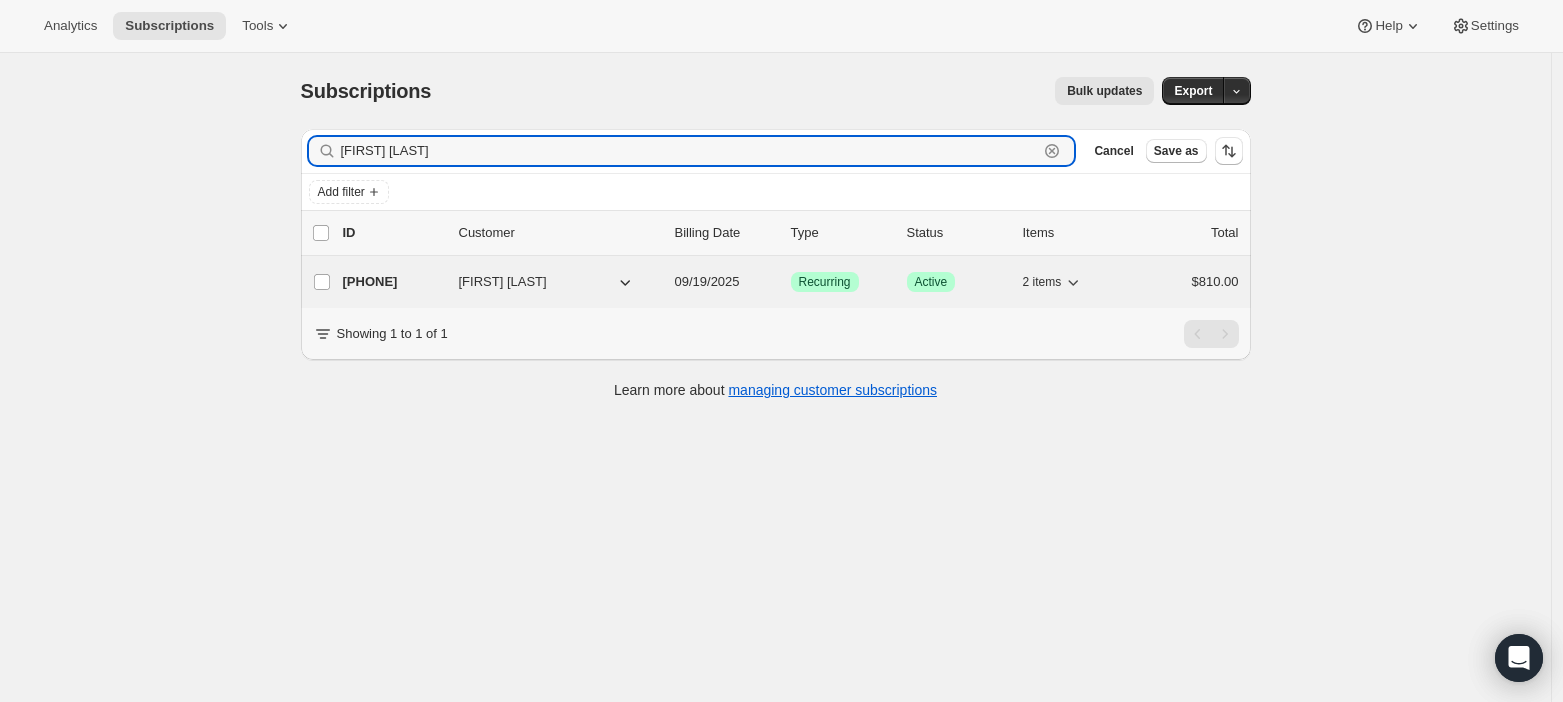type on "[FIRST] [LAST]" 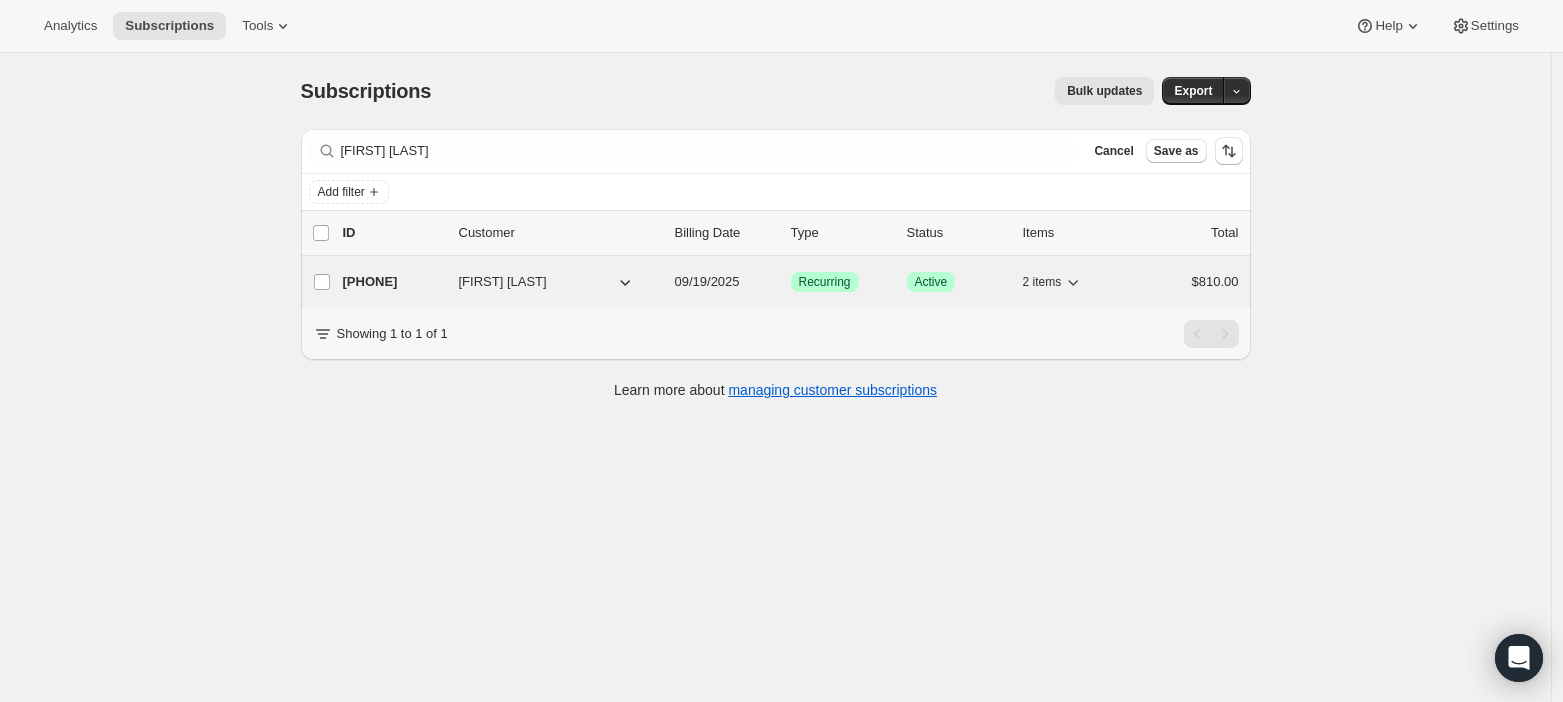 click on "09/19/2025" at bounding box center (707, 281) 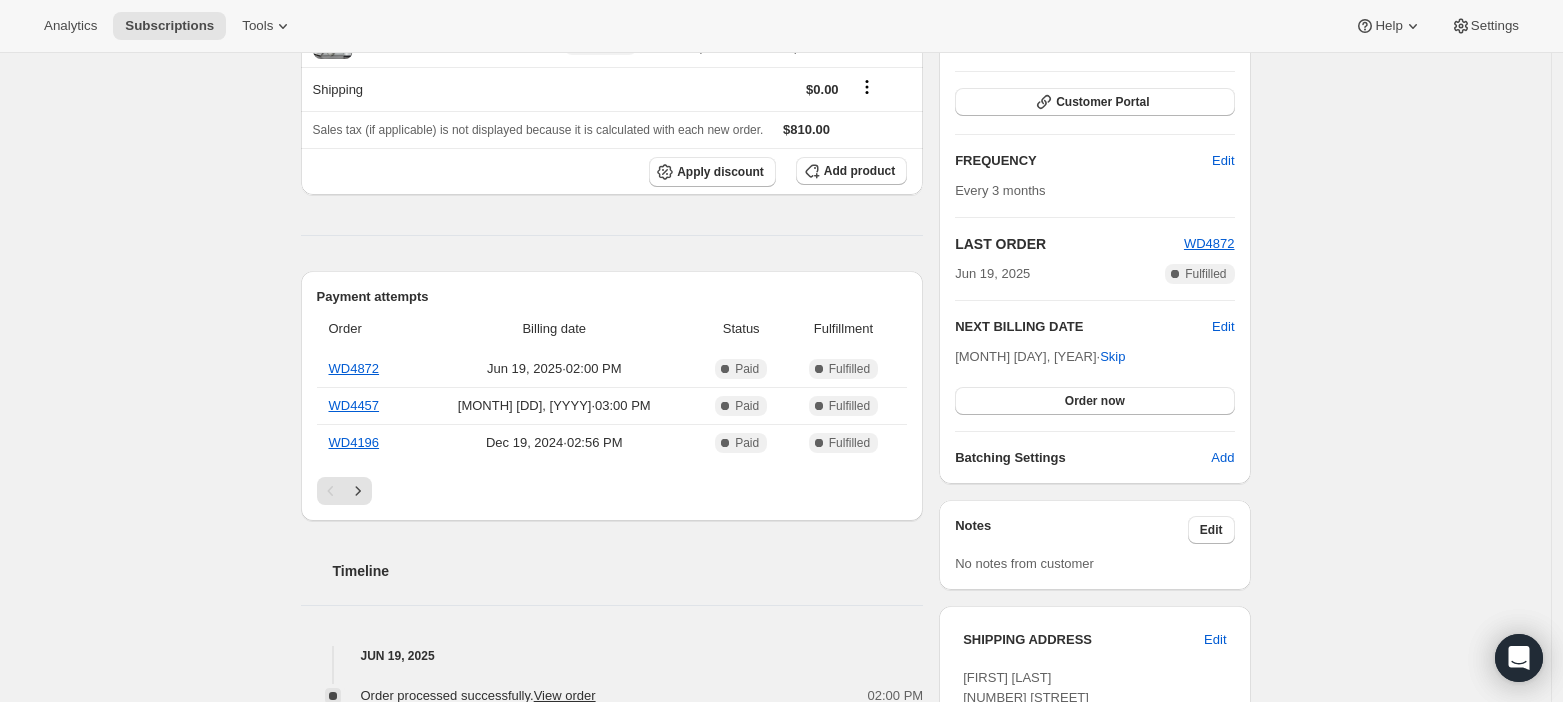 scroll, scrollTop: 0, scrollLeft: 0, axis: both 